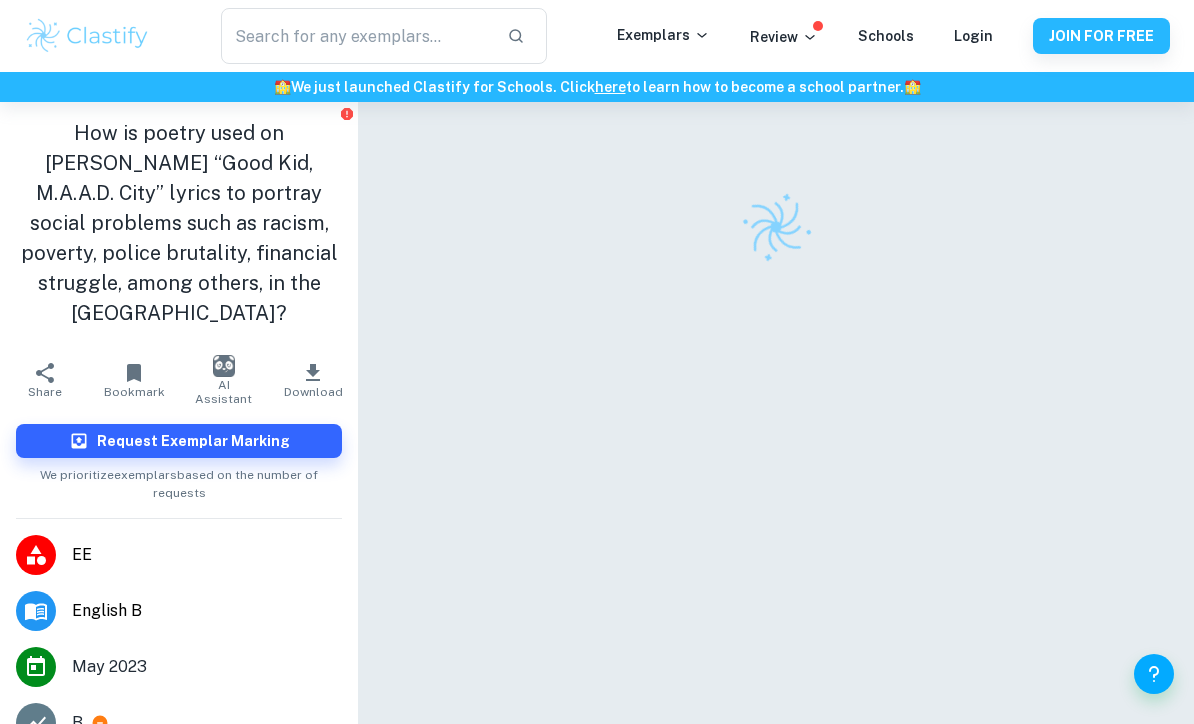 scroll, scrollTop: 0, scrollLeft: 0, axis: both 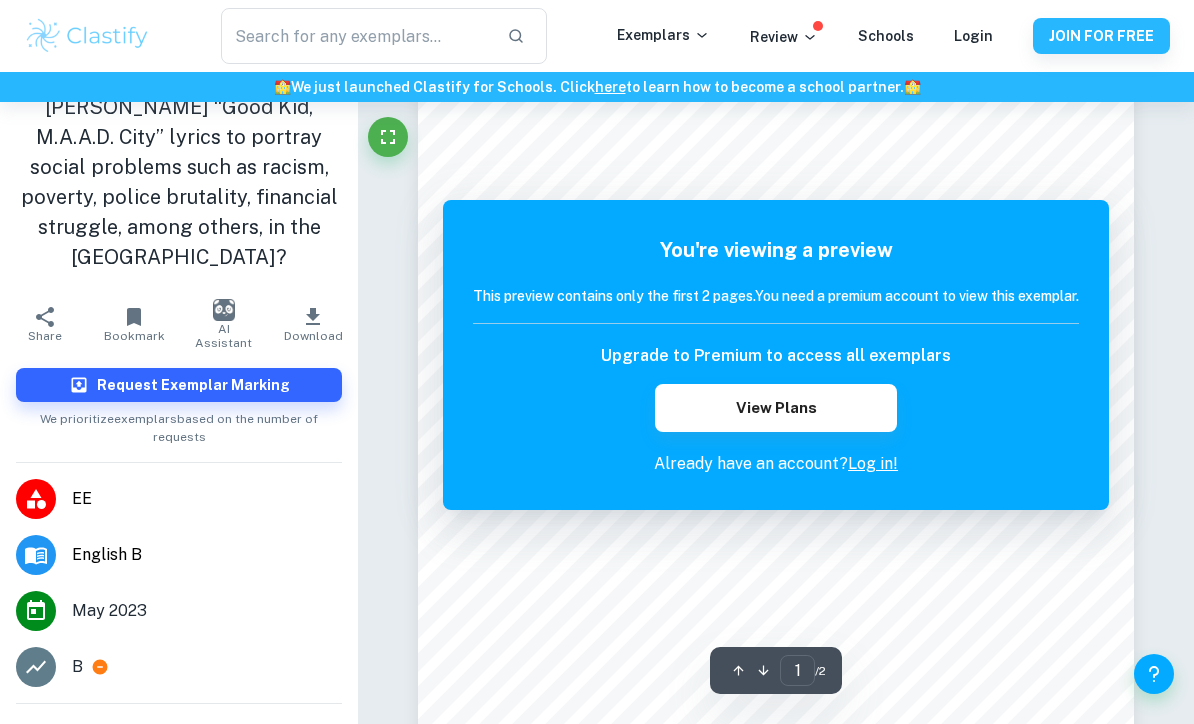 click on "View Plans" at bounding box center (776, 408) 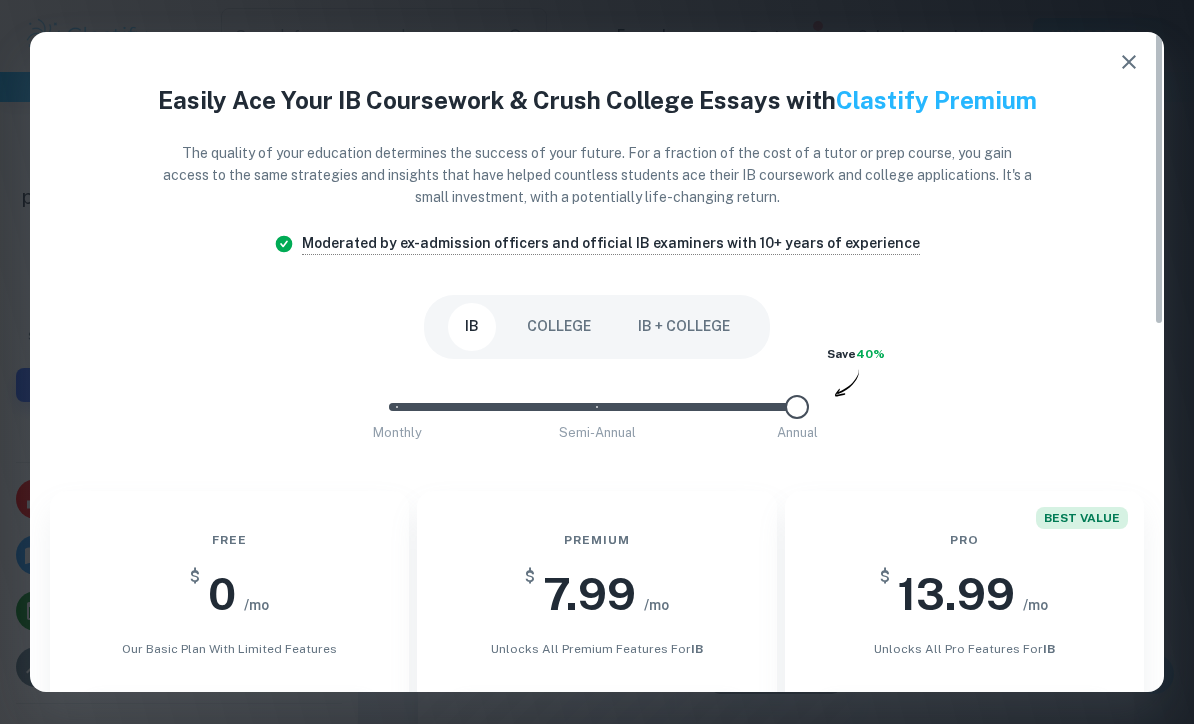 click 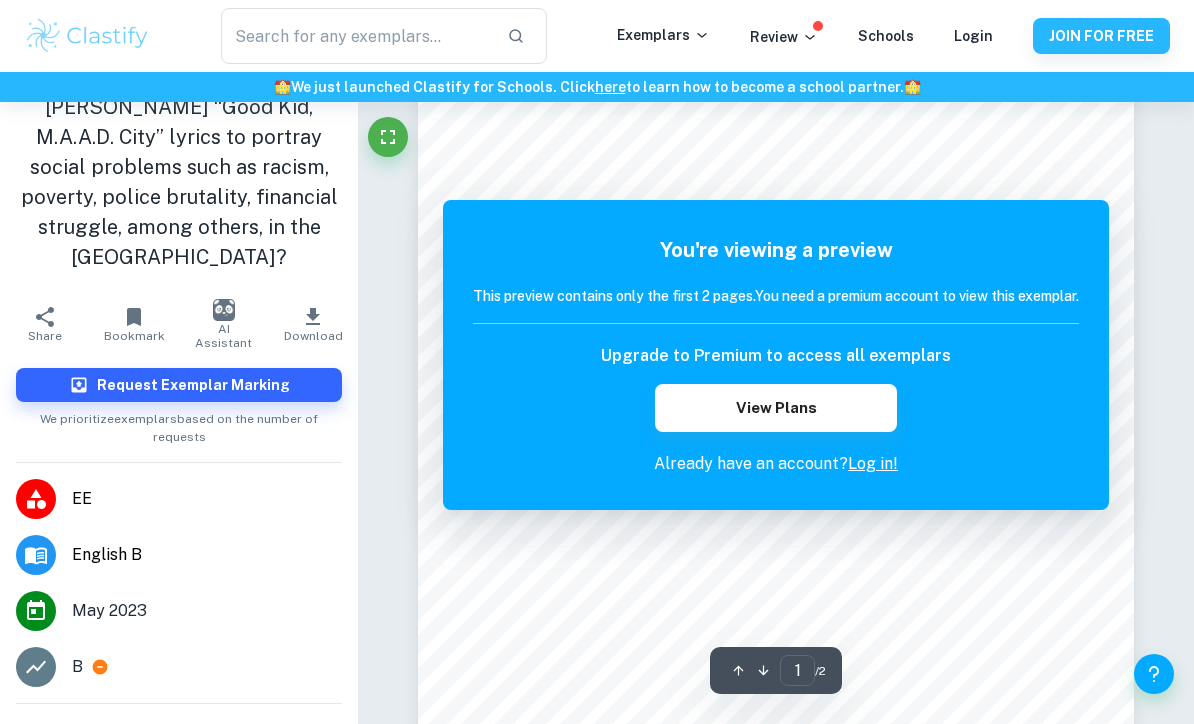 scroll, scrollTop: 234, scrollLeft: 0, axis: vertical 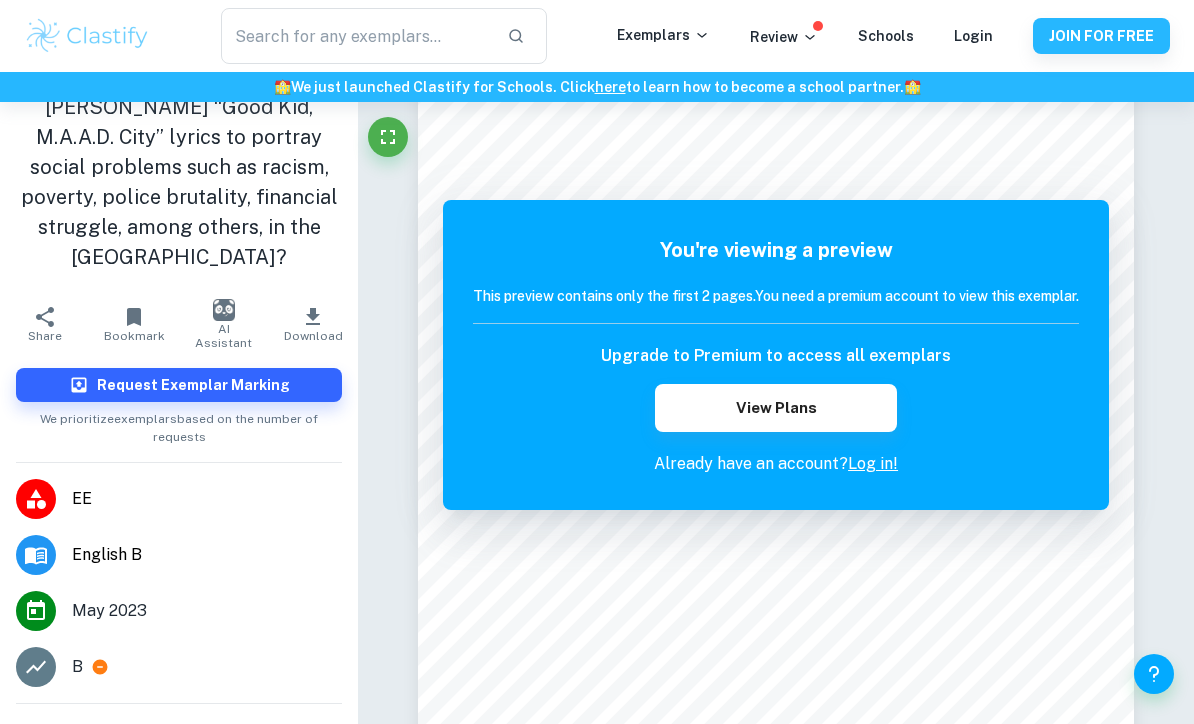 click on "JOIN FOR FREE" at bounding box center (1101, 36) 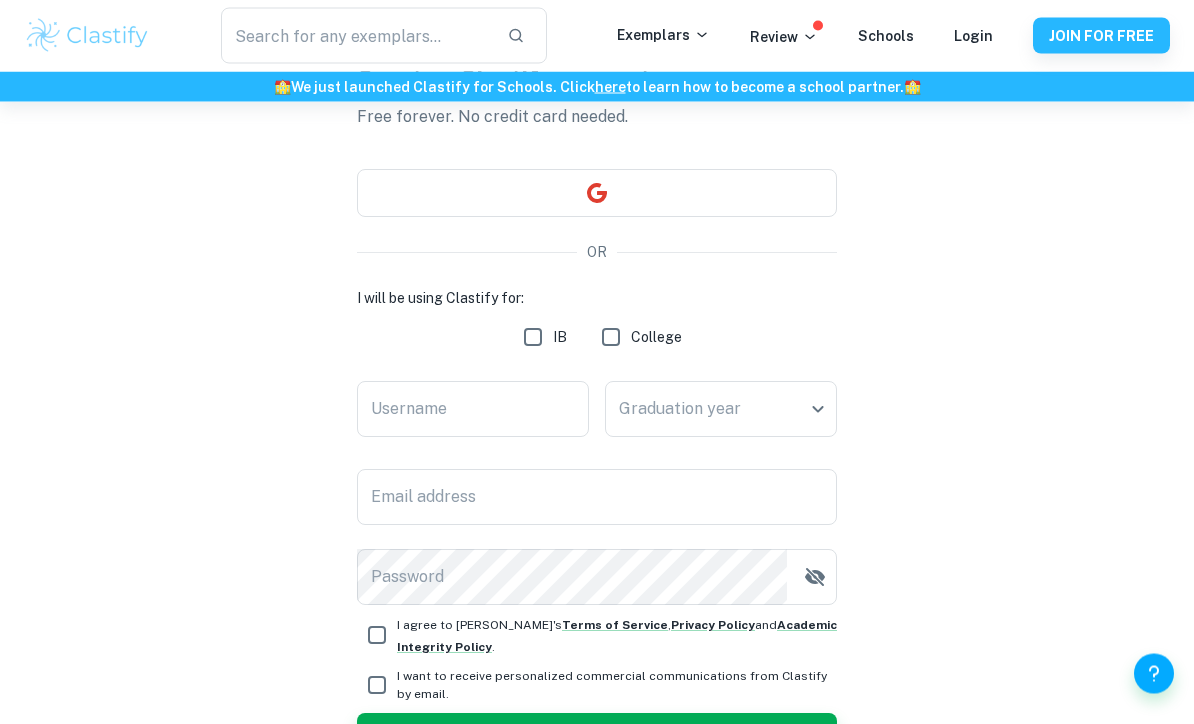 click on "IB" at bounding box center [533, 338] 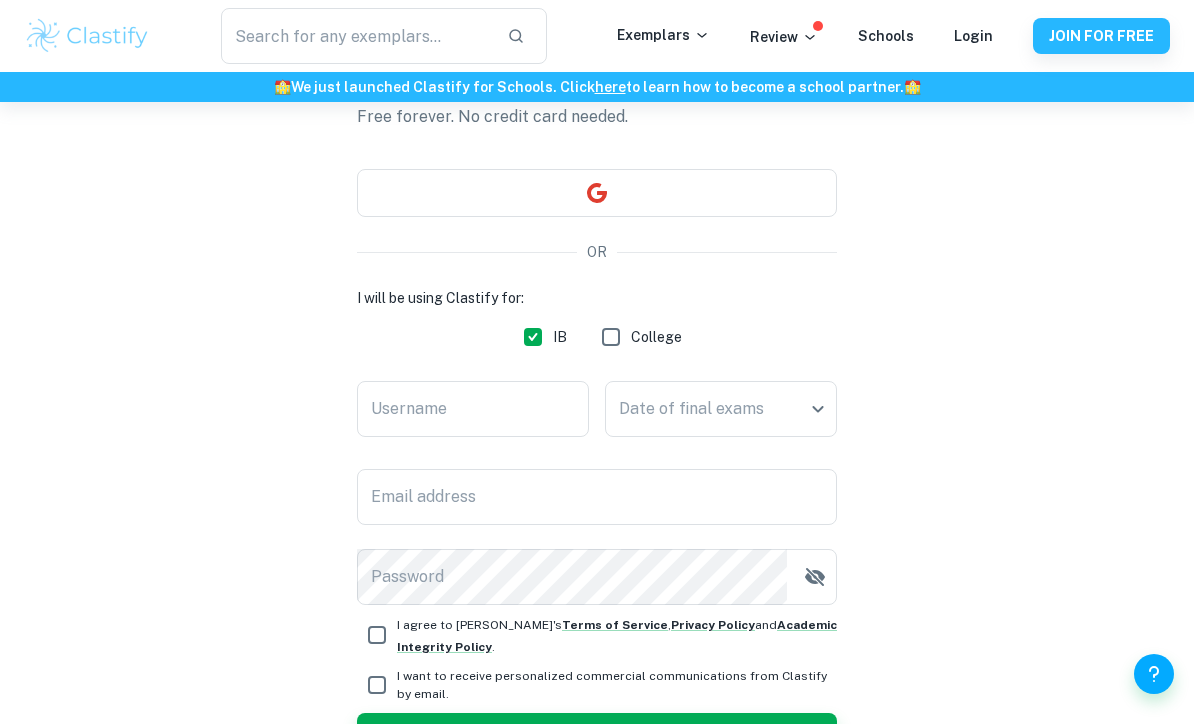 click on "Username" at bounding box center [473, 409] 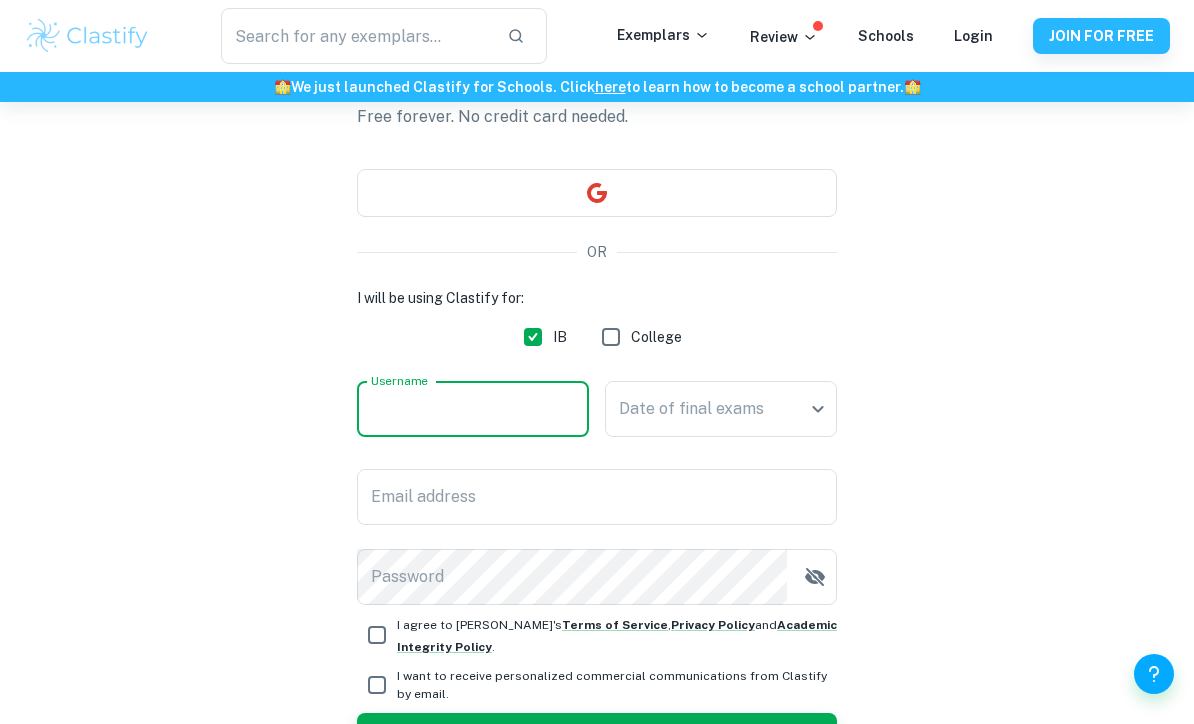 scroll, scrollTop: 136, scrollLeft: 0, axis: vertical 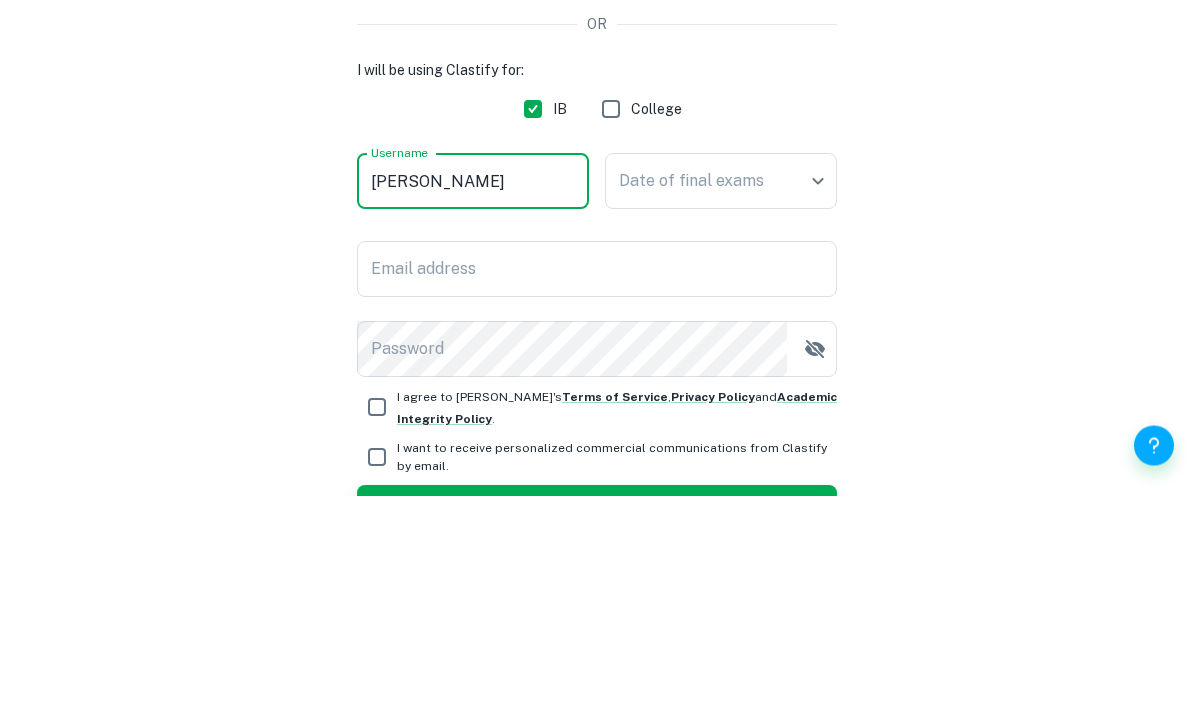 type on "Jasmine" 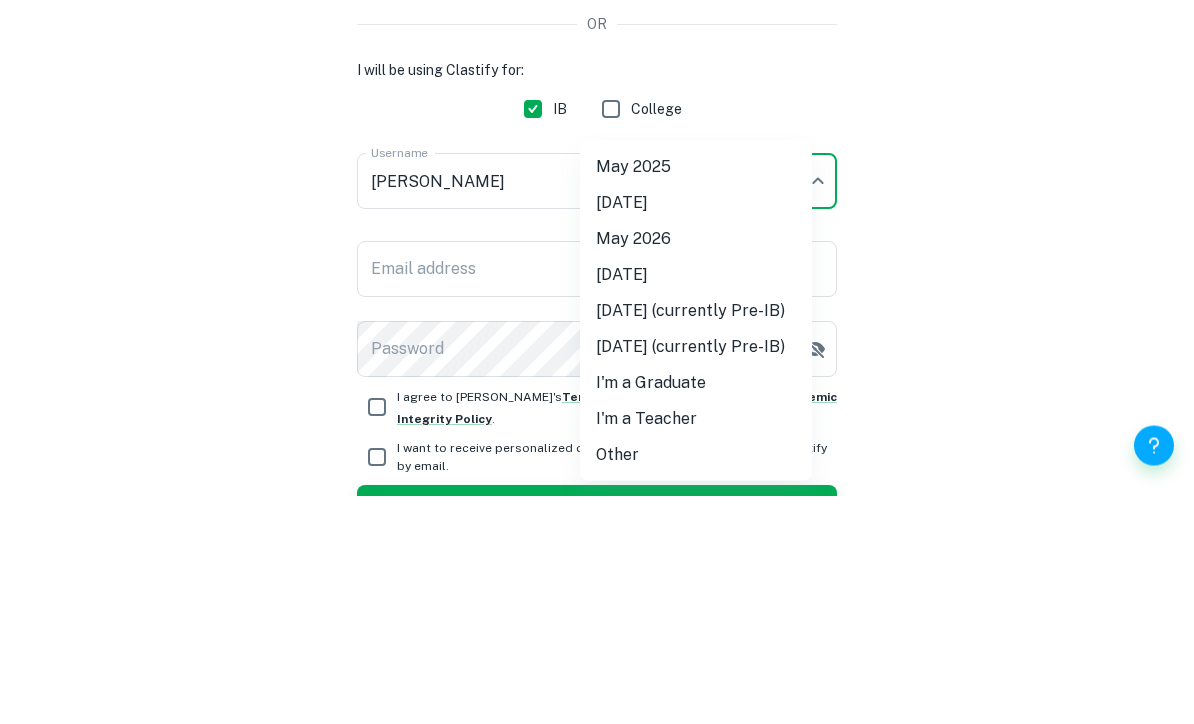 scroll, scrollTop: 204, scrollLeft: 0, axis: vertical 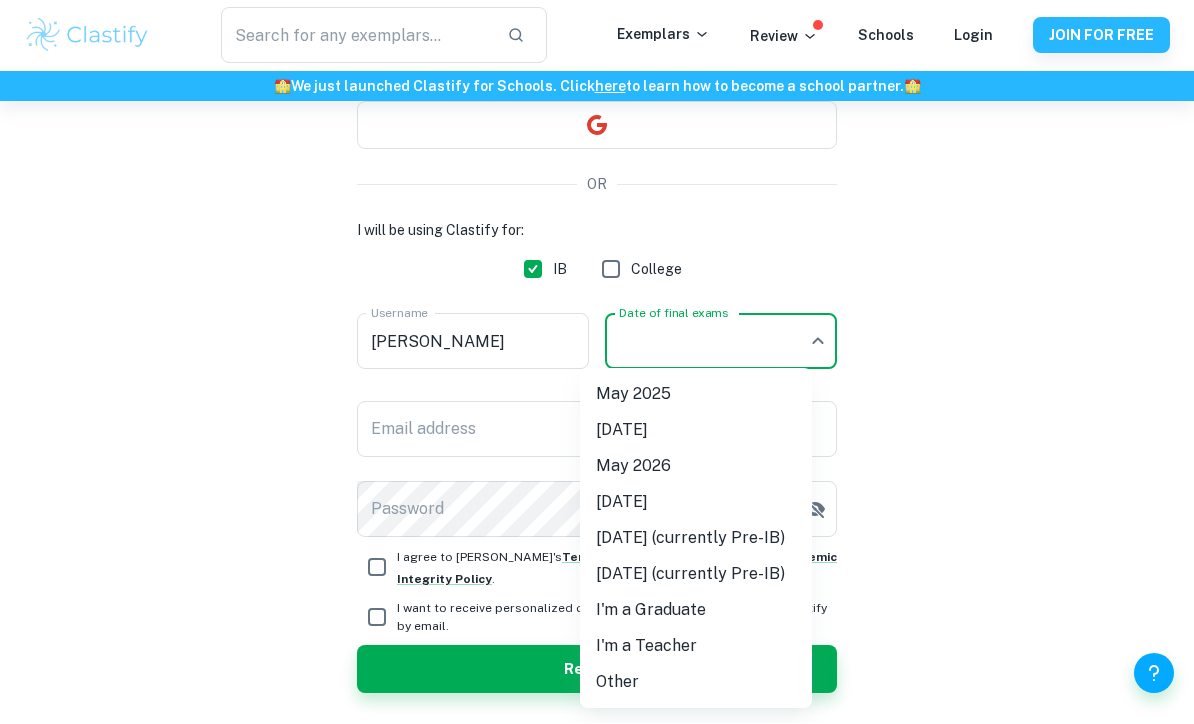 click at bounding box center (597, 362) 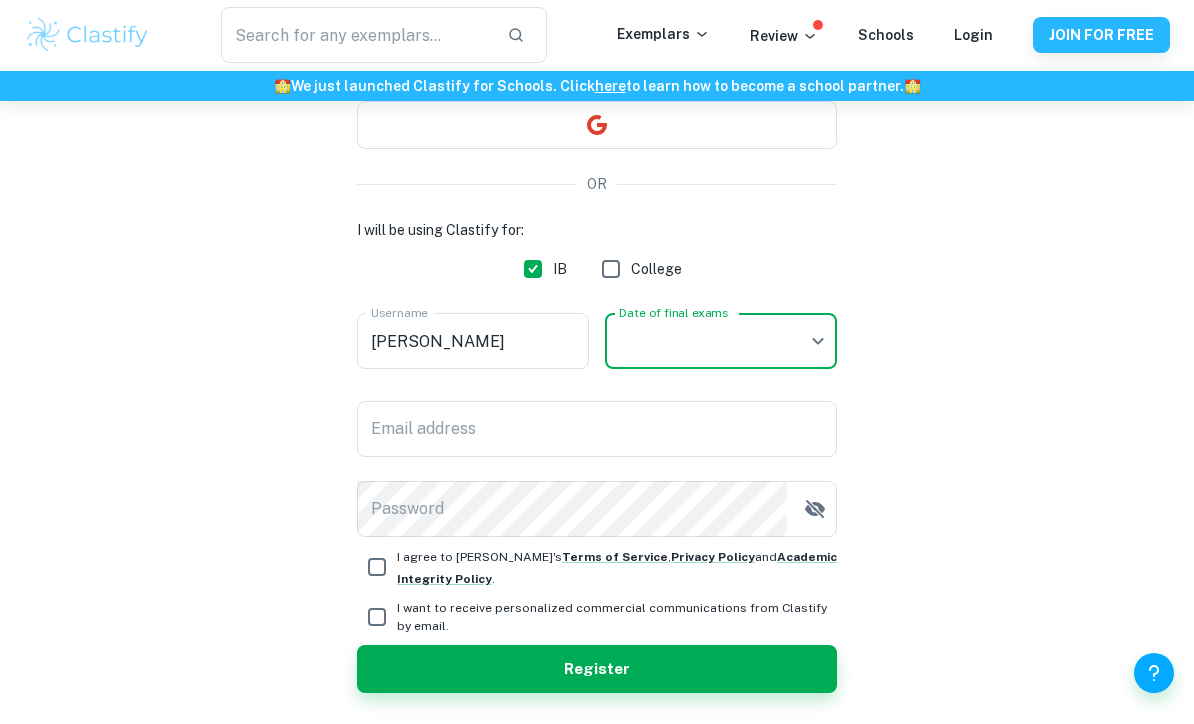 click on "Email address" at bounding box center [597, 430] 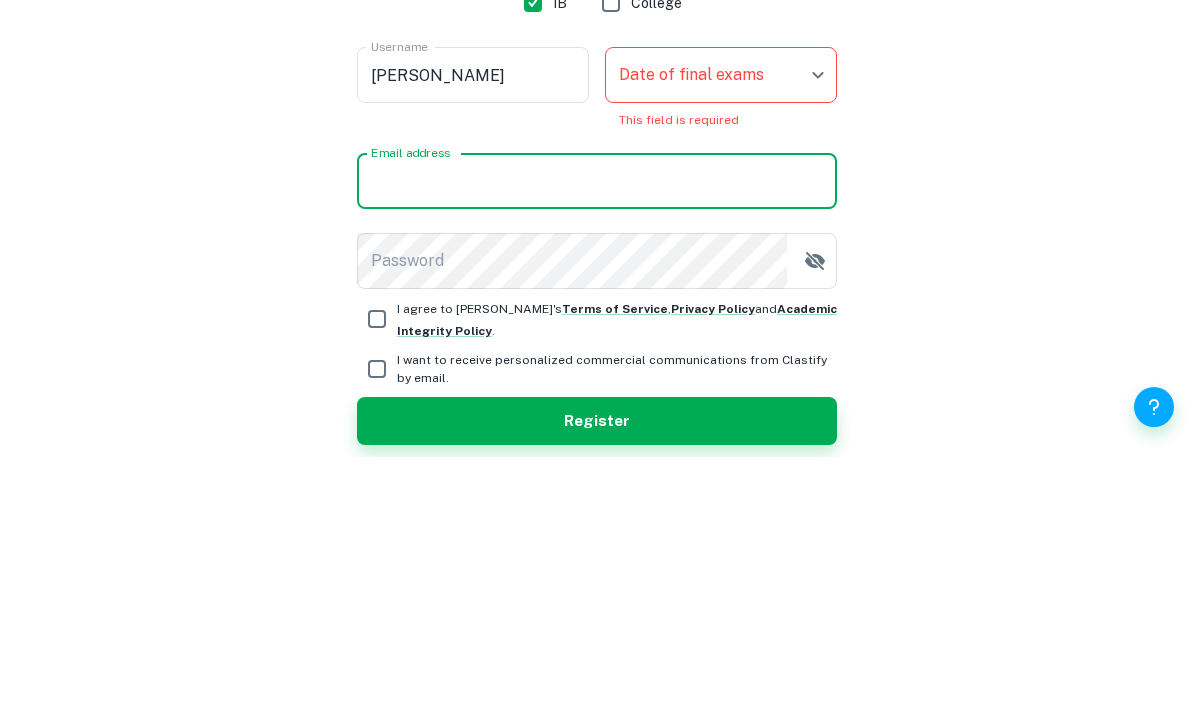 type on "18010173187@163.com" 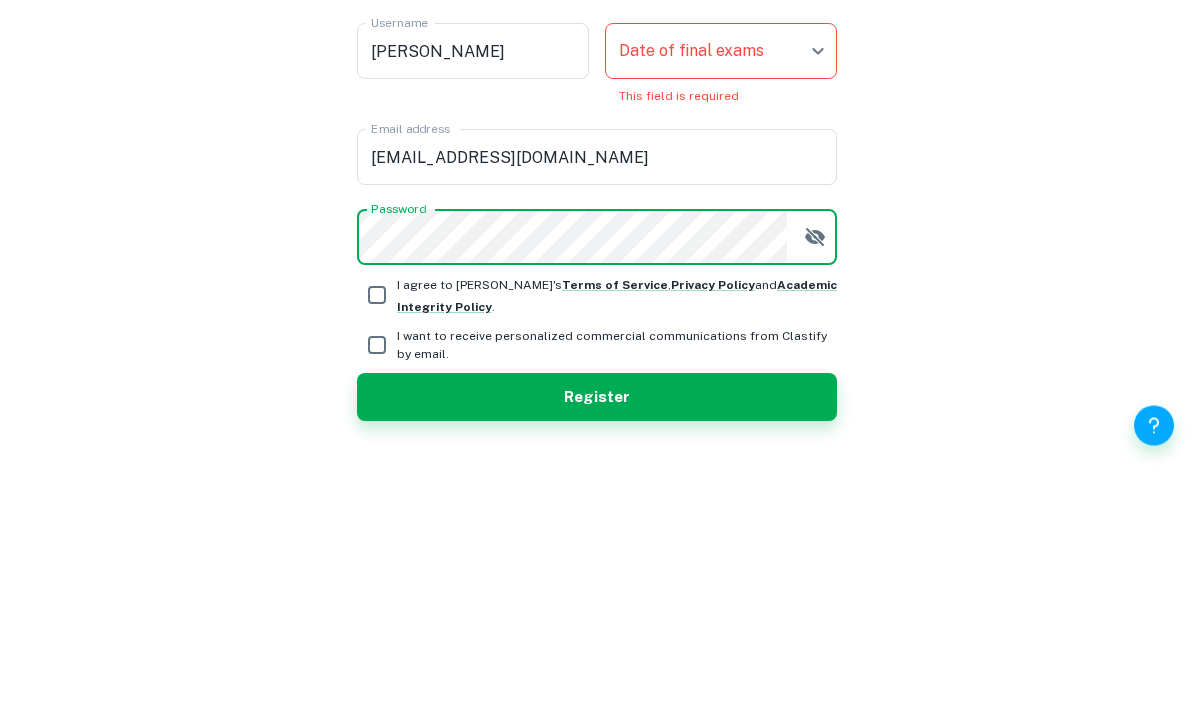 scroll, scrollTop: 222, scrollLeft: 0, axis: vertical 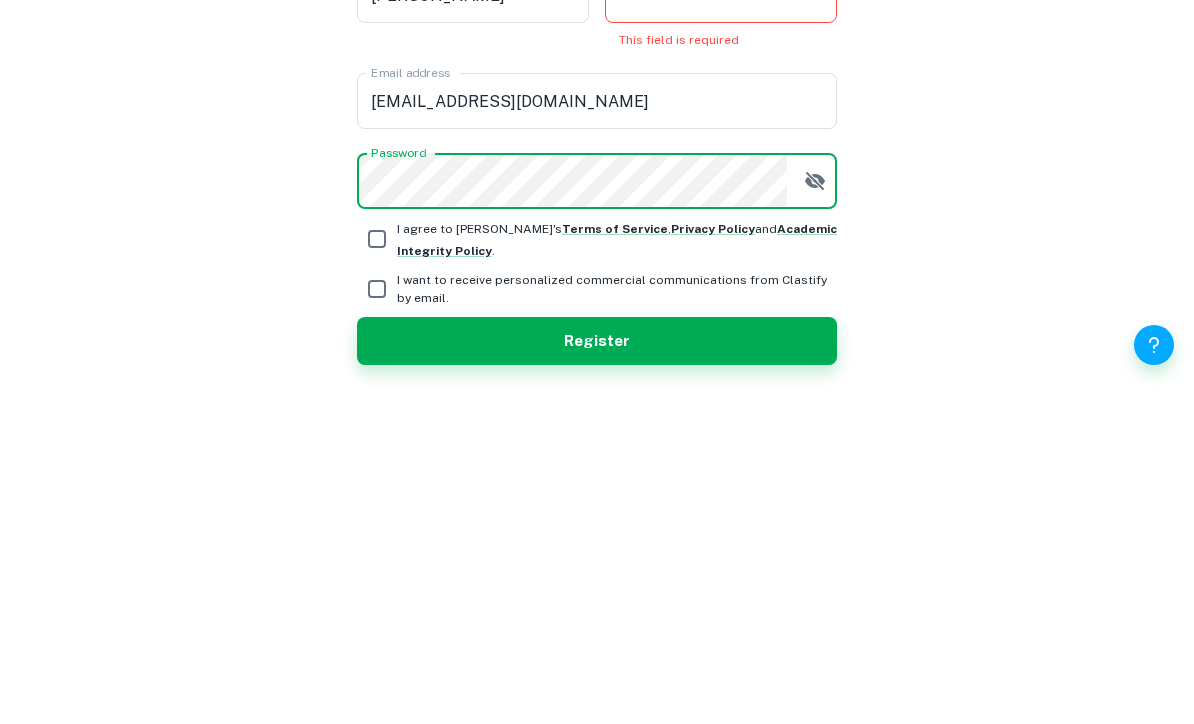 click 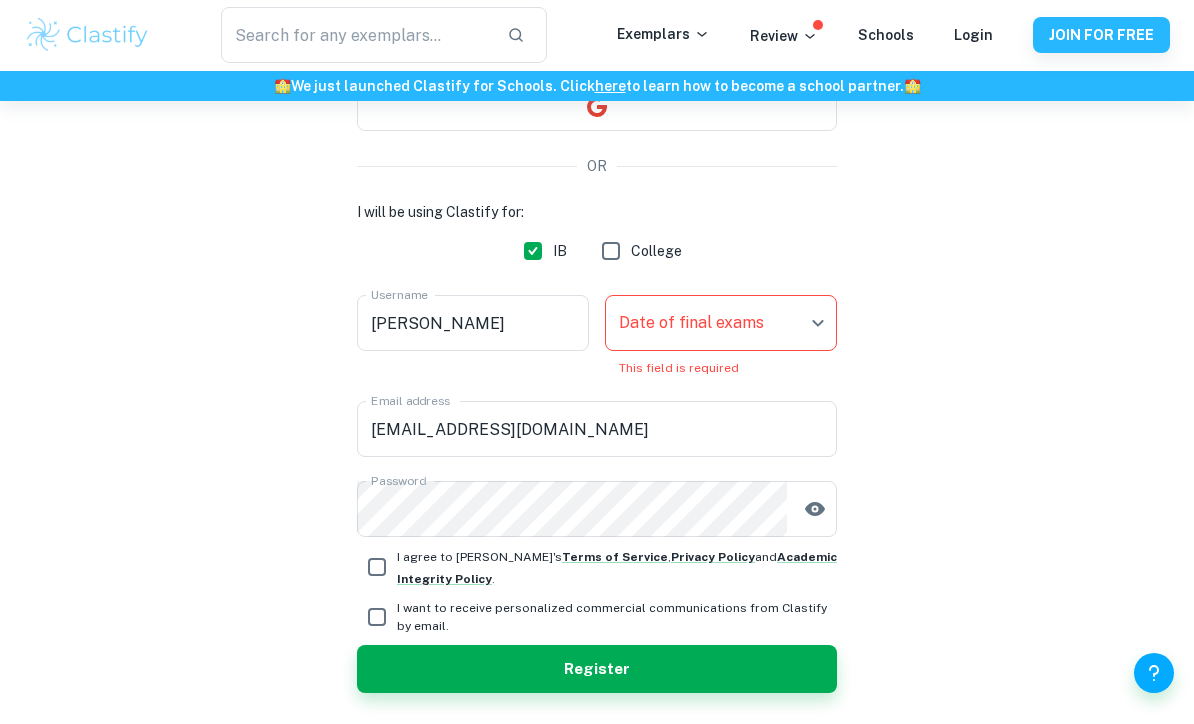 click on "I agree to Clastify's  Terms of Service ,  Privacy Policy  and  Academic Integrity Policy ." at bounding box center [377, 568] 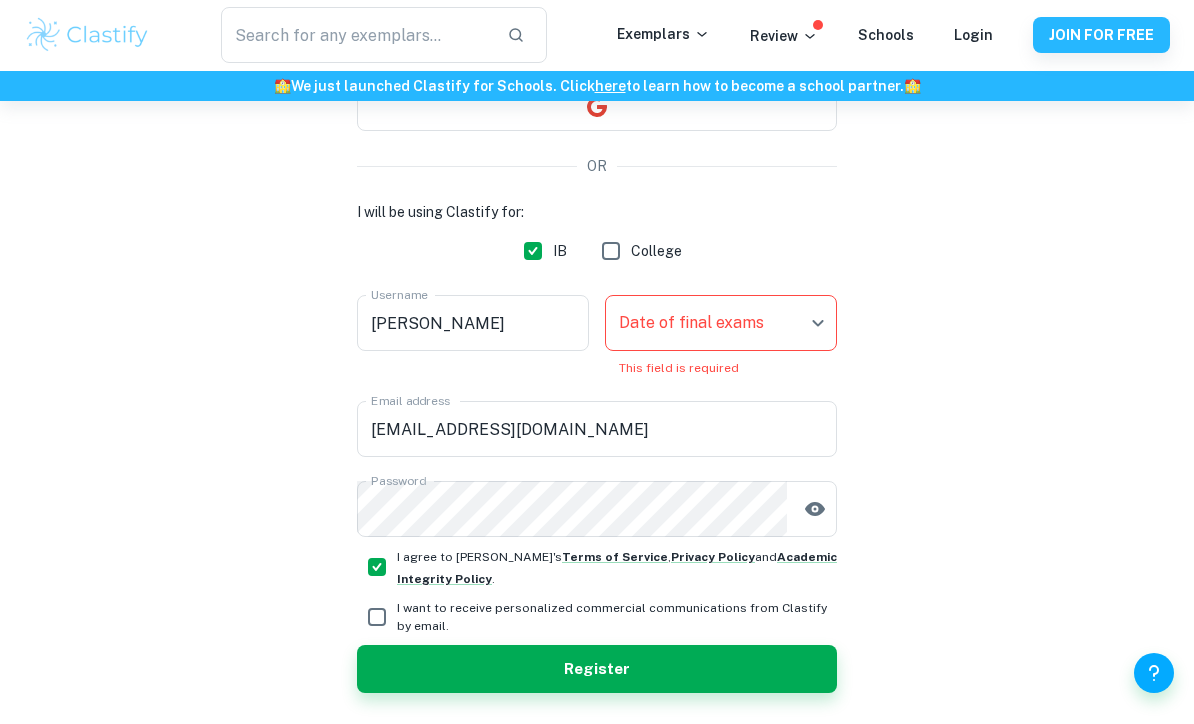 click on "I want to receive personalized commercial communications from Clastify by email." at bounding box center [377, 618] 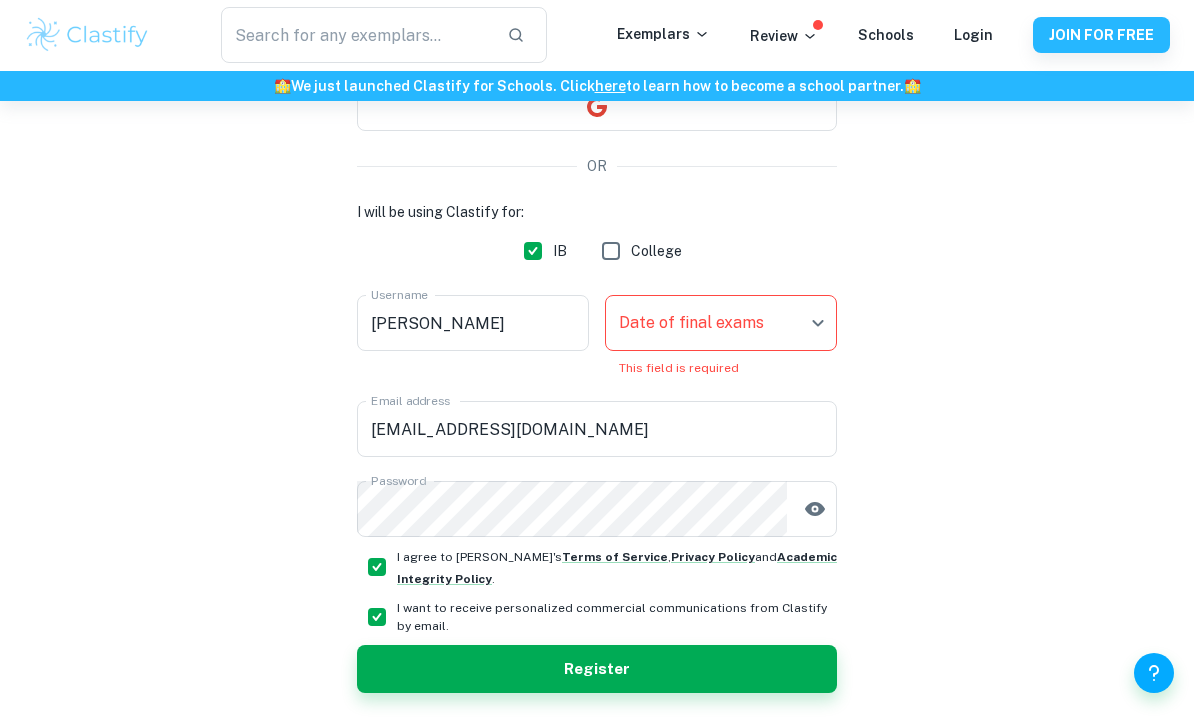 click on "Register" at bounding box center [597, 670] 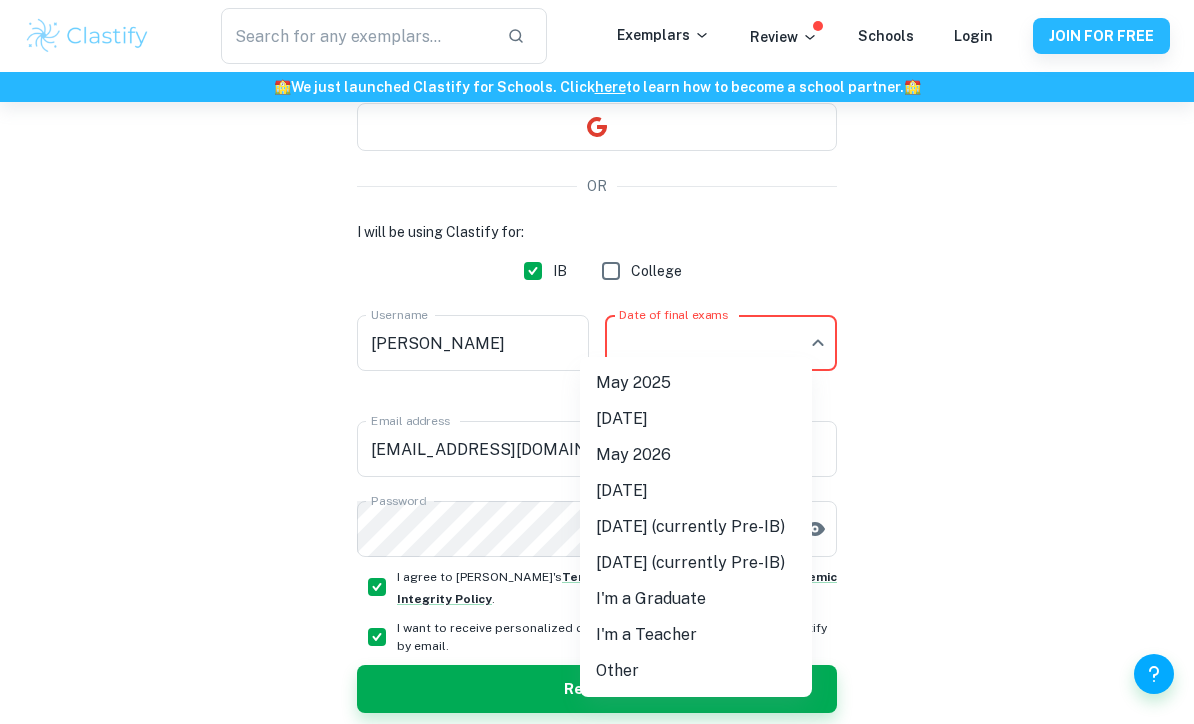 scroll, scrollTop: 222, scrollLeft: 0, axis: vertical 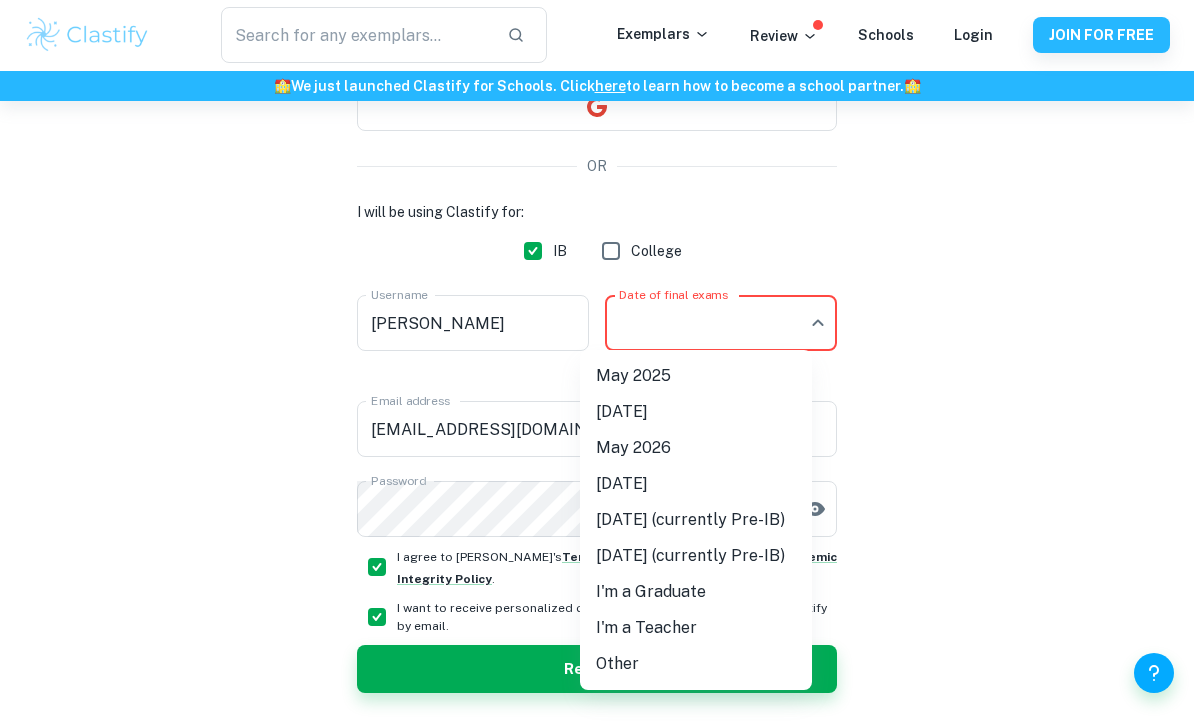 click on "May 2026" at bounding box center (696, 449) 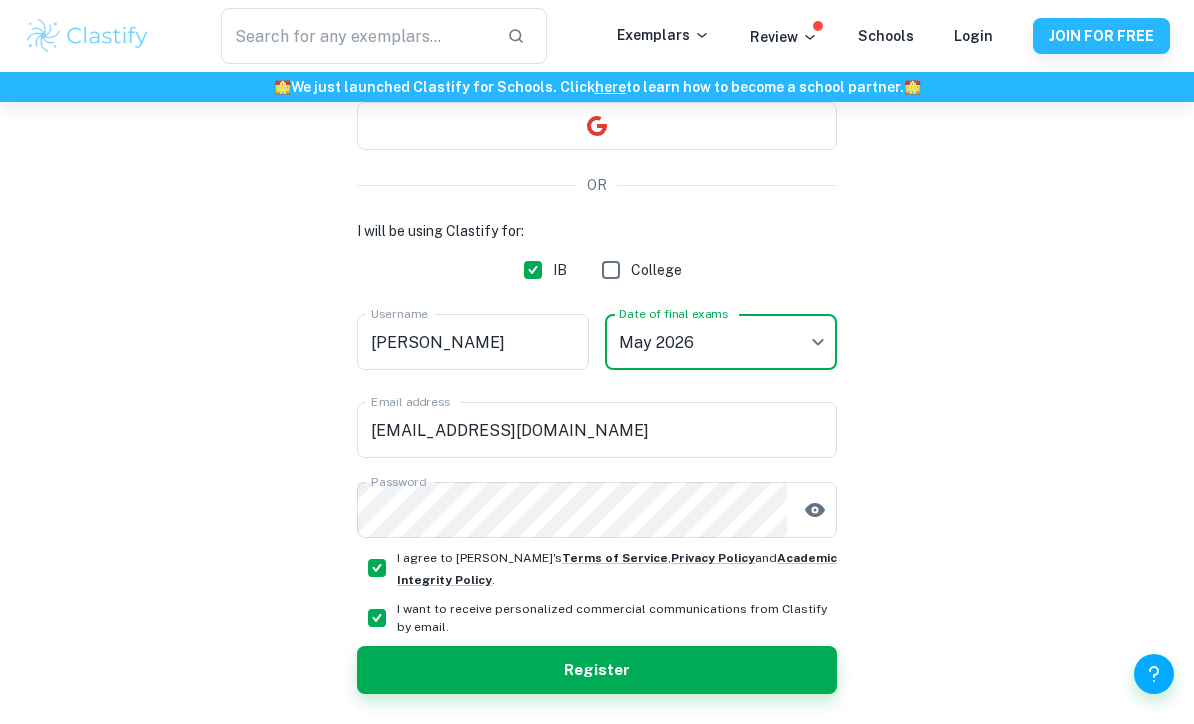 click on "Register" at bounding box center (597, 670) 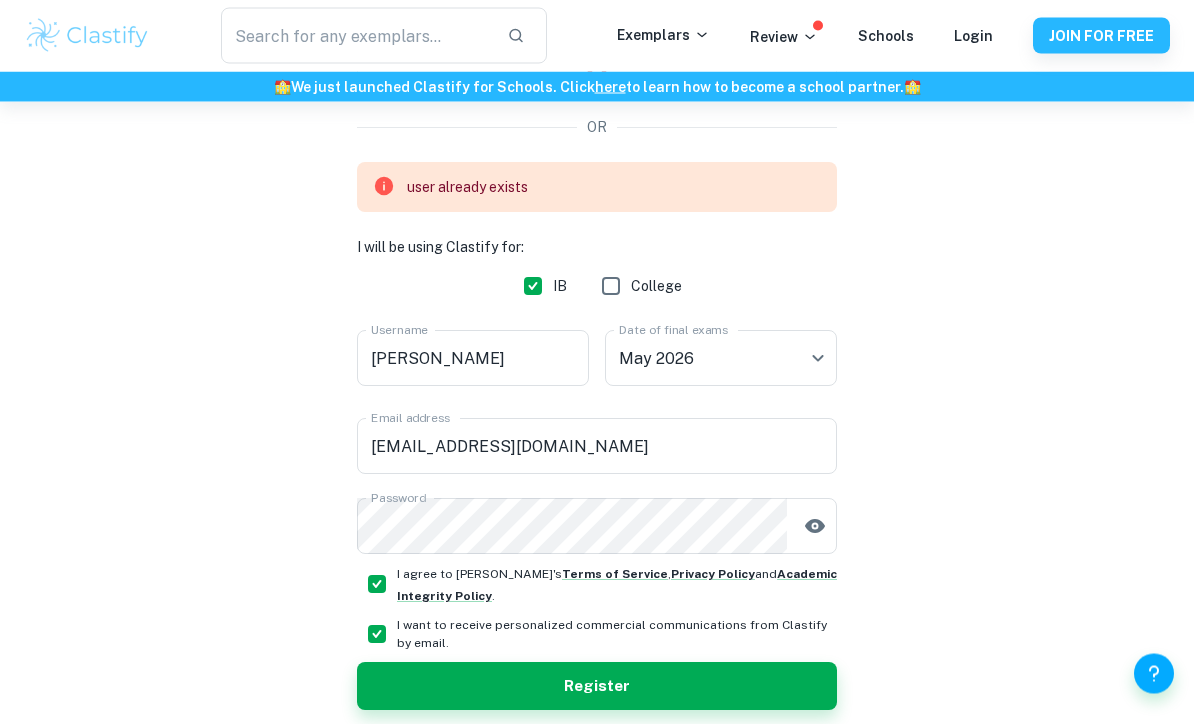 scroll, scrollTop: 278, scrollLeft: 0, axis: vertical 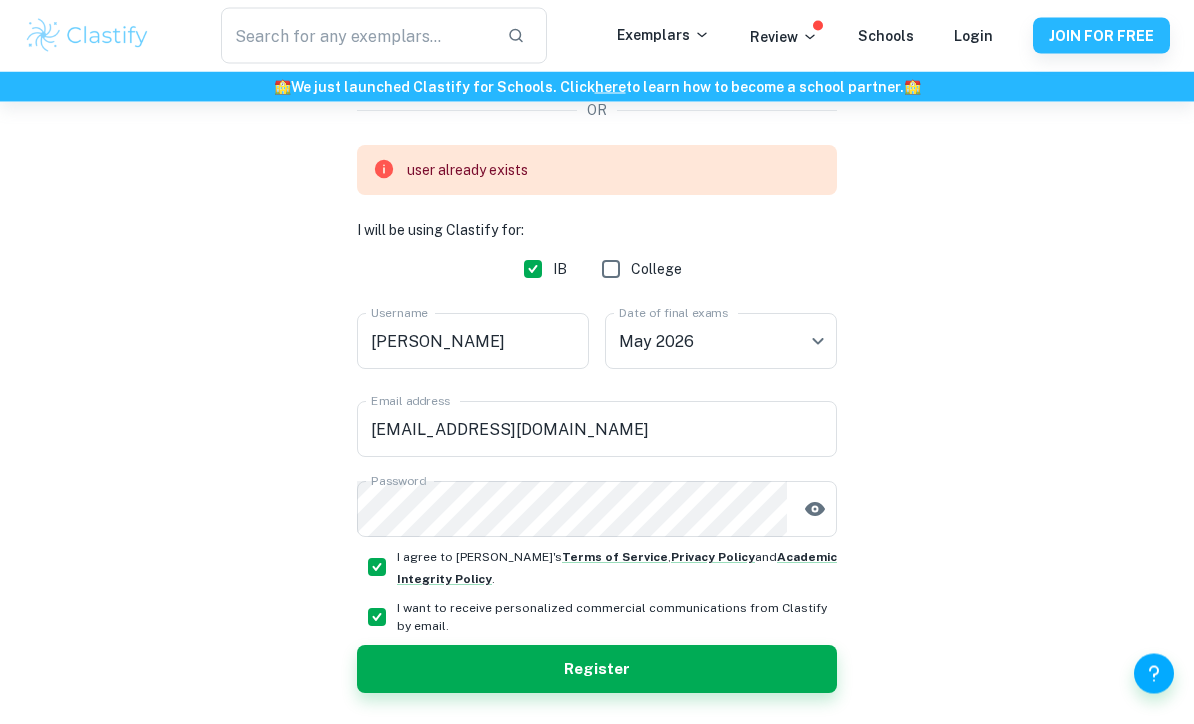 click on "18010173187@163.com" at bounding box center [597, 430] 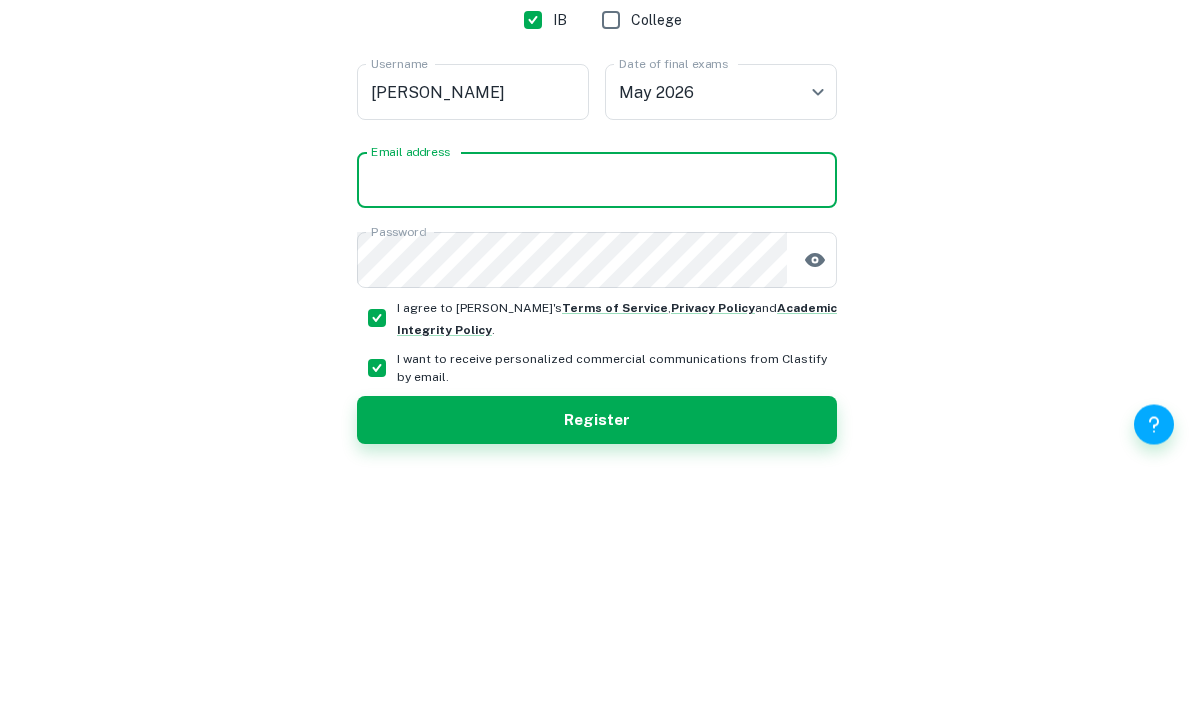 type on "arrri10173@163.com" 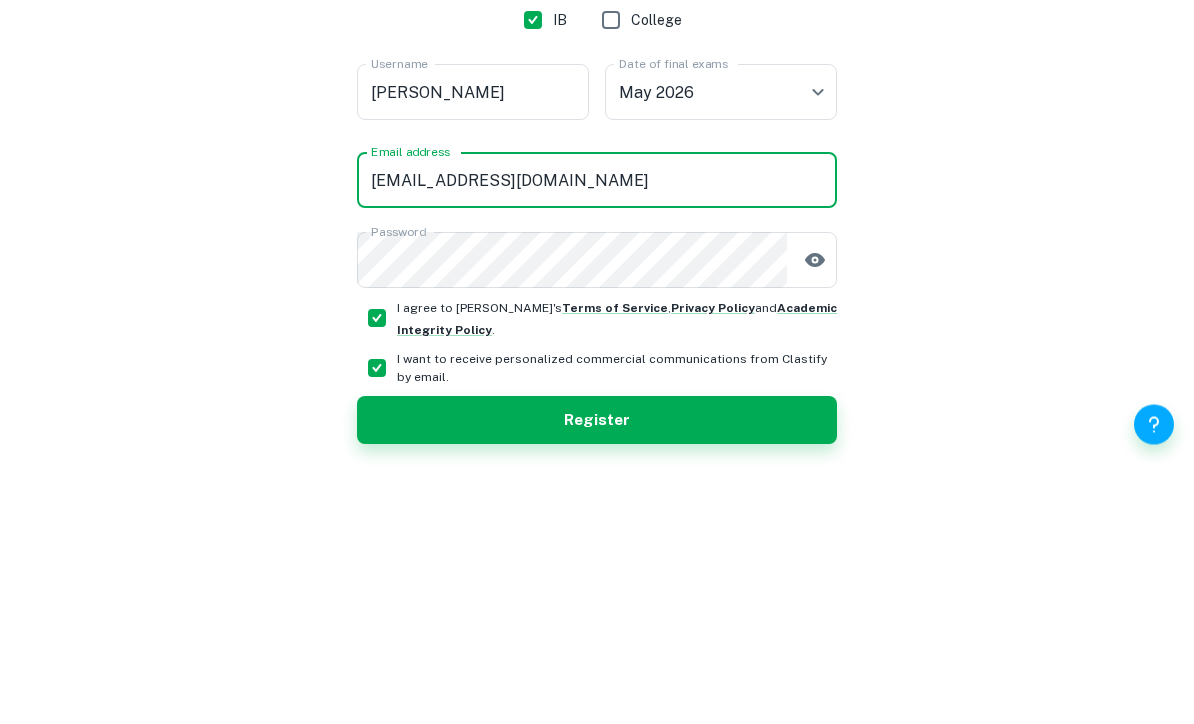 scroll, scrollTop: 204, scrollLeft: 0, axis: vertical 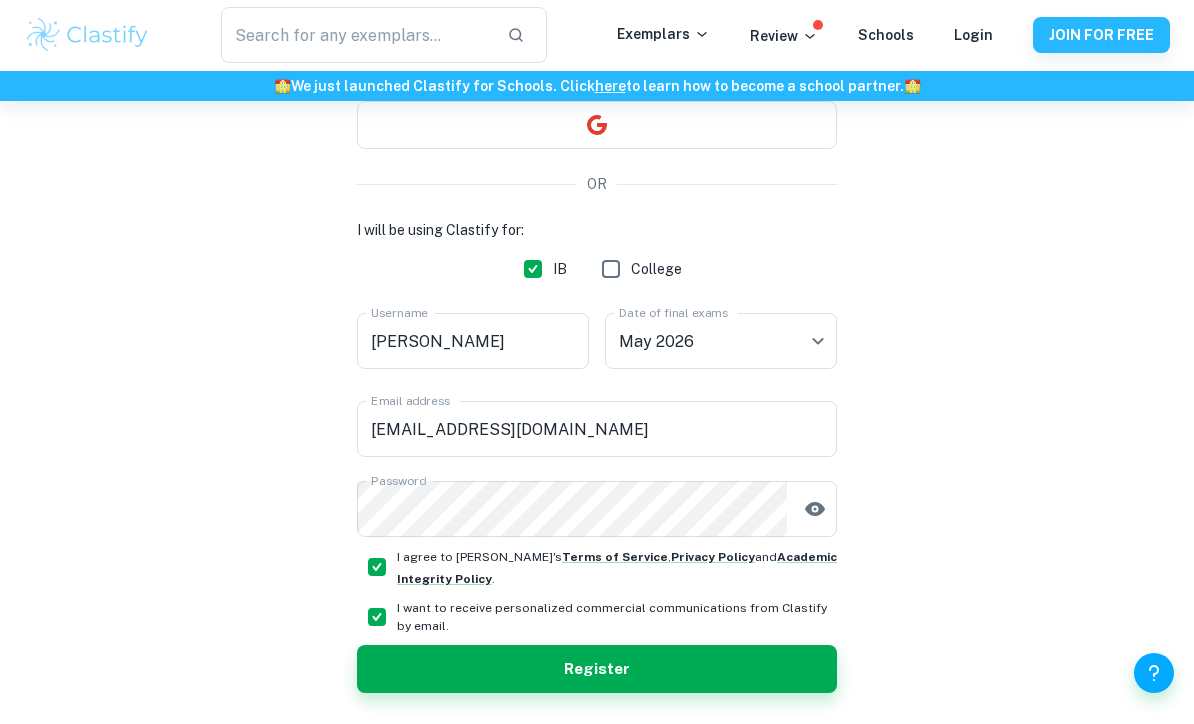 click on "Register" at bounding box center (597, 670) 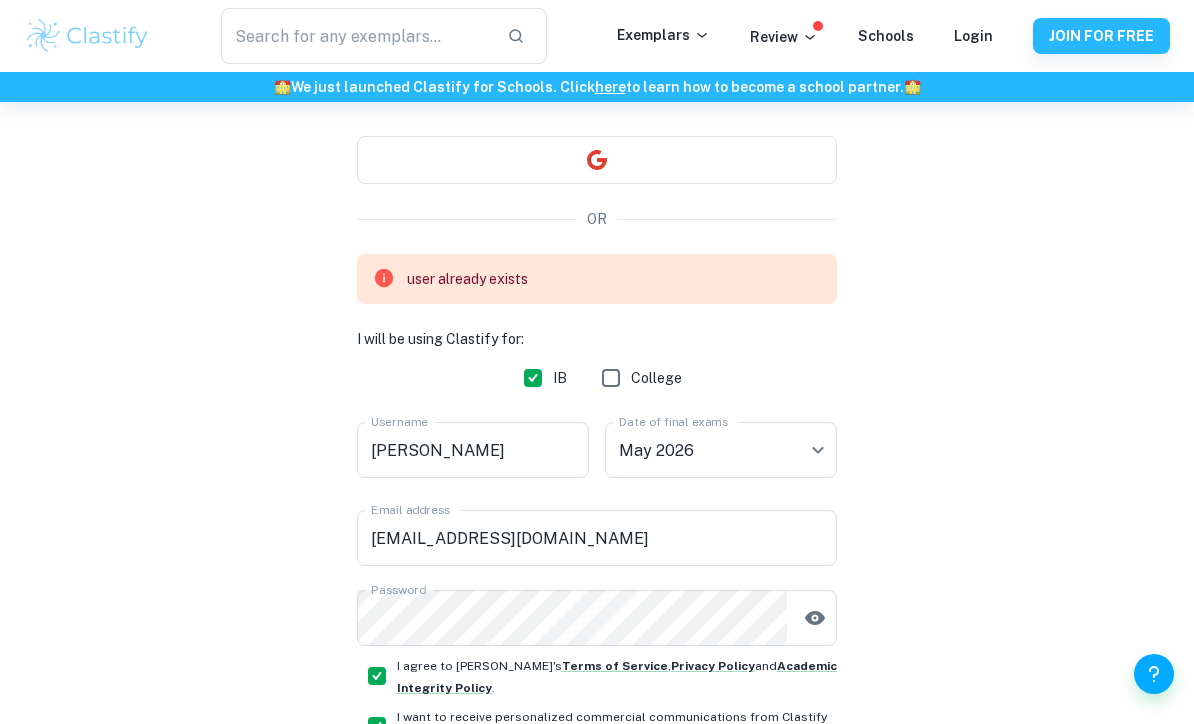 click on "Jasmine" at bounding box center (473, 450) 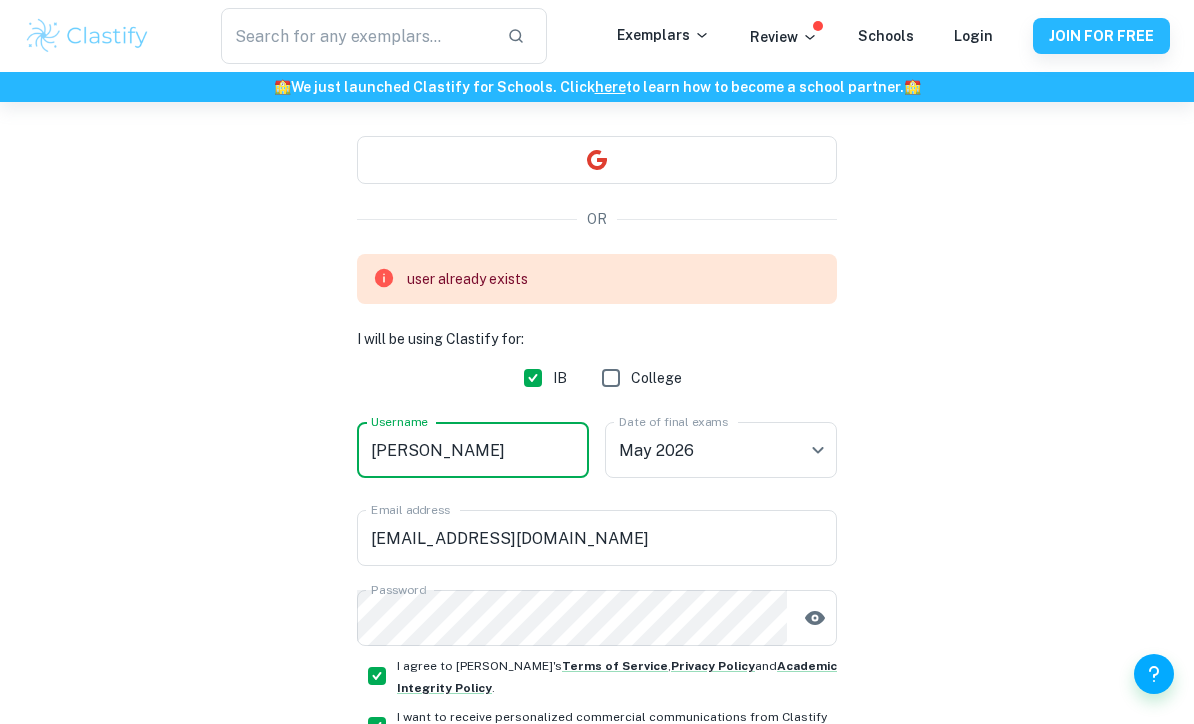 scroll, scrollTop: 169, scrollLeft: 0, axis: vertical 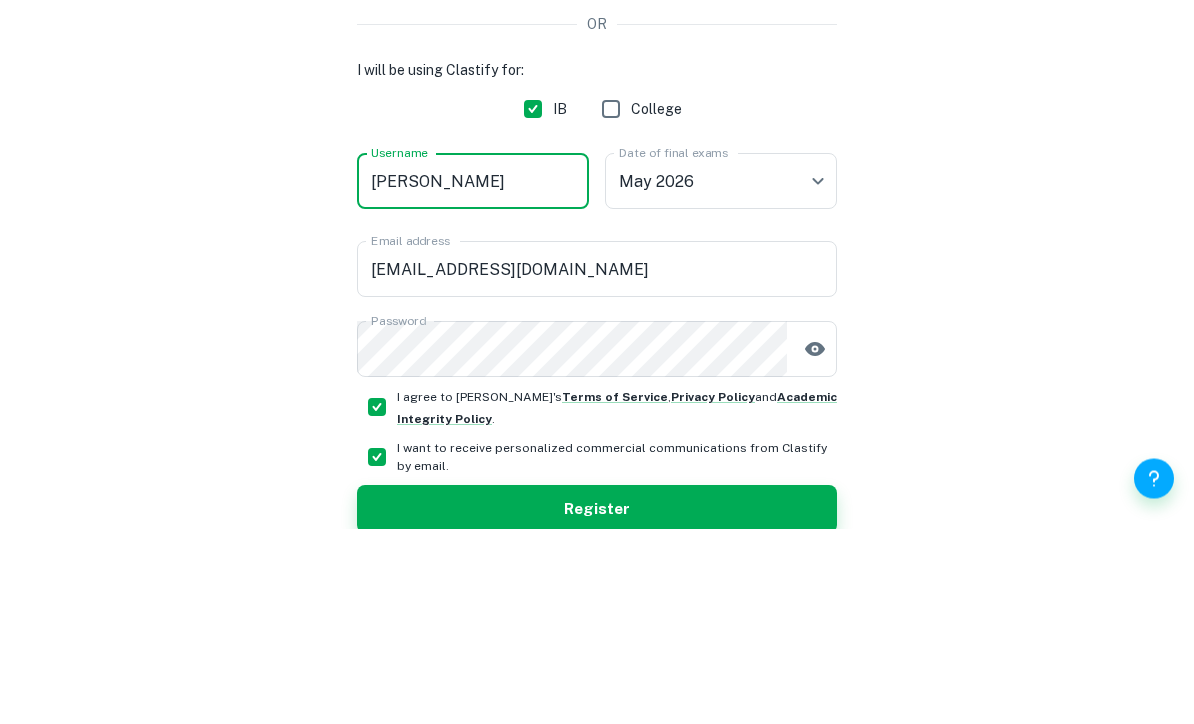 click on "Register" at bounding box center [597, 705] 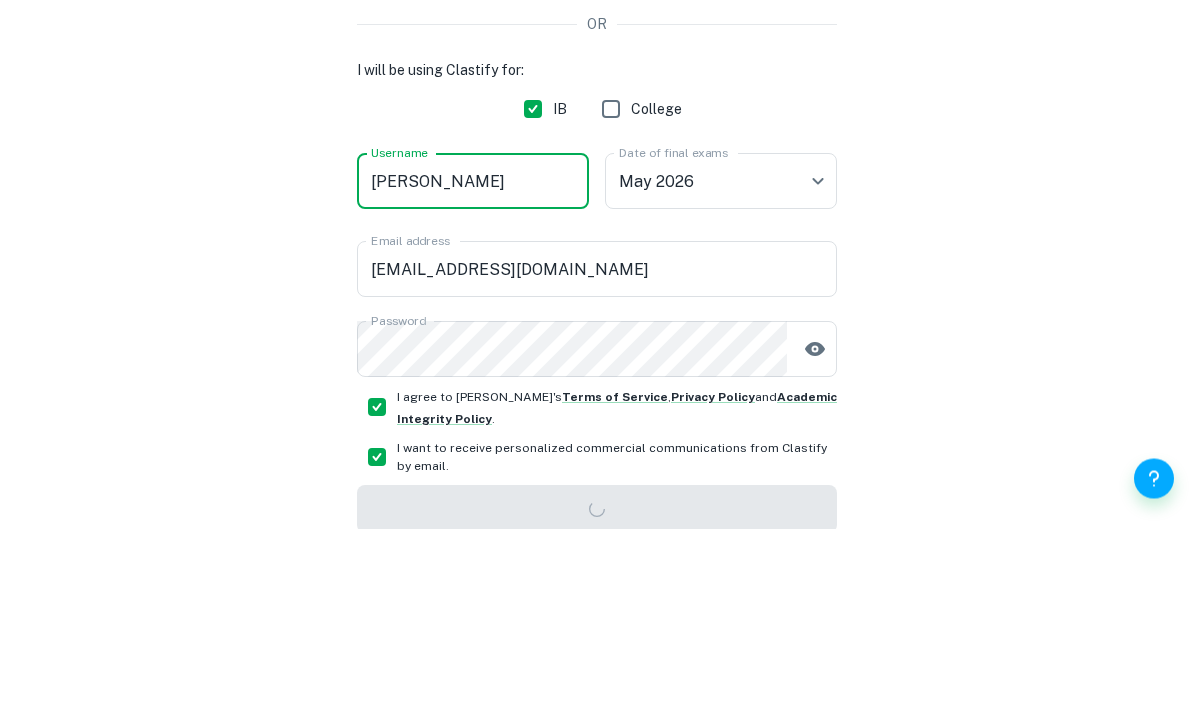 click on "Create a Clastify account Free forever. No credit card needed. OR I will be using Clastify for: IB College Username Jasmine Yu Username Date of final exams May 2026 M26 Date of final exams Email address arrri10173@163.com Email address Password Password I agree to Clastify's  Terms of Service ,  Privacy Policy  and  Academic Integrity Policy . I want to receive personalized commercial communications from Clastify by email. Register" at bounding box center [597, 379] 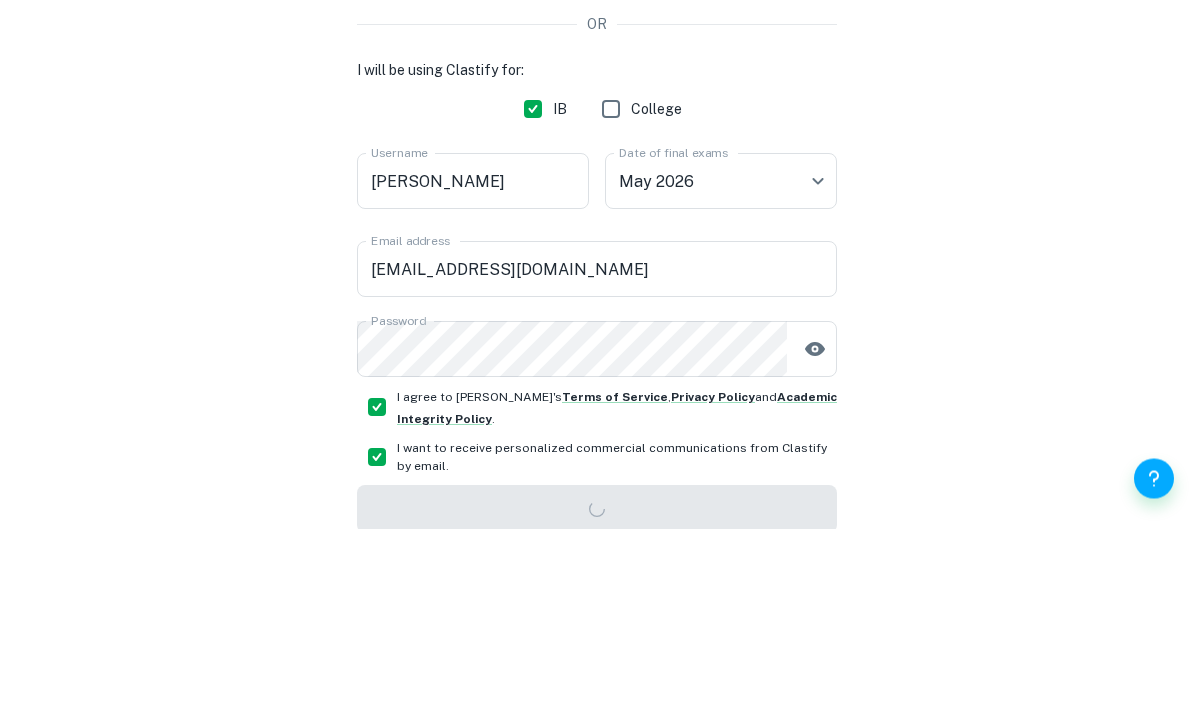 scroll, scrollTop: 205, scrollLeft: 0, axis: vertical 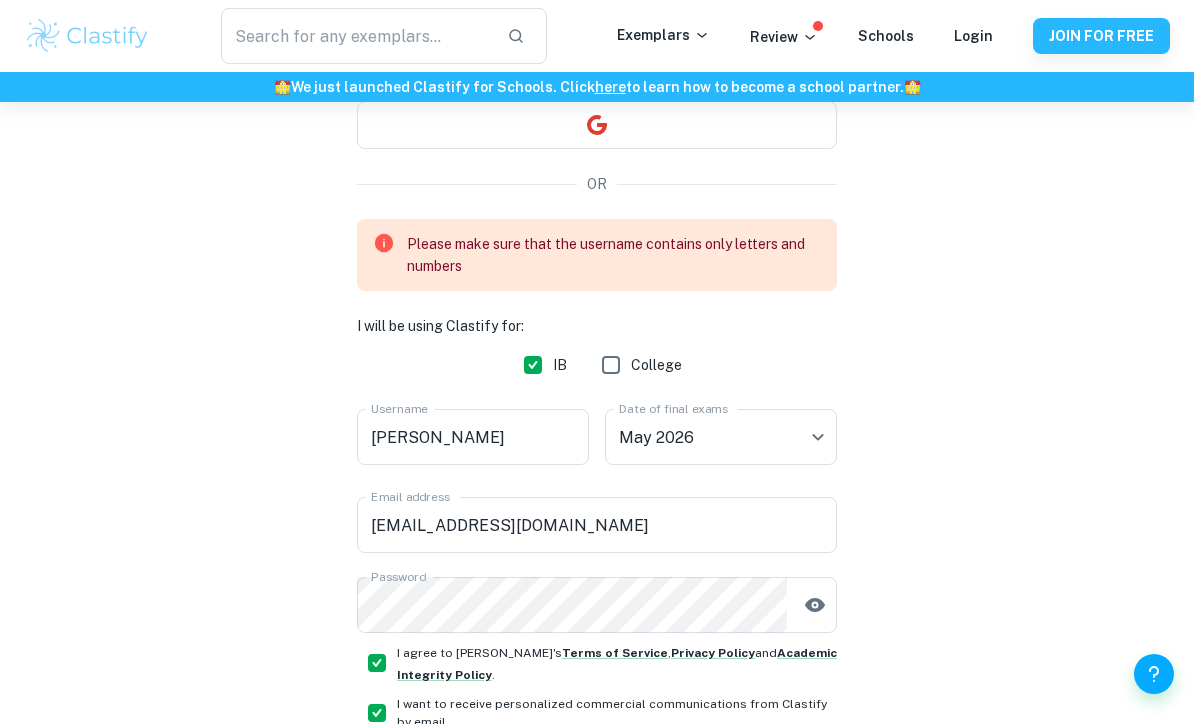 click on "Jasmine Yu" at bounding box center (473, 437) 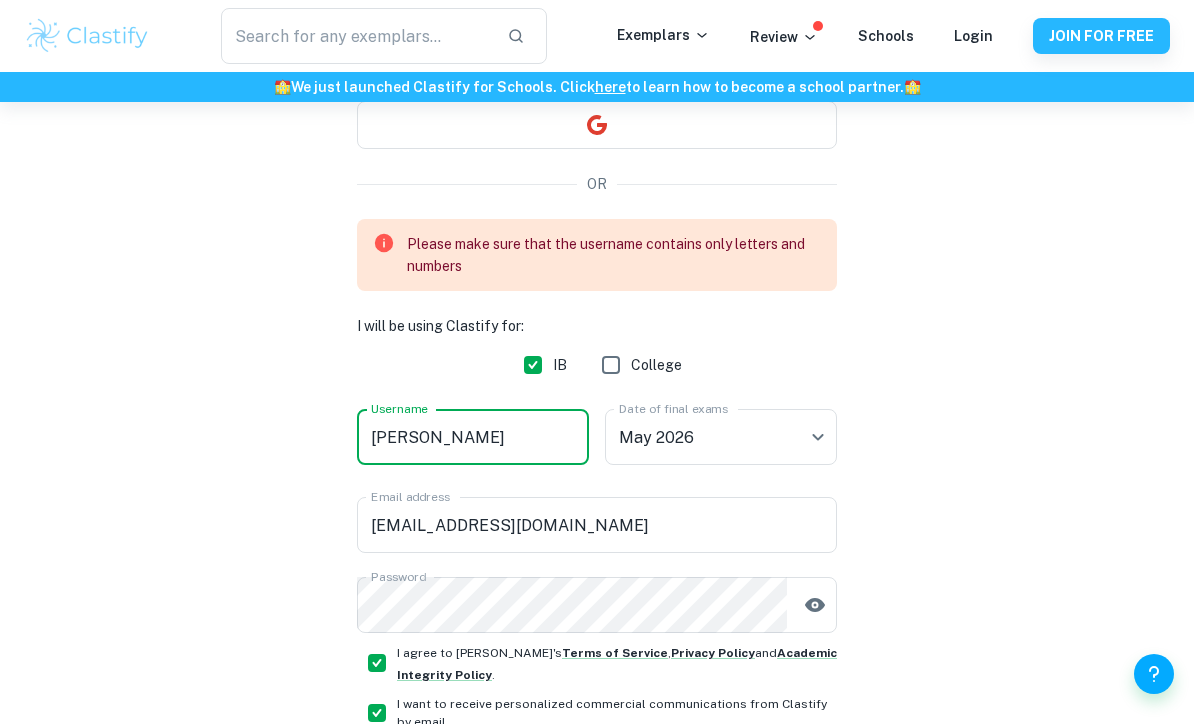 scroll, scrollTop: 204, scrollLeft: 0, axis: vertical 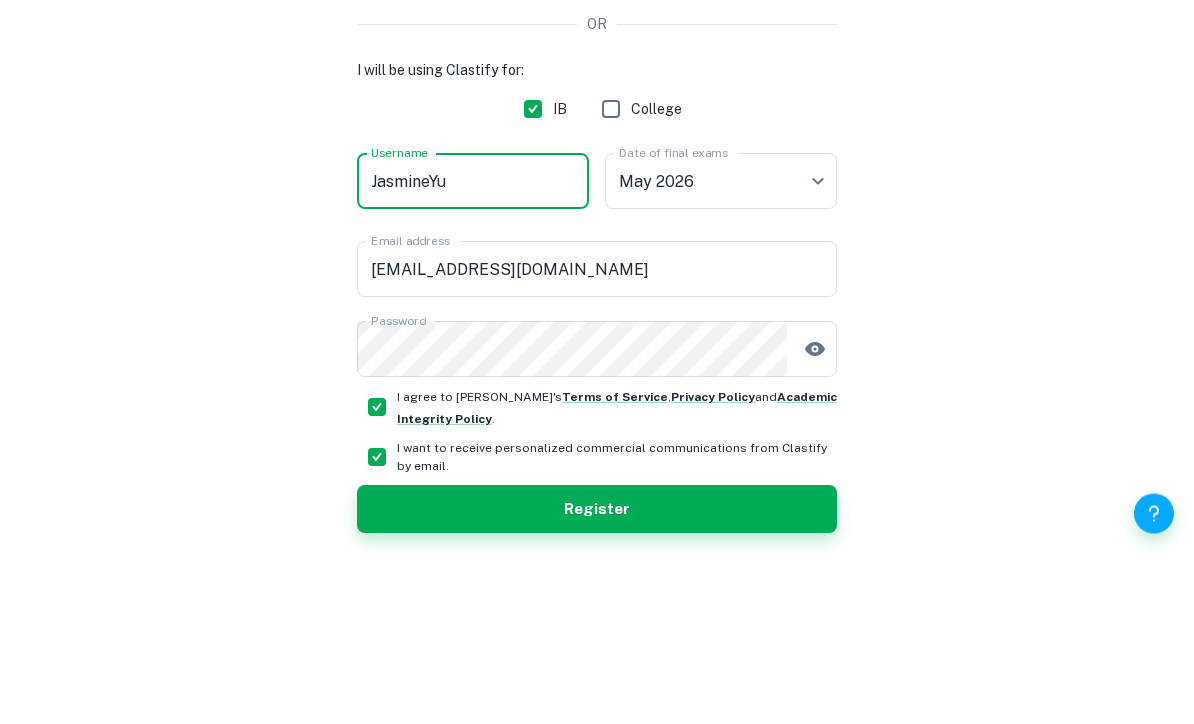 type on "JasmineYu" 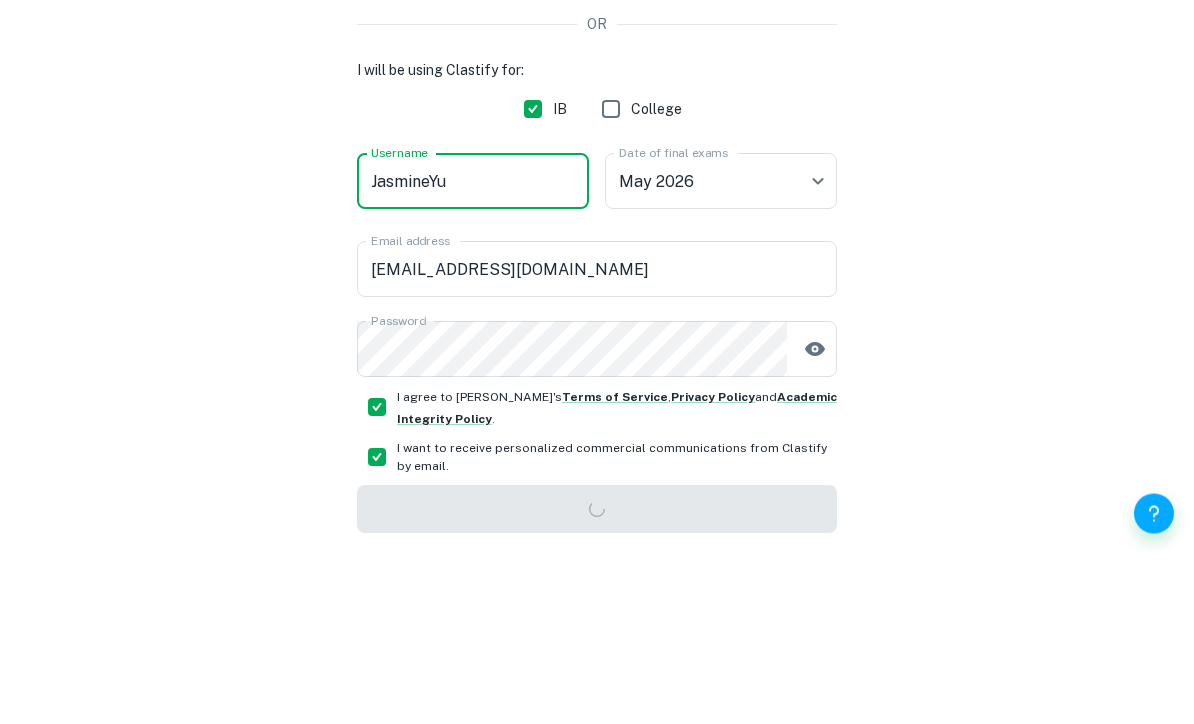 click on "Create a Clastify account Free forever. No credit card needed. OR I will be using Clastify for: IB College Username JasmineYu Username Date of final exams May 2026 M26 Date of final exams Email address arrri10173@163.com Email address Password Password I agree to Clastify's  Terms of Service ,  Privacy Policy  and  Academic Integrity Policy . I want to receive personalized commercial communications from Clastify by email. Register" at bounding box center [597, 344] 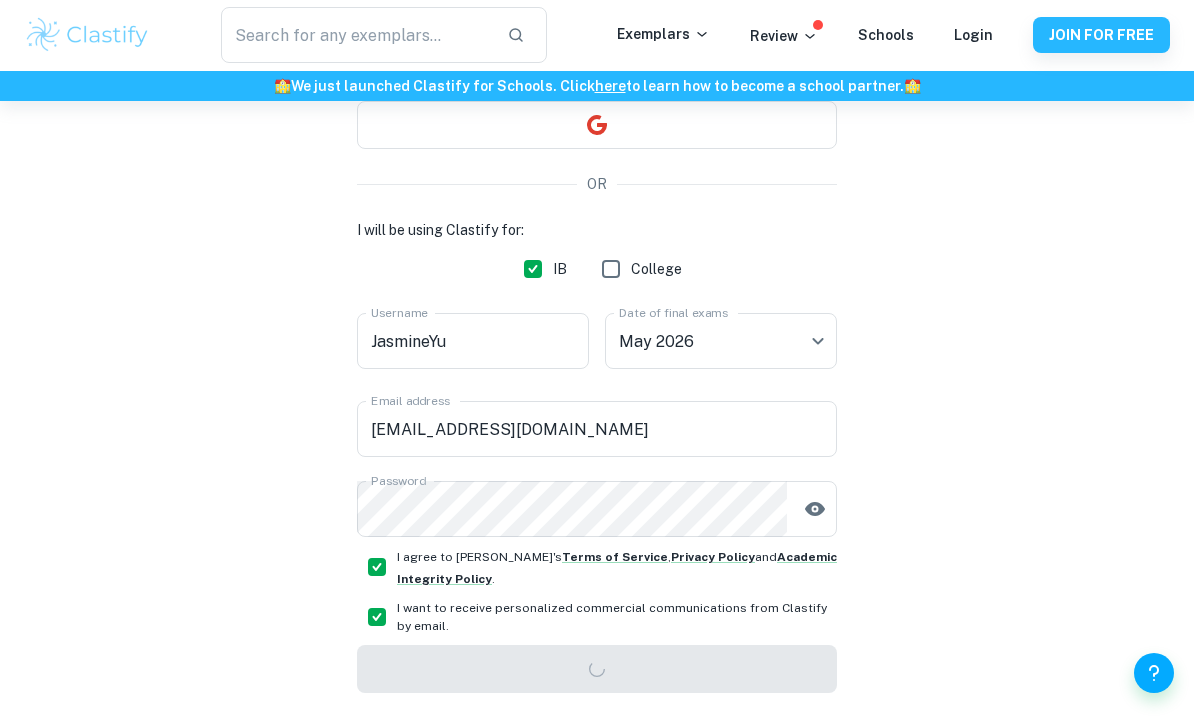 scroll, scrollTop: 102, scrollLeft: 0, axis: vertical 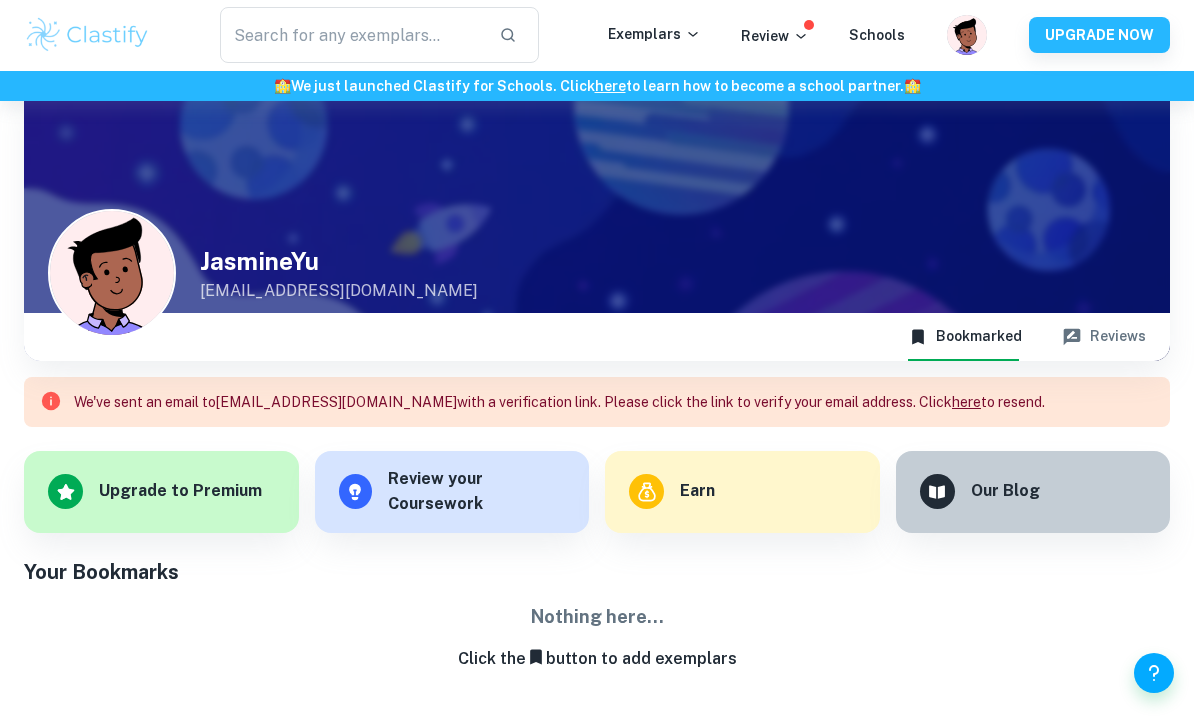 click on "Customize" at bounding box center (0, 0) 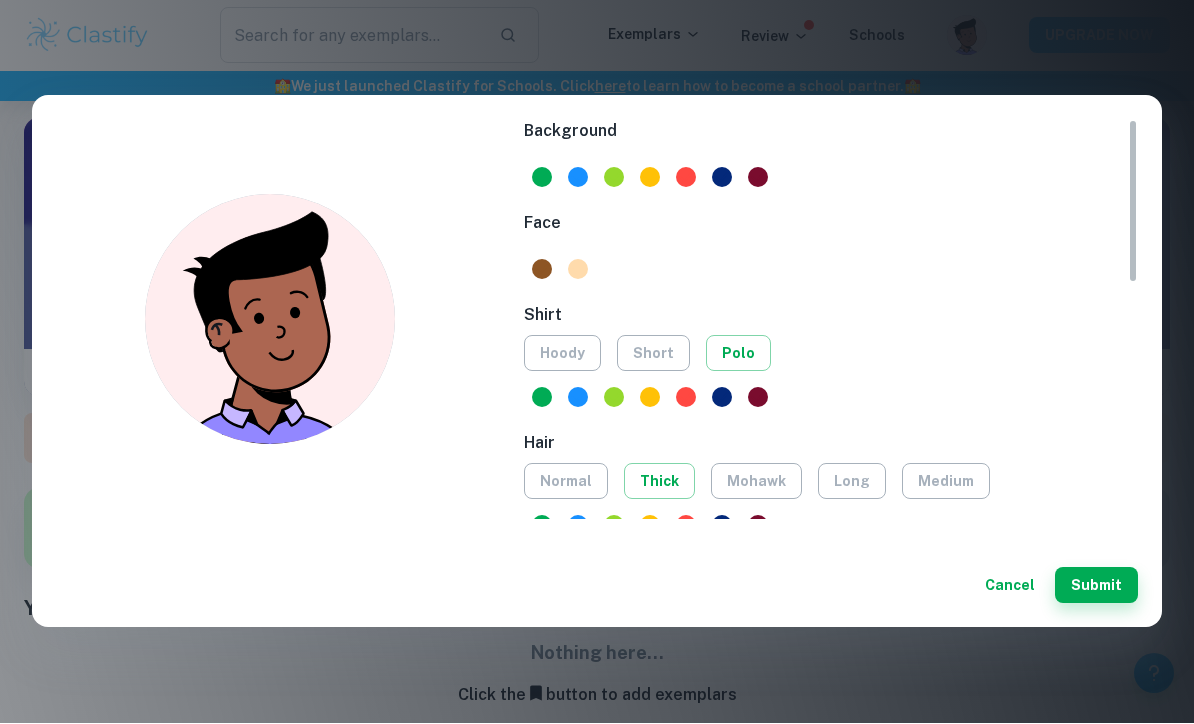 scroll, scrollTop: 0, scrollLeft: 0, axis: both 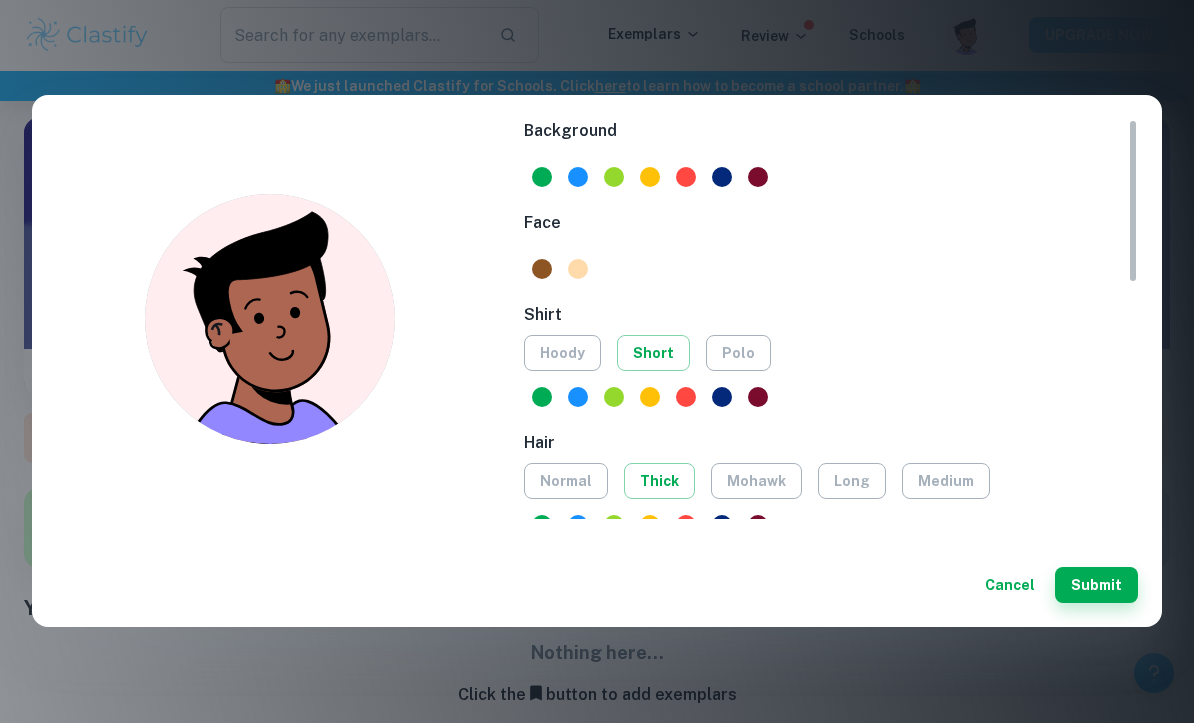 click on "polo" at bounding box center [738, 354] 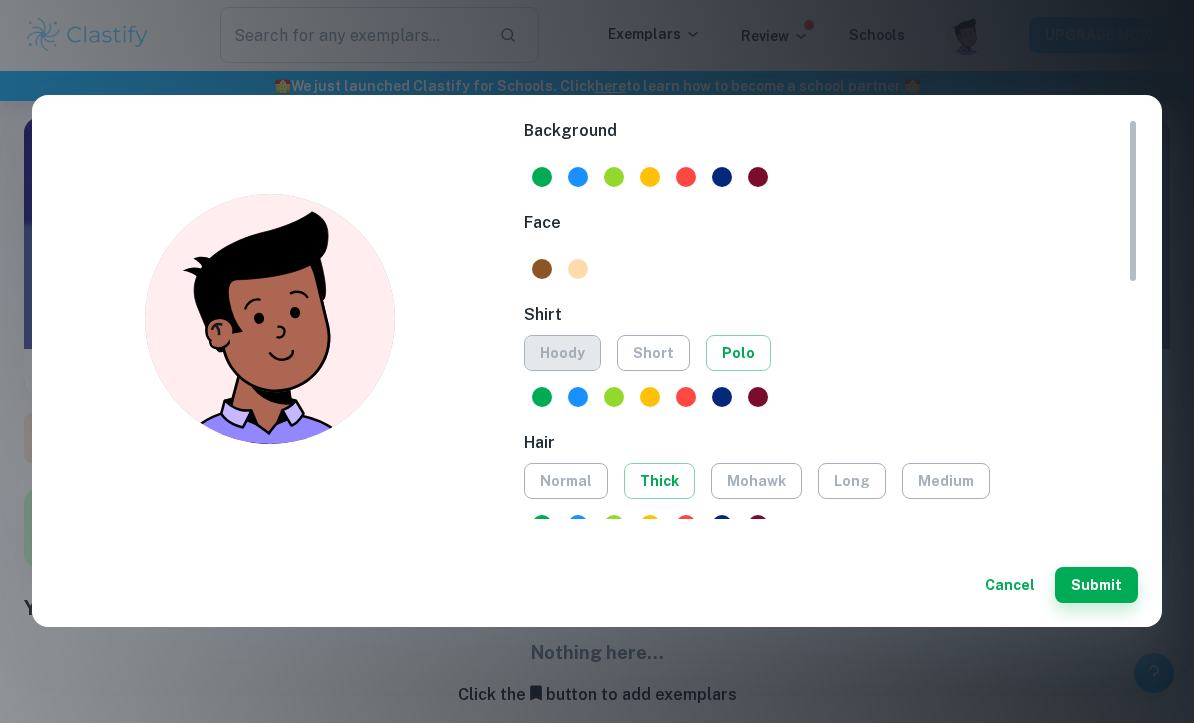click on "hoody" at bounding box center [562, 354] 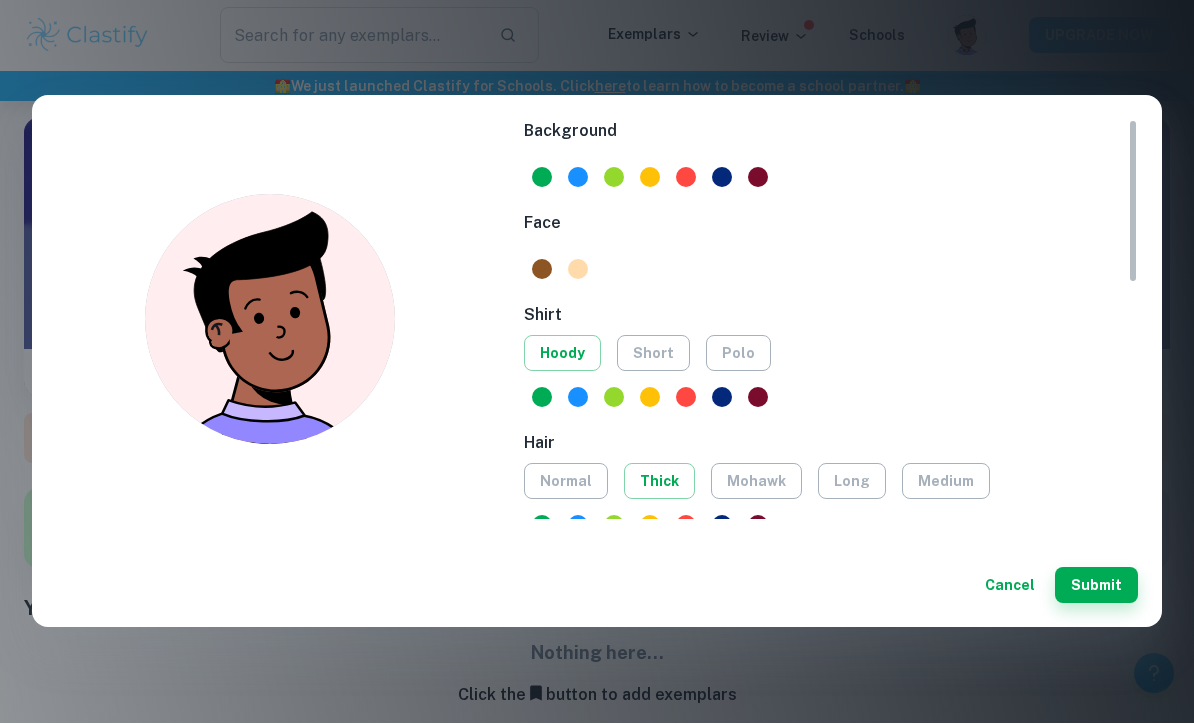 click on "short" at bounding box center (653, 354) 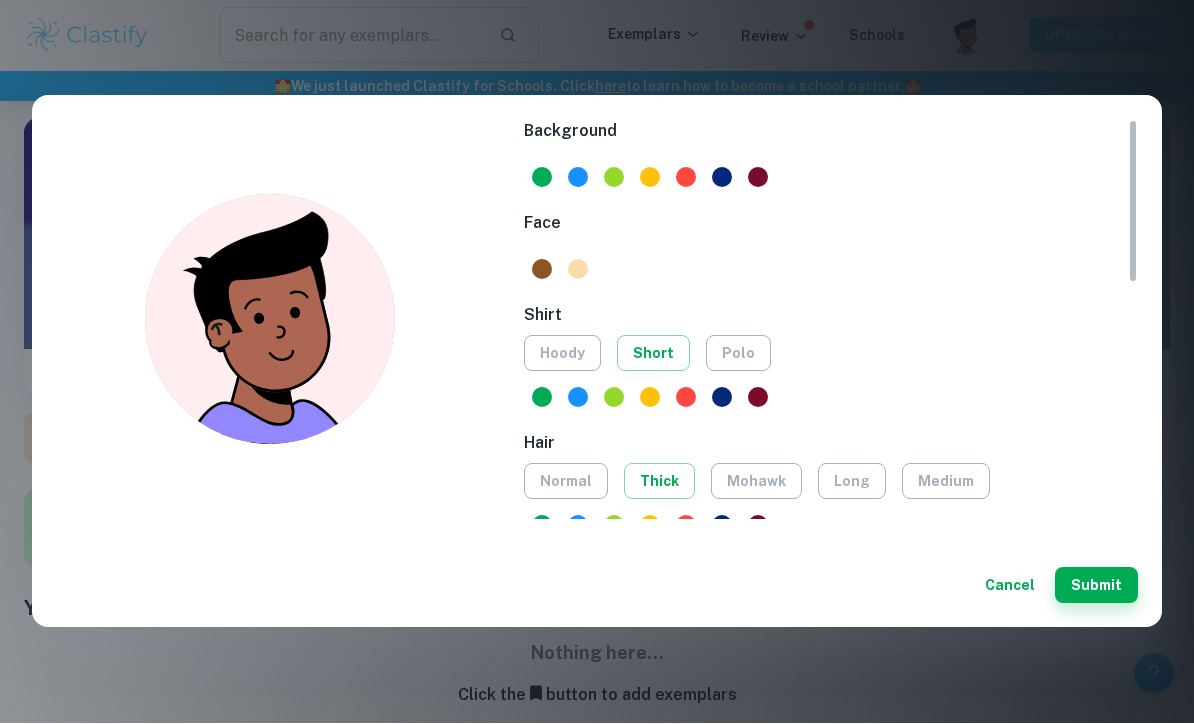 click on "polo" at bounding box center [738, 354] 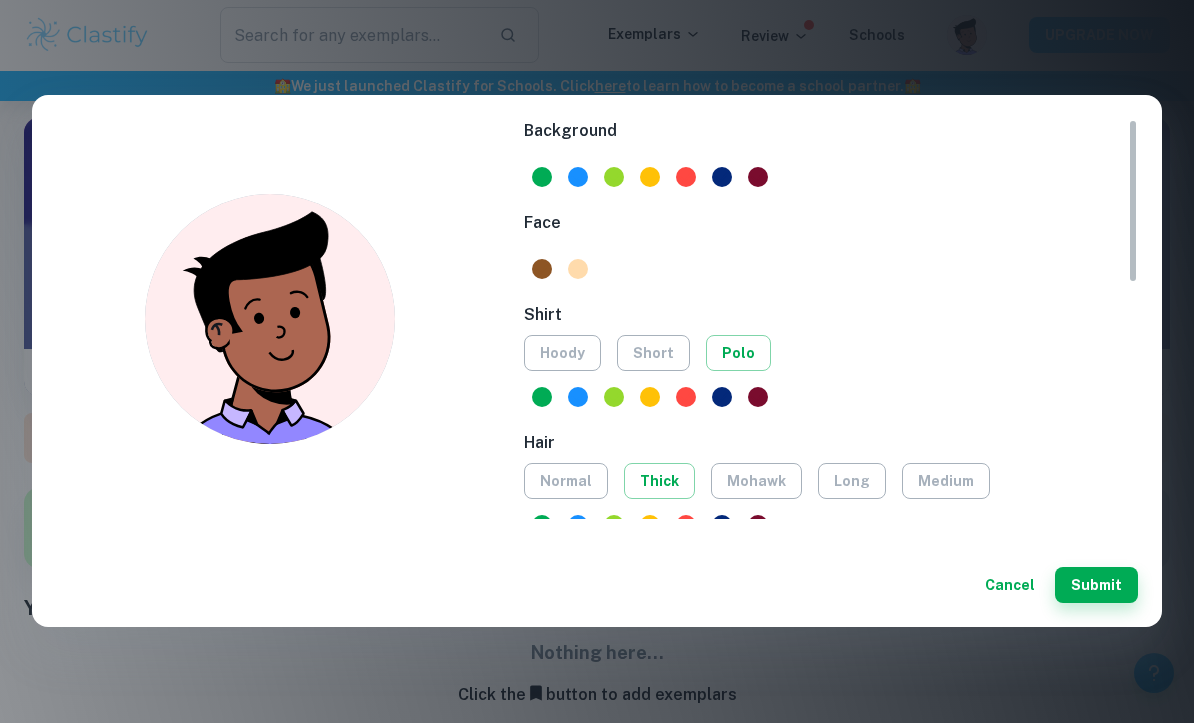 click at bounding box center (578, 398) 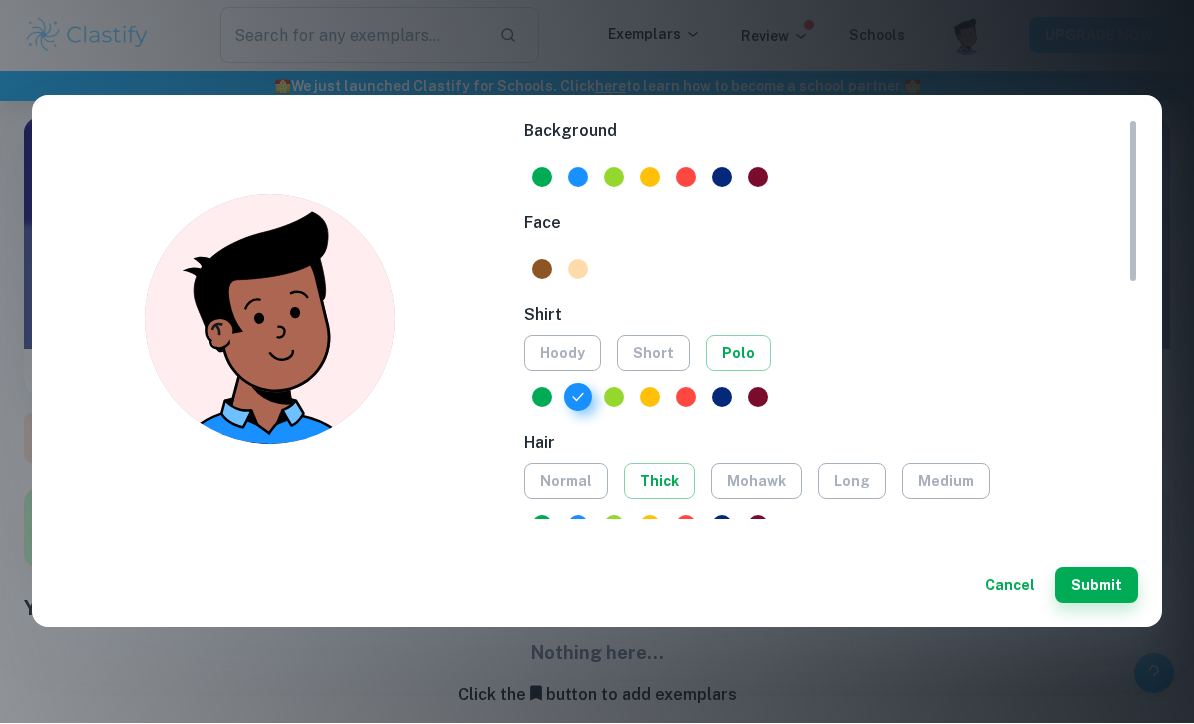 click at bounding box center (614, 398) 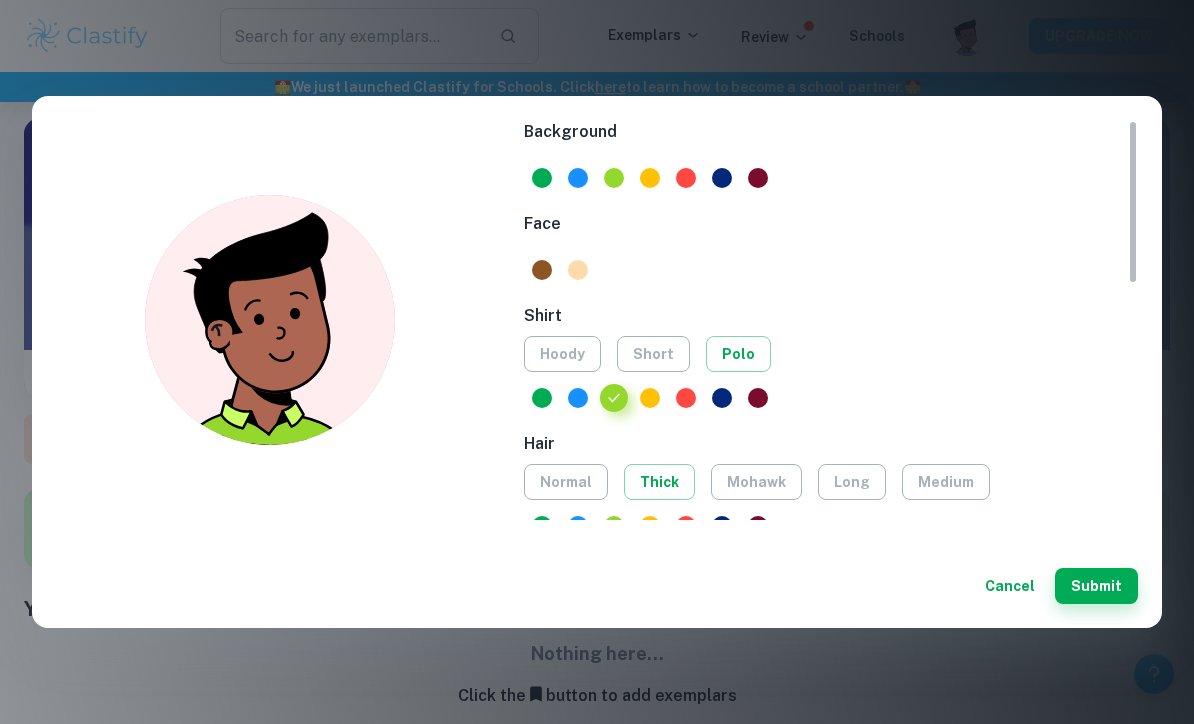 click at bounding box center [722, 398] 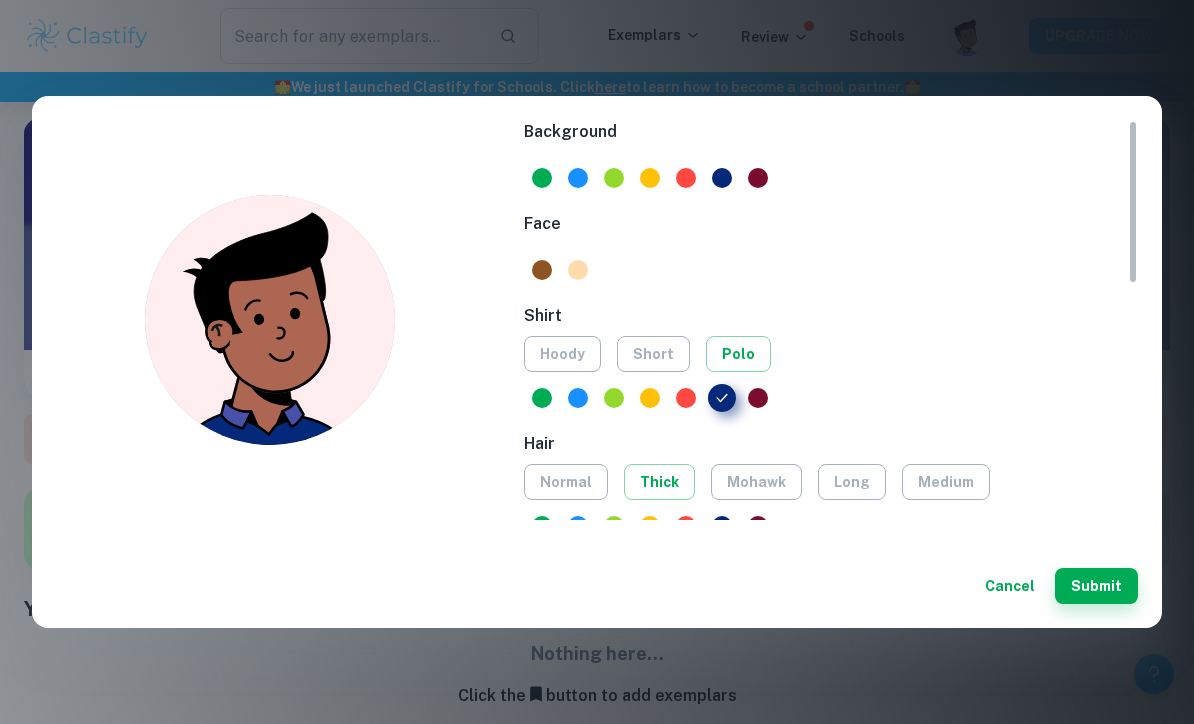 click at bounding box center [578, 270] 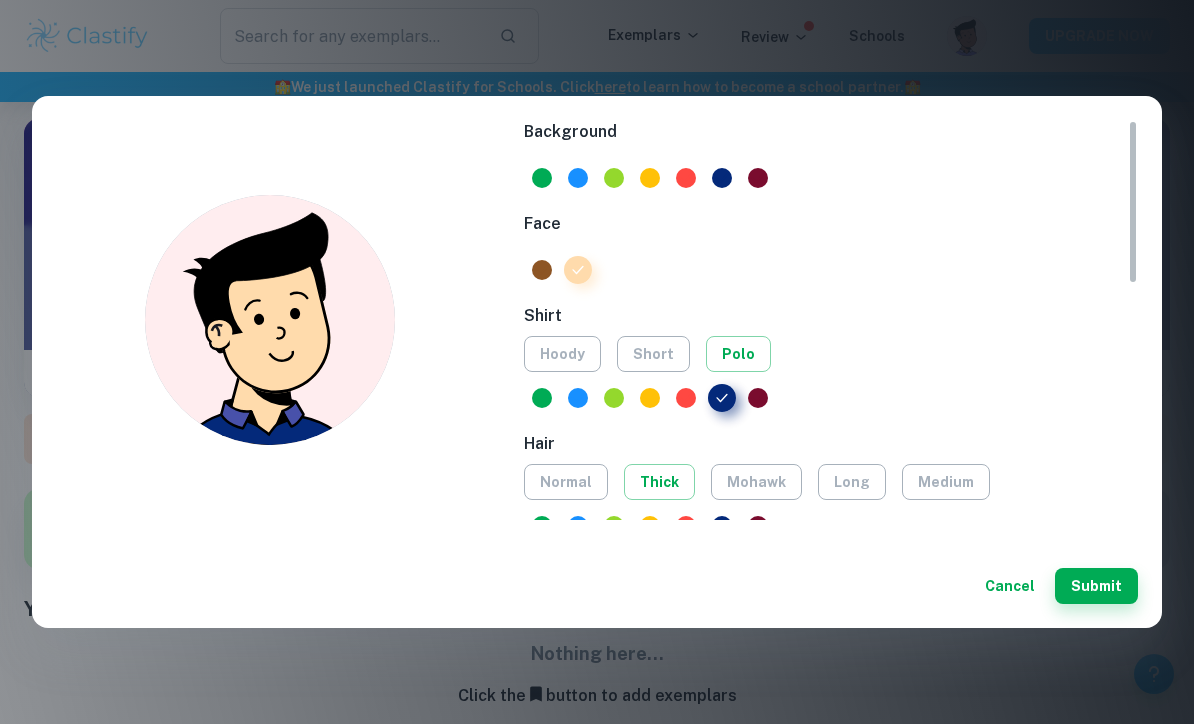 click at bounding box center [722, 178] 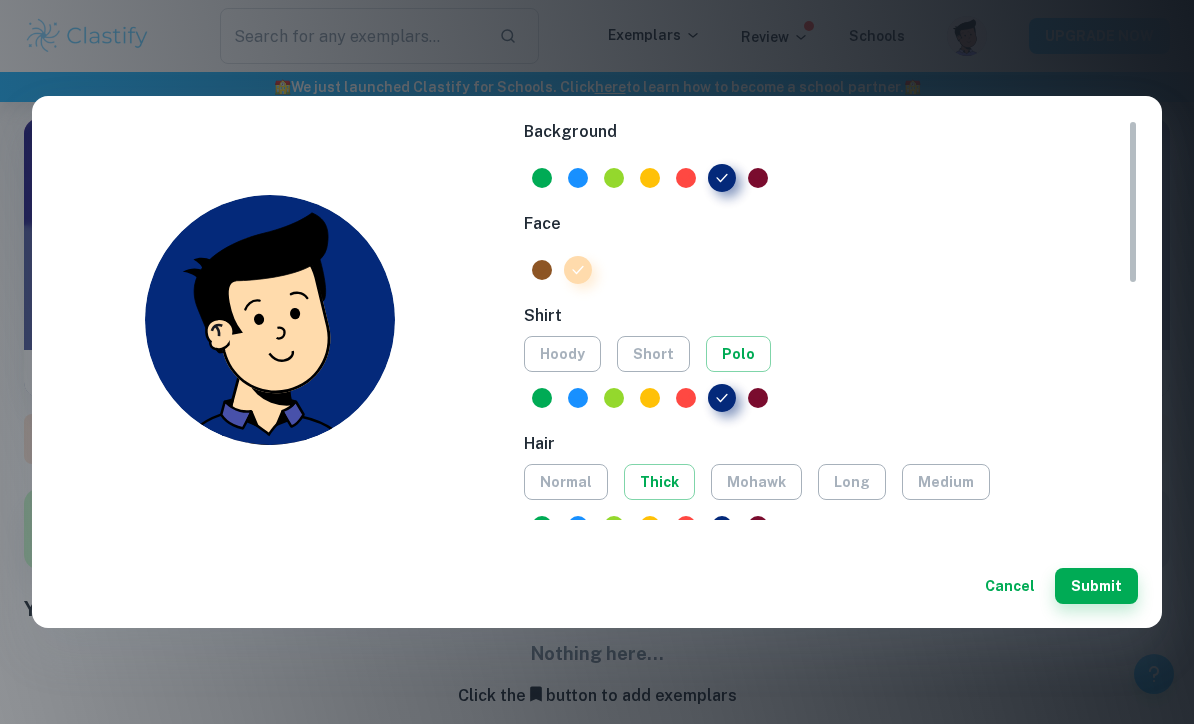 click at bounding box center [650, 178] 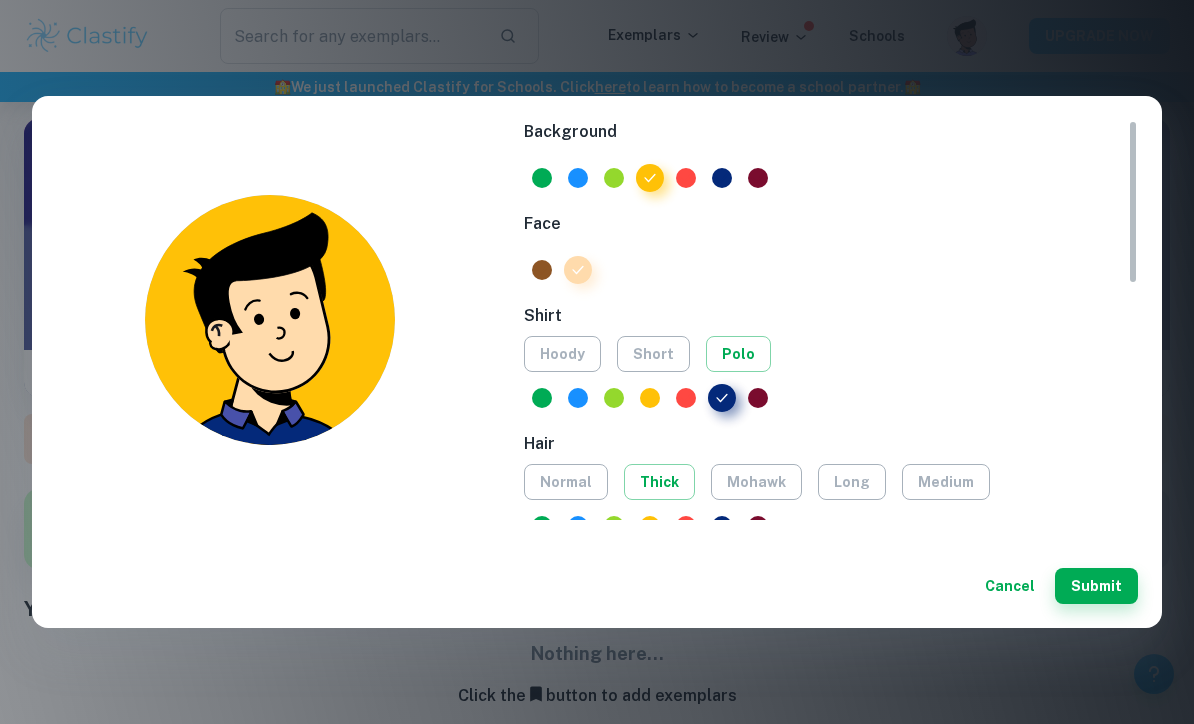 click at bounding box center [614, 178] 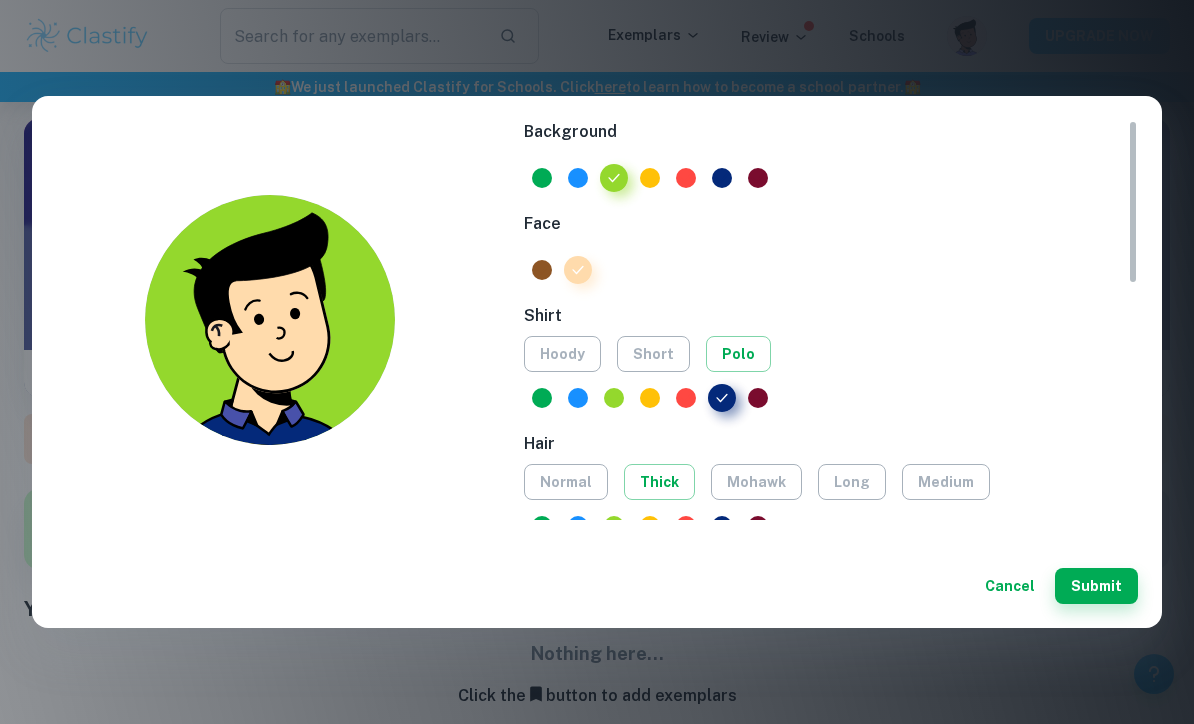 click at bounding box center (614, 178) 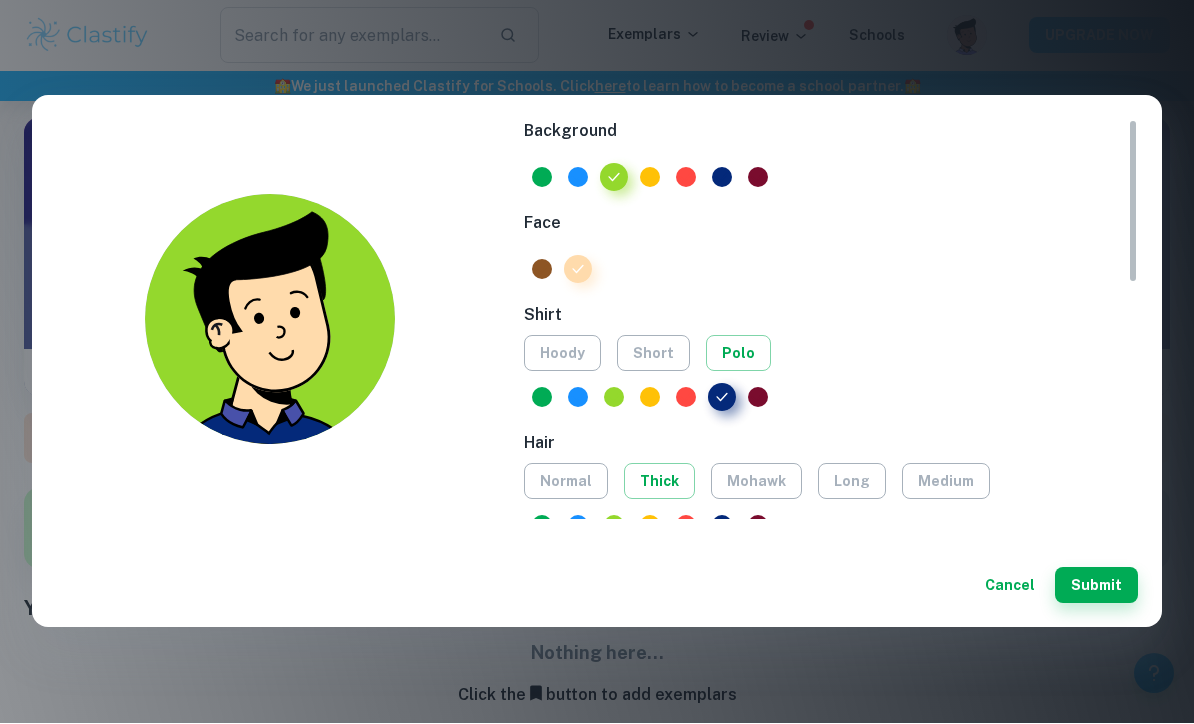 click at bounding box center (578, 178) 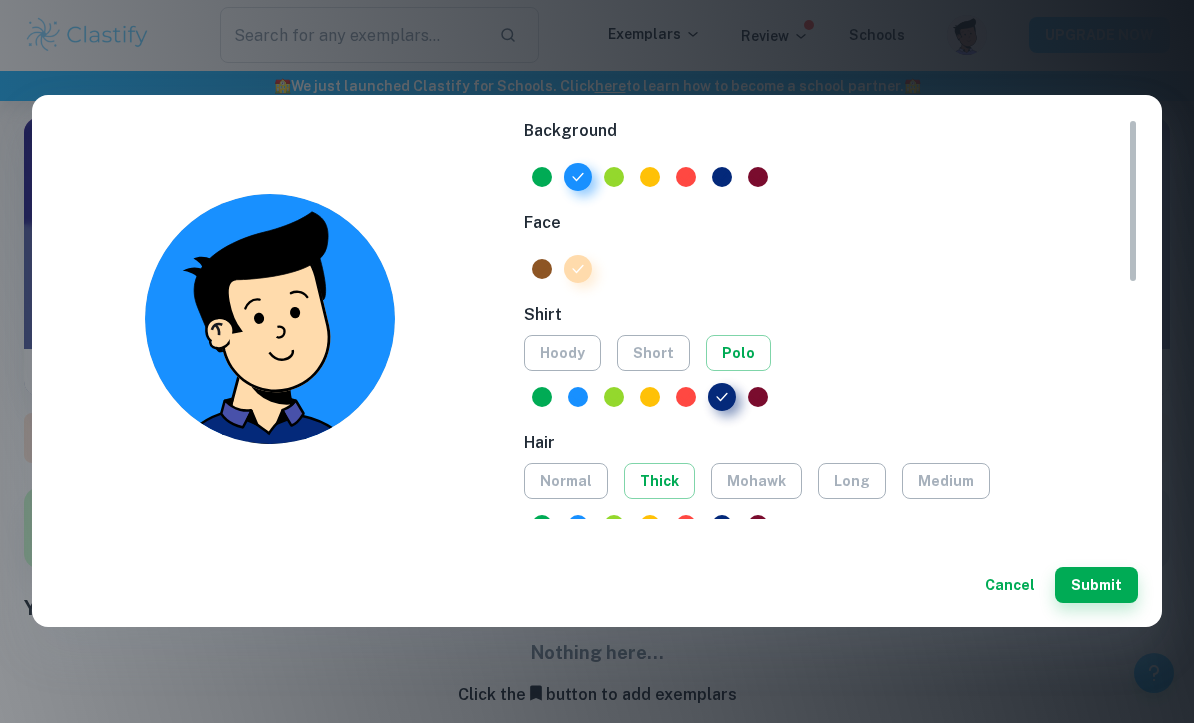 click at bounding box center [542, 178] 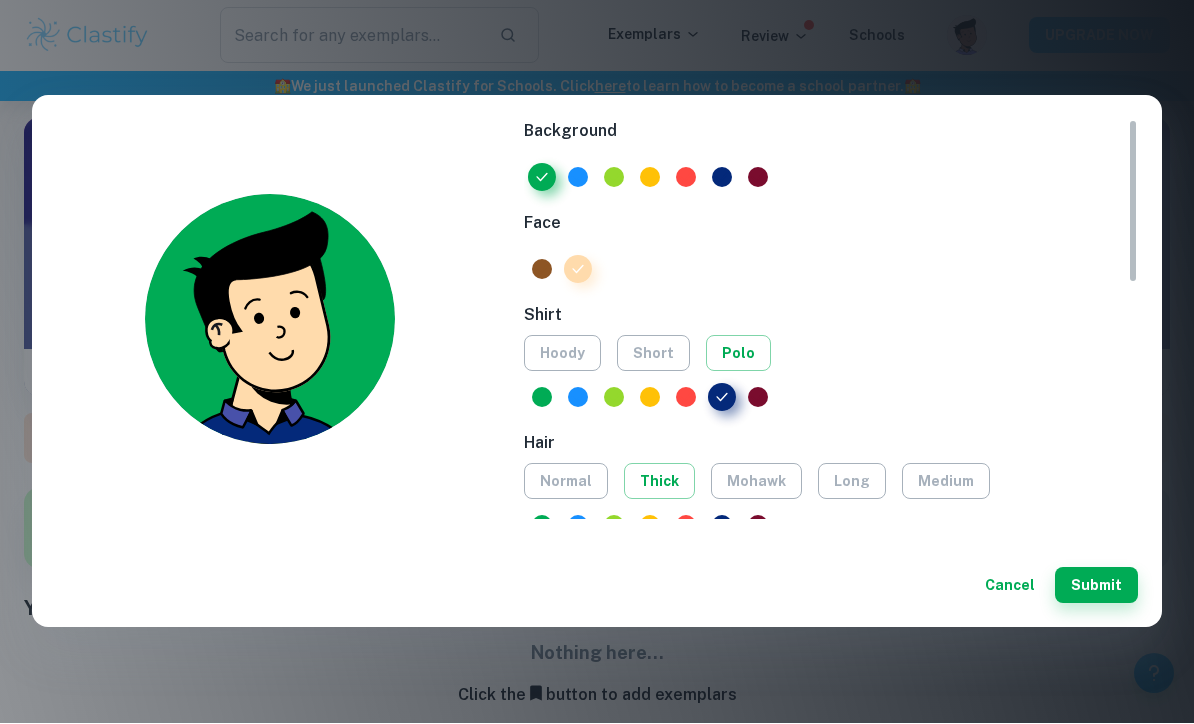 click at bounding box center [614, 398] 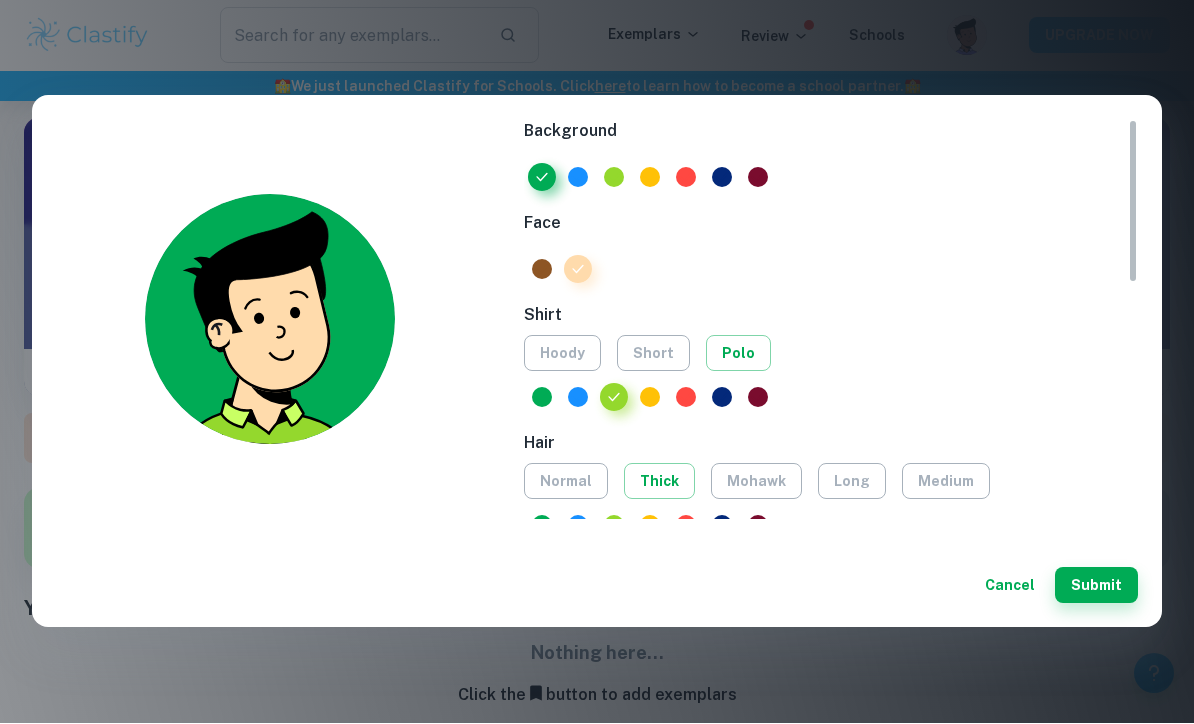 click at bounding box center (650, 398) 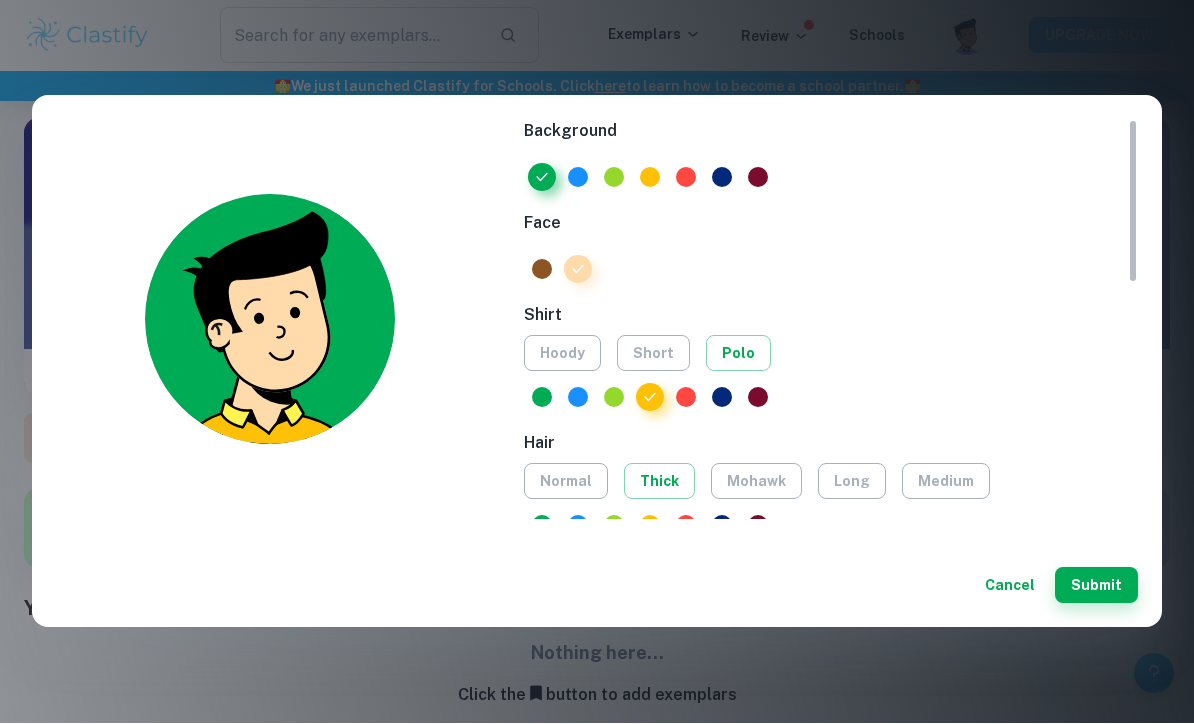 click at bounding box center [722, 398] 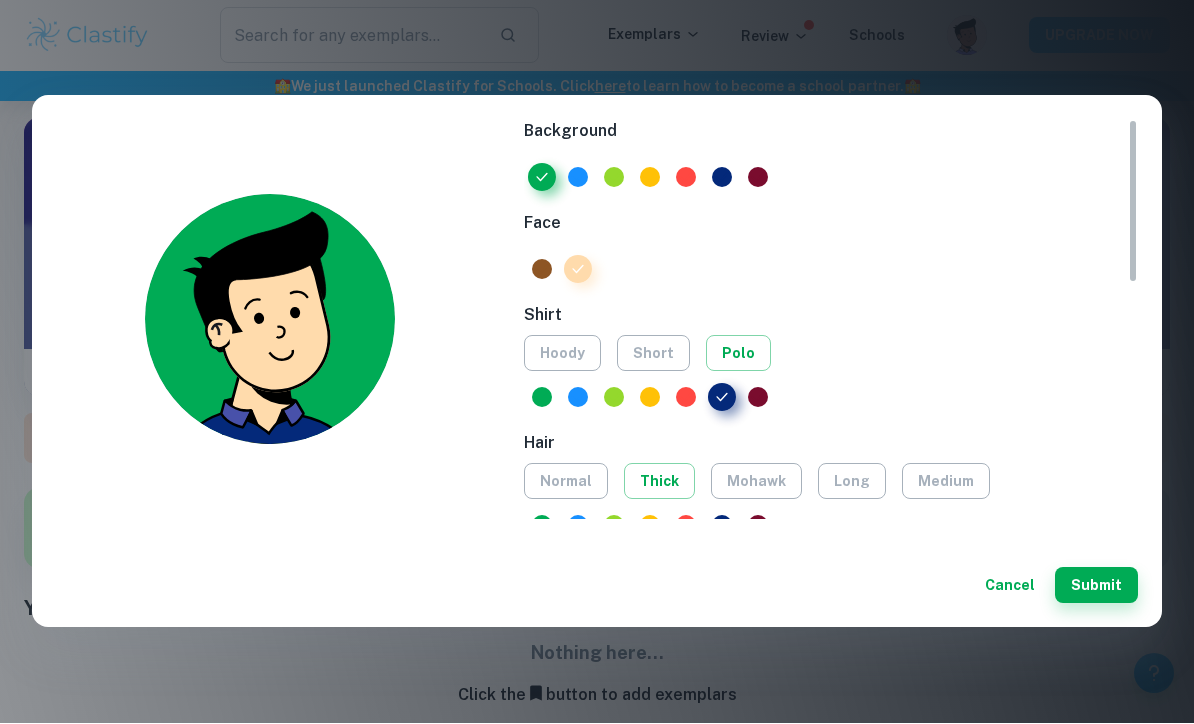 click at bounding box center (758, 398) 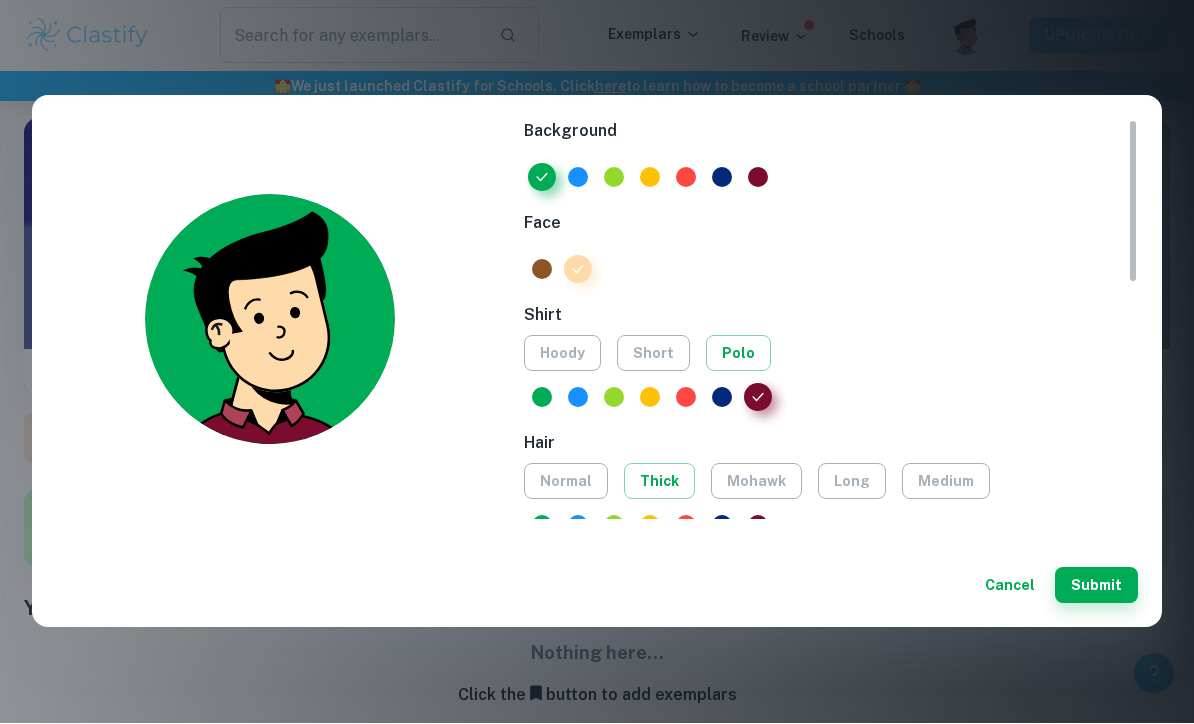 click at bounding box center [722, 398] 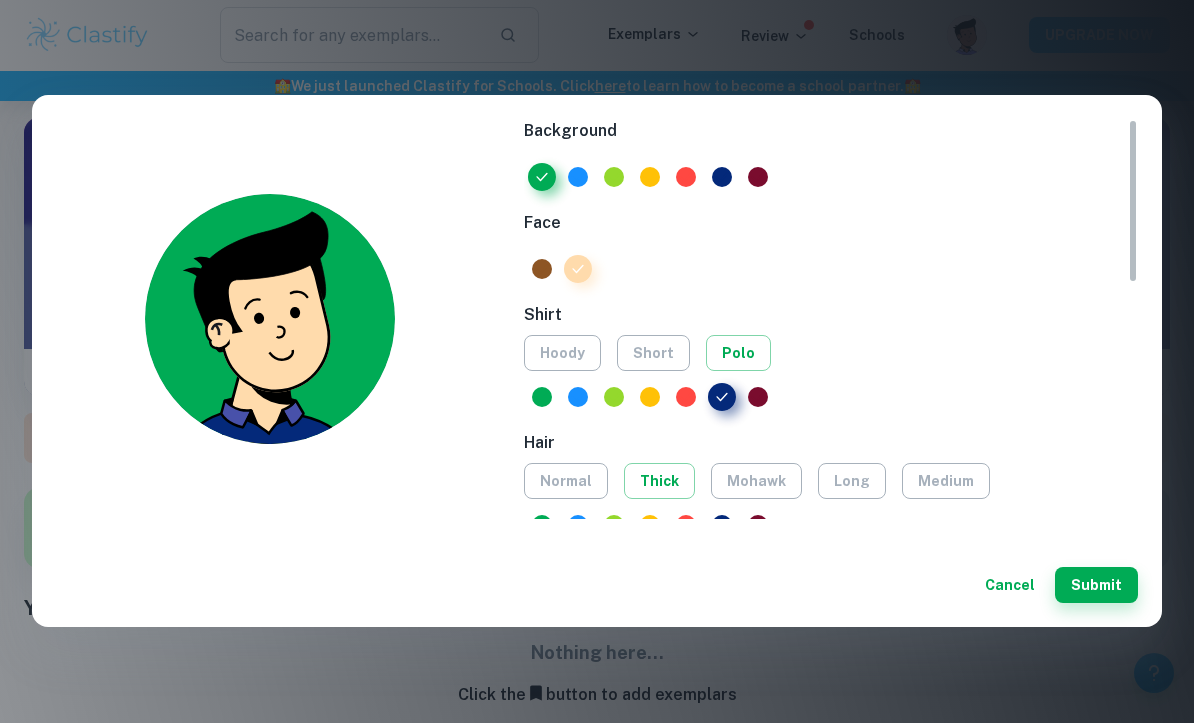 click at bounding box center (650, 398) 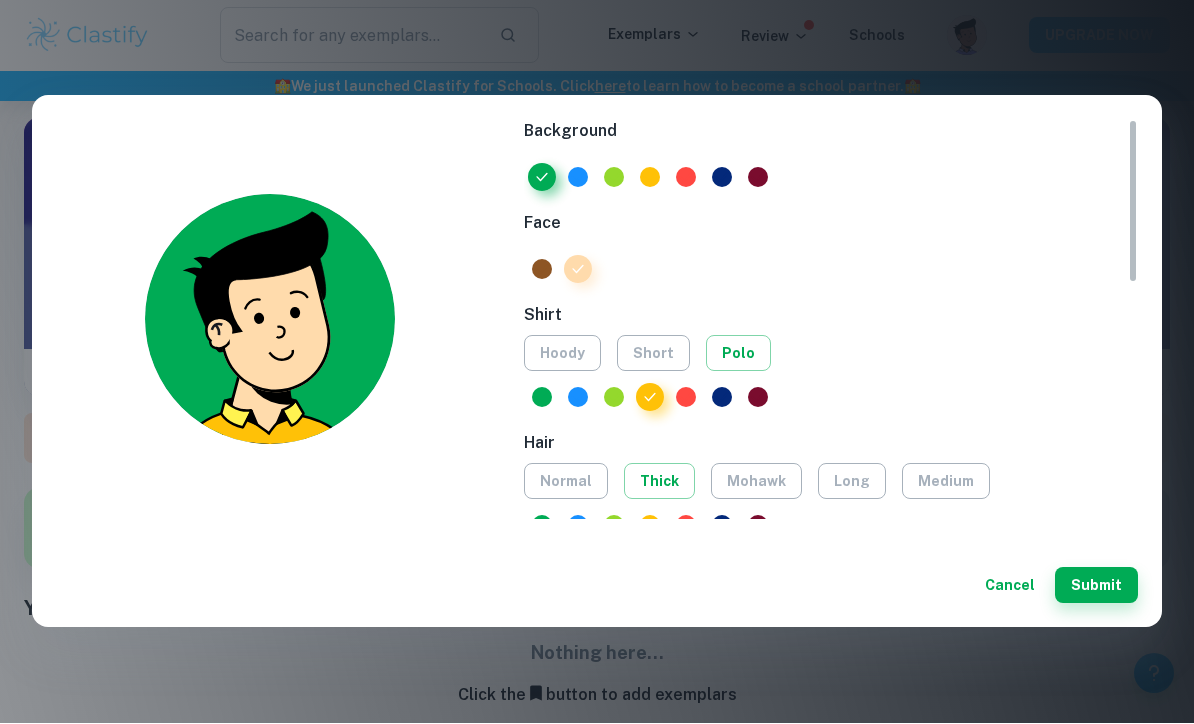 click at bounding box center [722, 398] 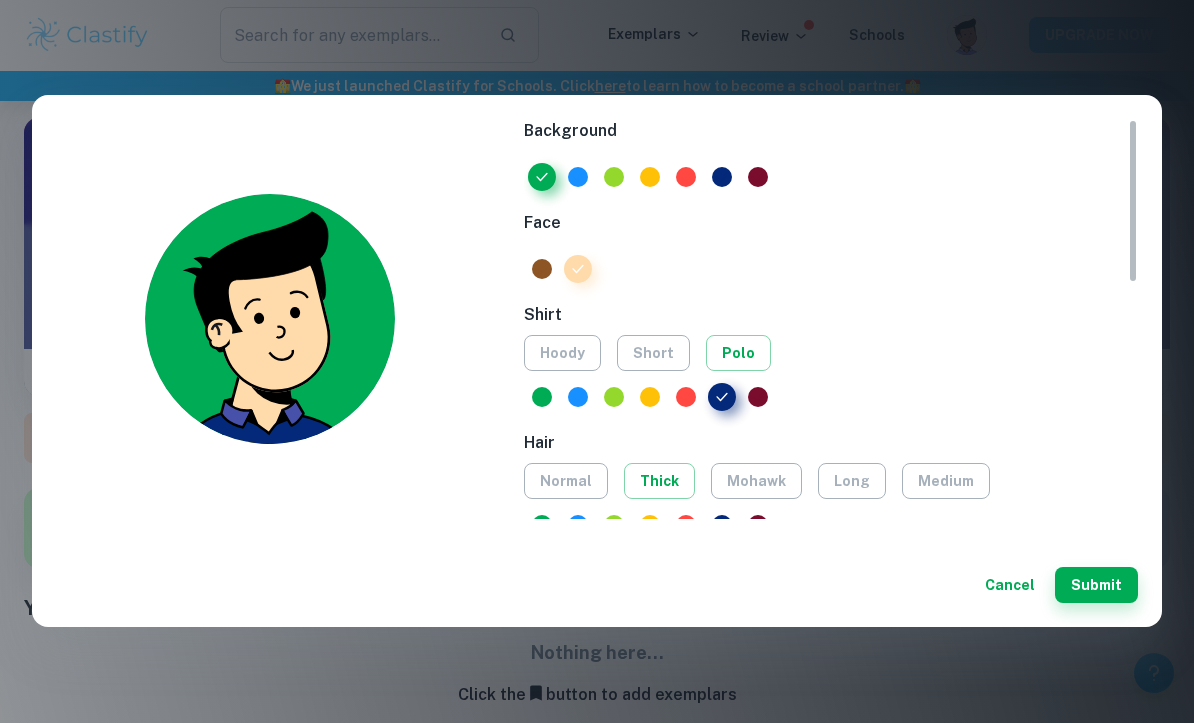 click at bounding box center [614, 178] 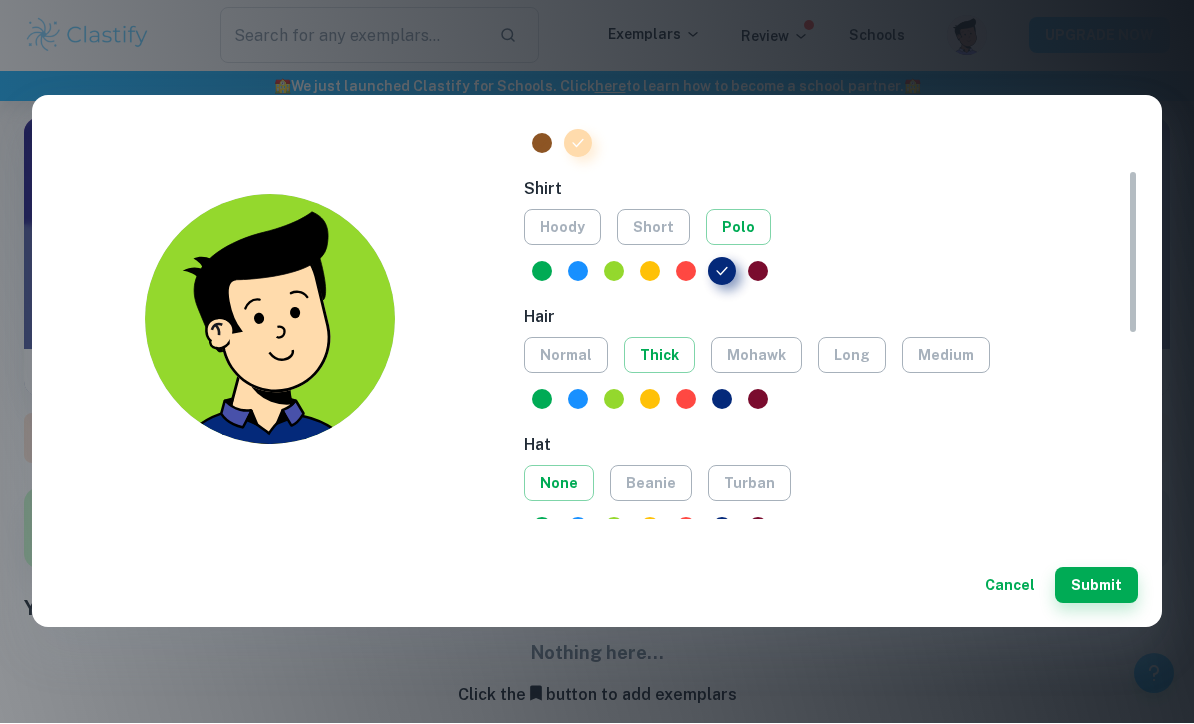 scroll, scrollTop: 127, scrollLeft: 0, axis: vertical 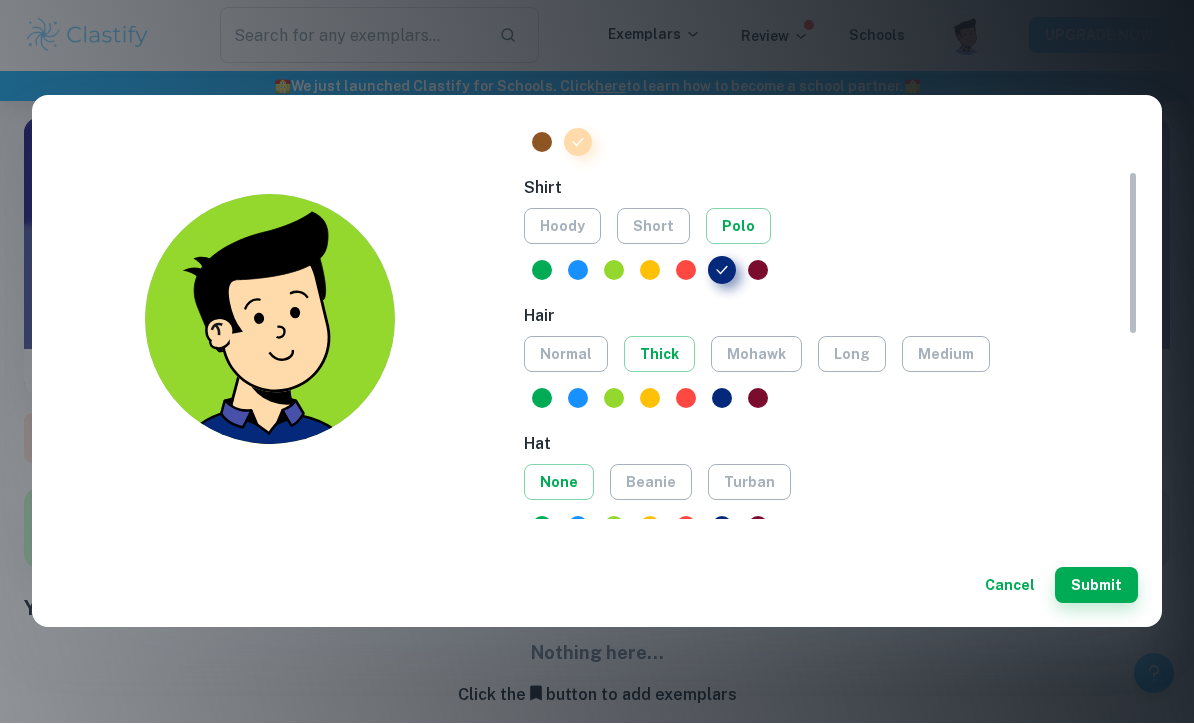 click on "normal" at bounding box center [566, 355] 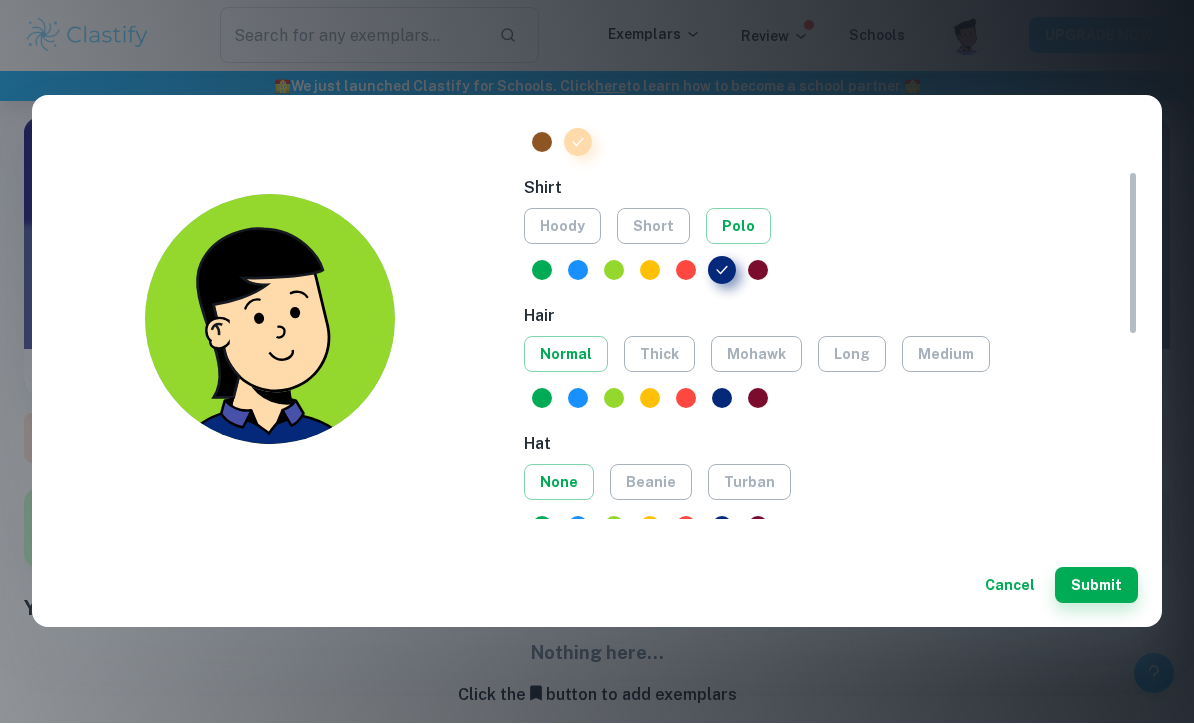 click on "mohawk" at bounding box center (756, 355) 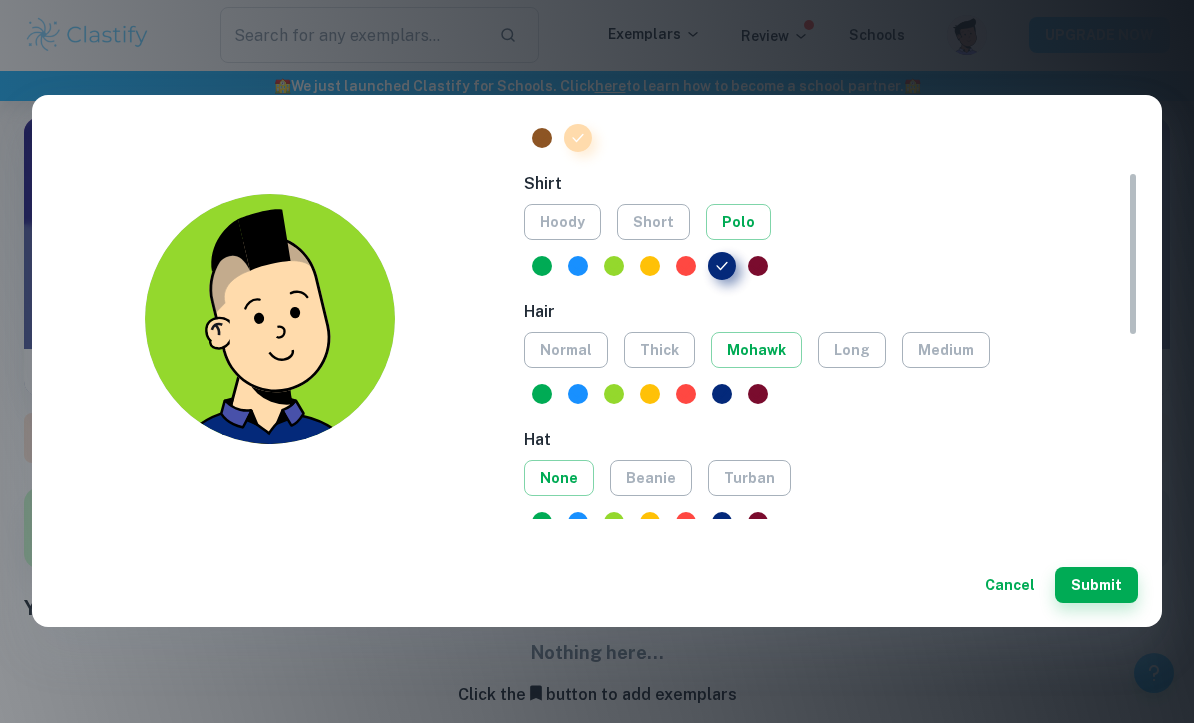 scroll, scrollTop: 129, scrollLeft: 0, axis: vertical 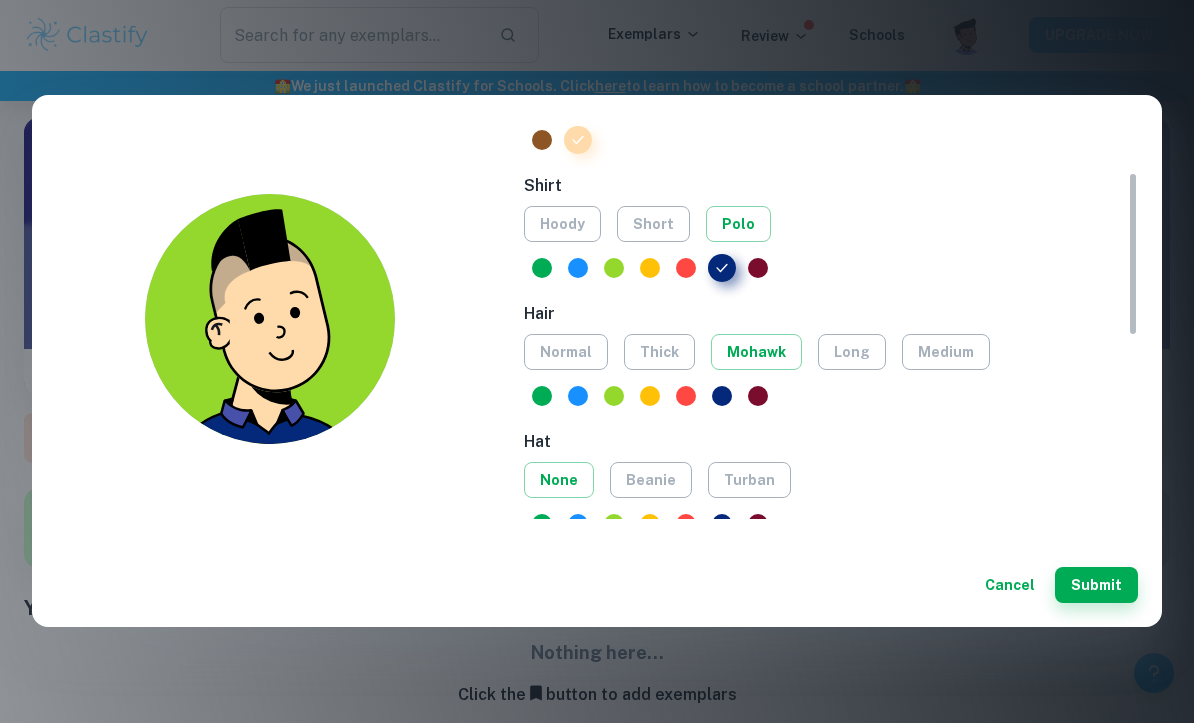 click on "long" at bounding box center (852, 353) 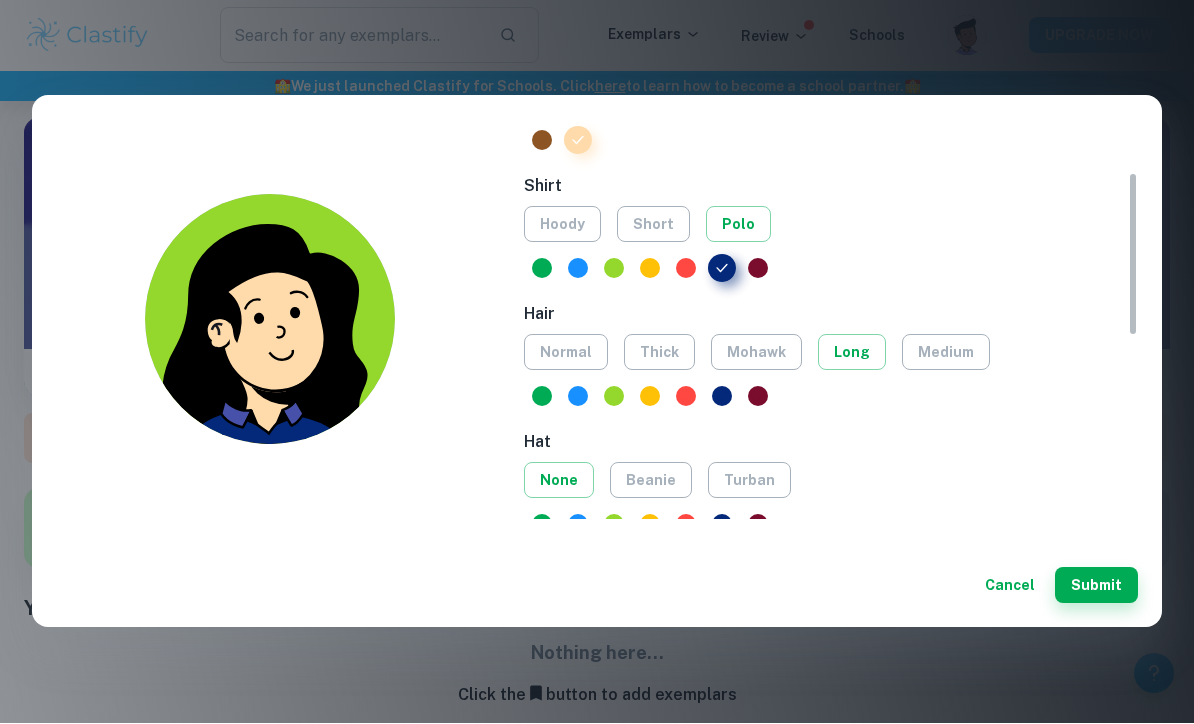 click on "medium" at bounding box center [946, 353] 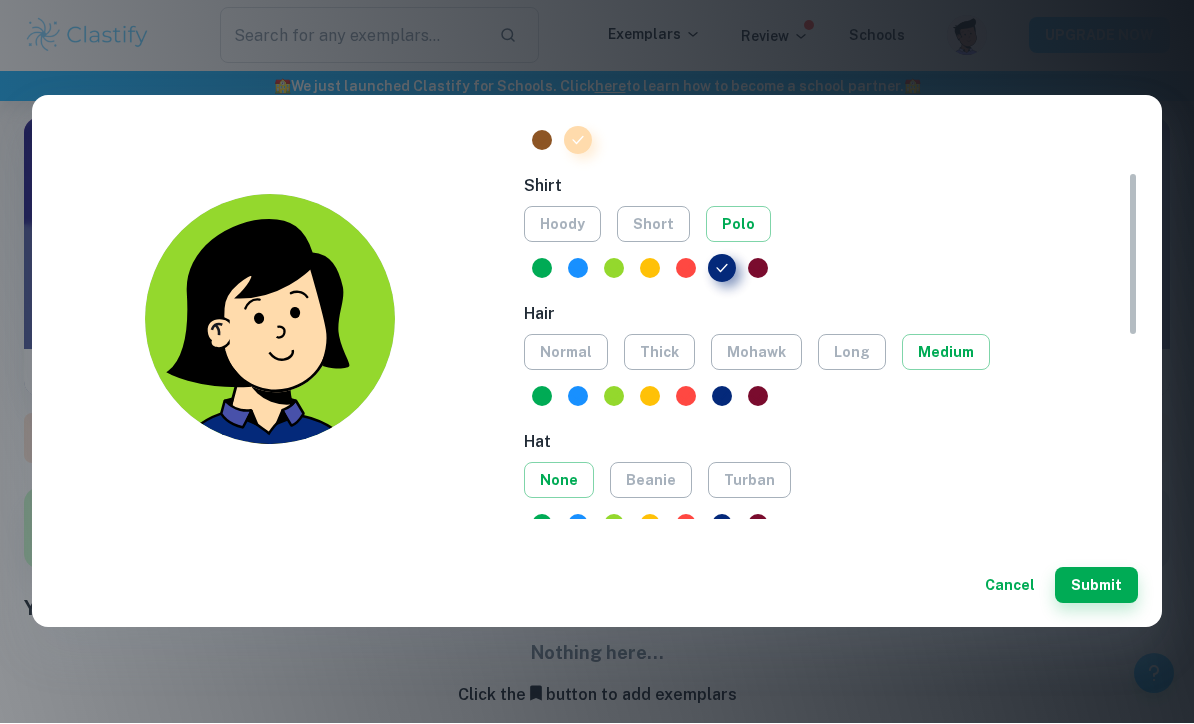 click on "long" at bounding box center (852, 353) 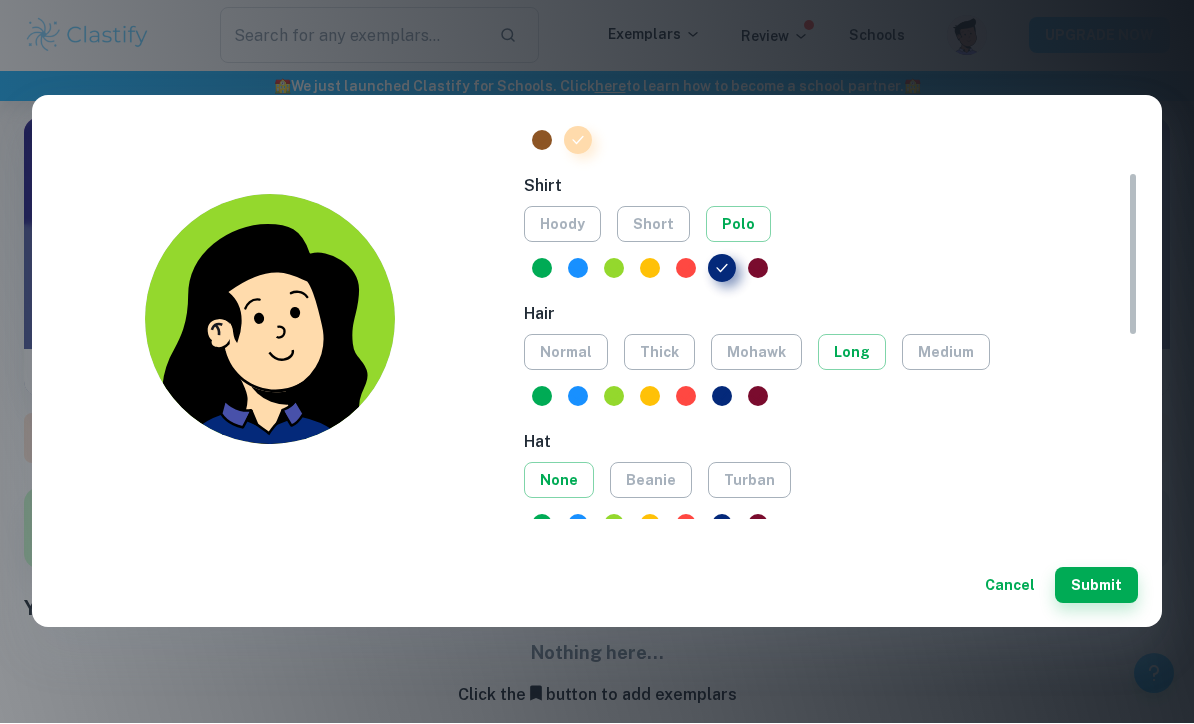 click on "medium" at bounding box center (946, 353) 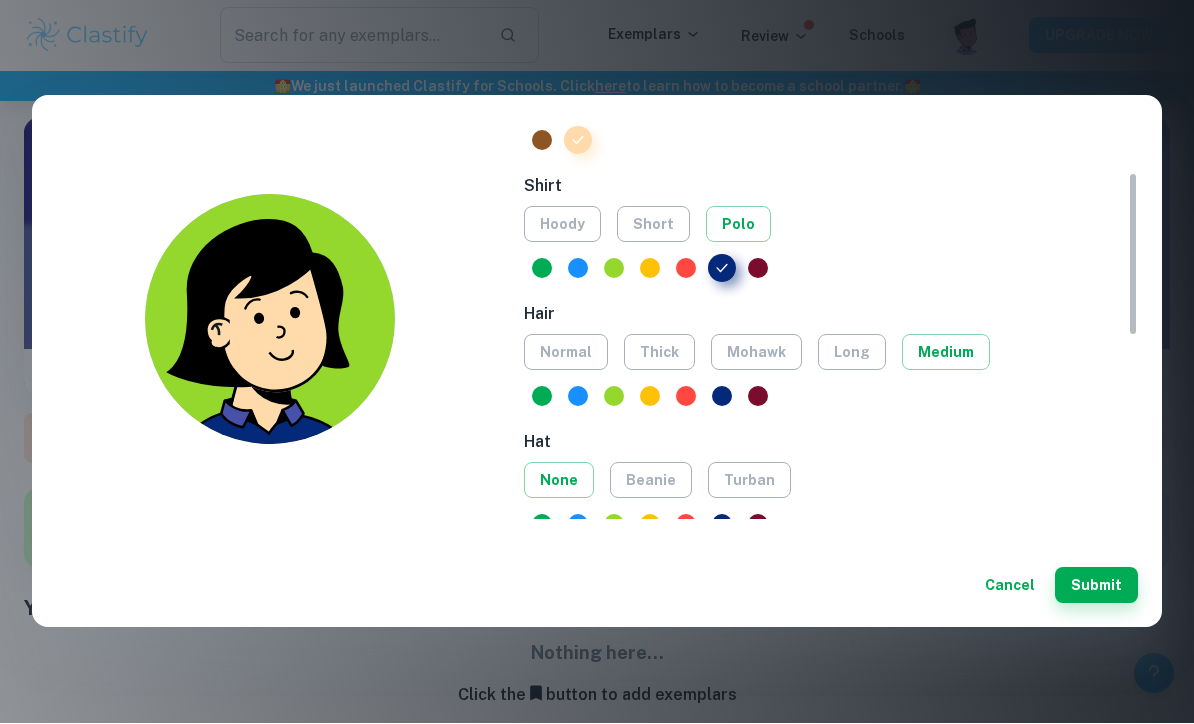 click on "normal" at bounding box center [566, 353] 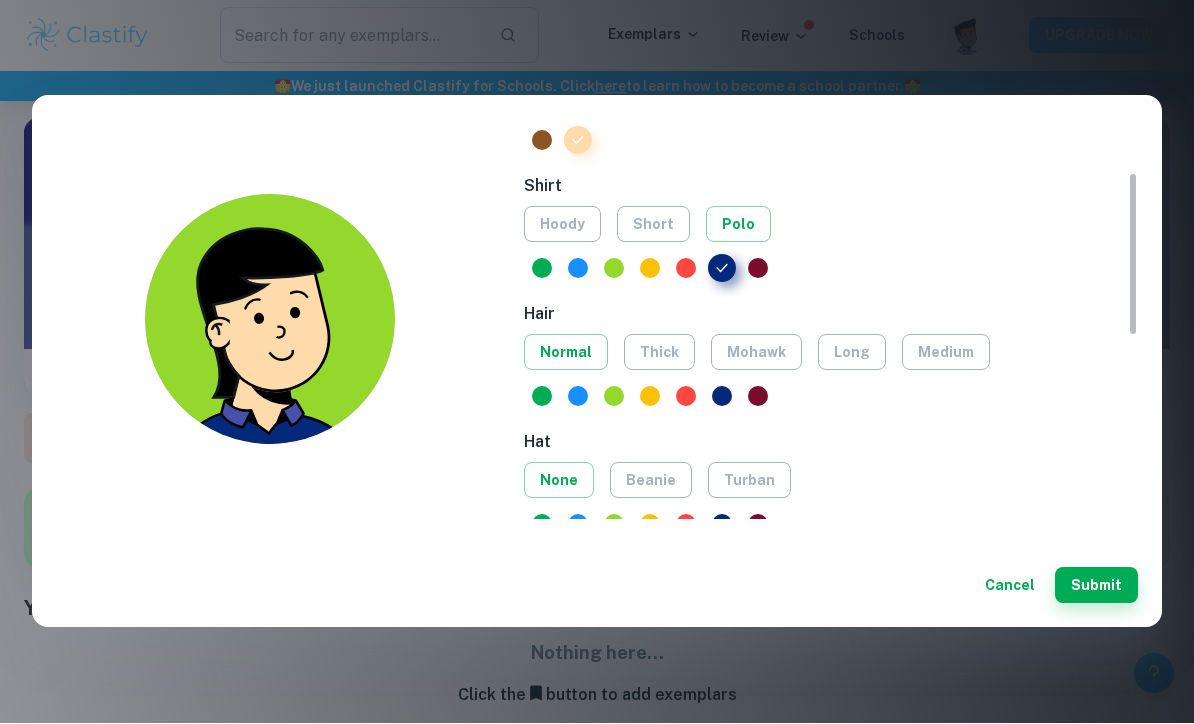 click on "medium" at bounding box center (946, 353) 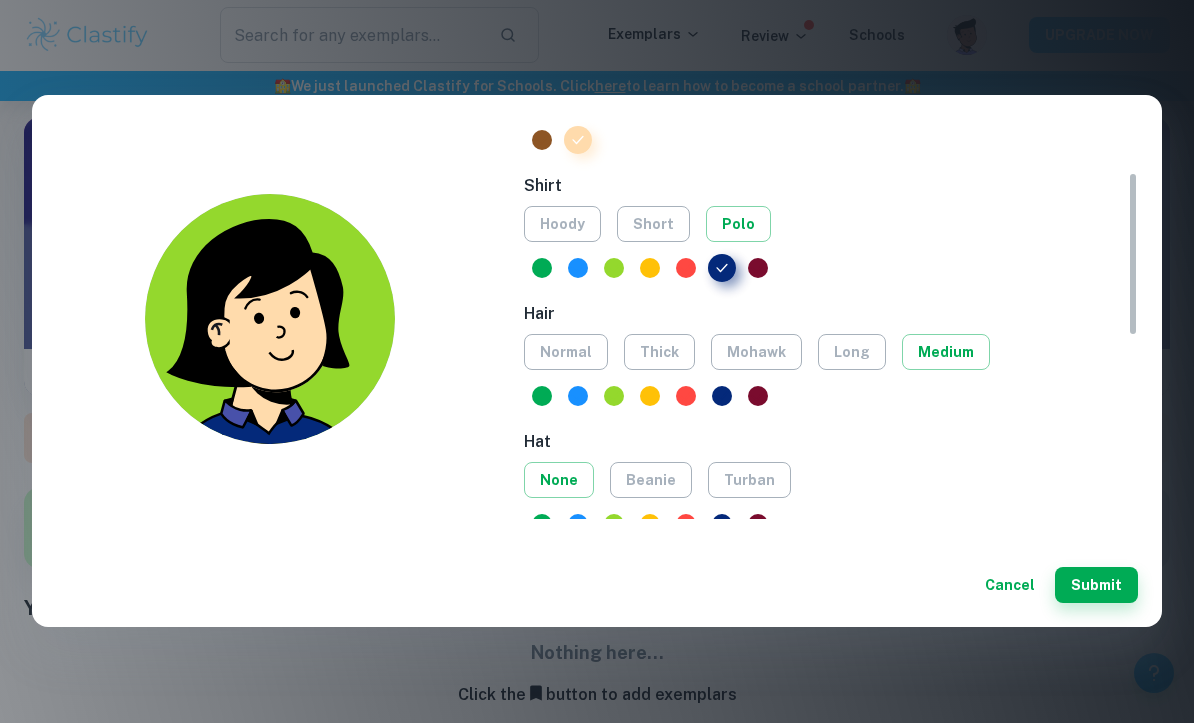 click on "thick" at bounding box center (659, 353) 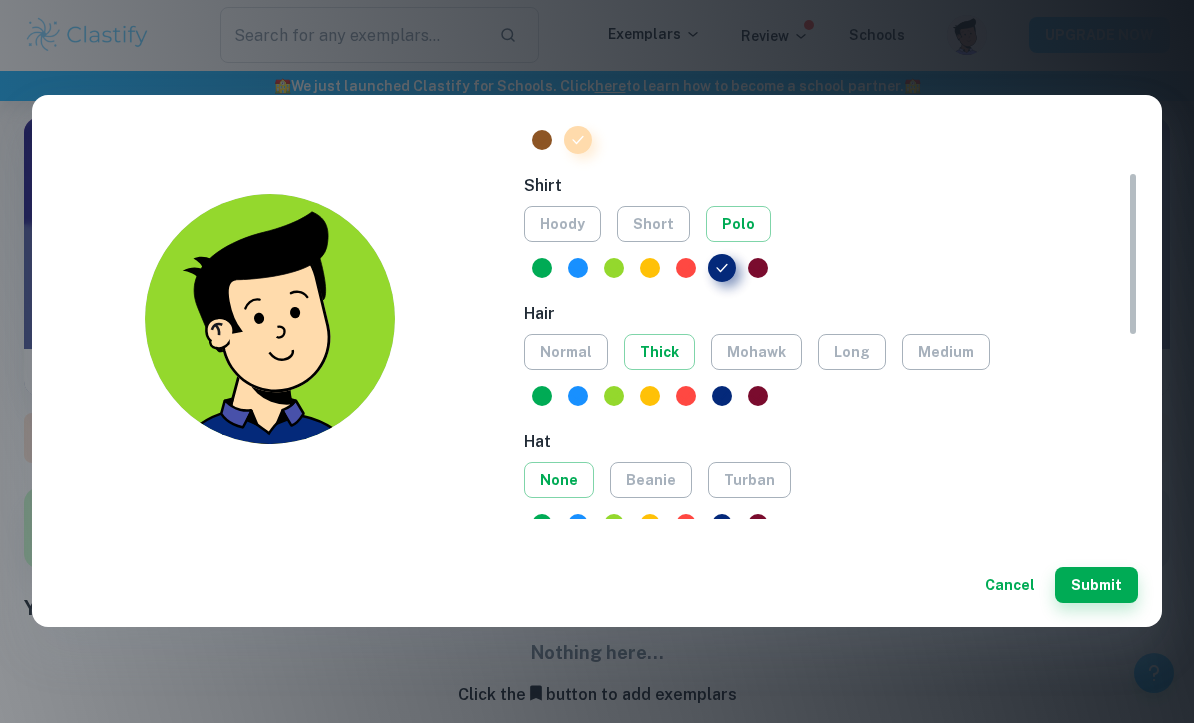 click on "medium" at bounding box center [946, 353] 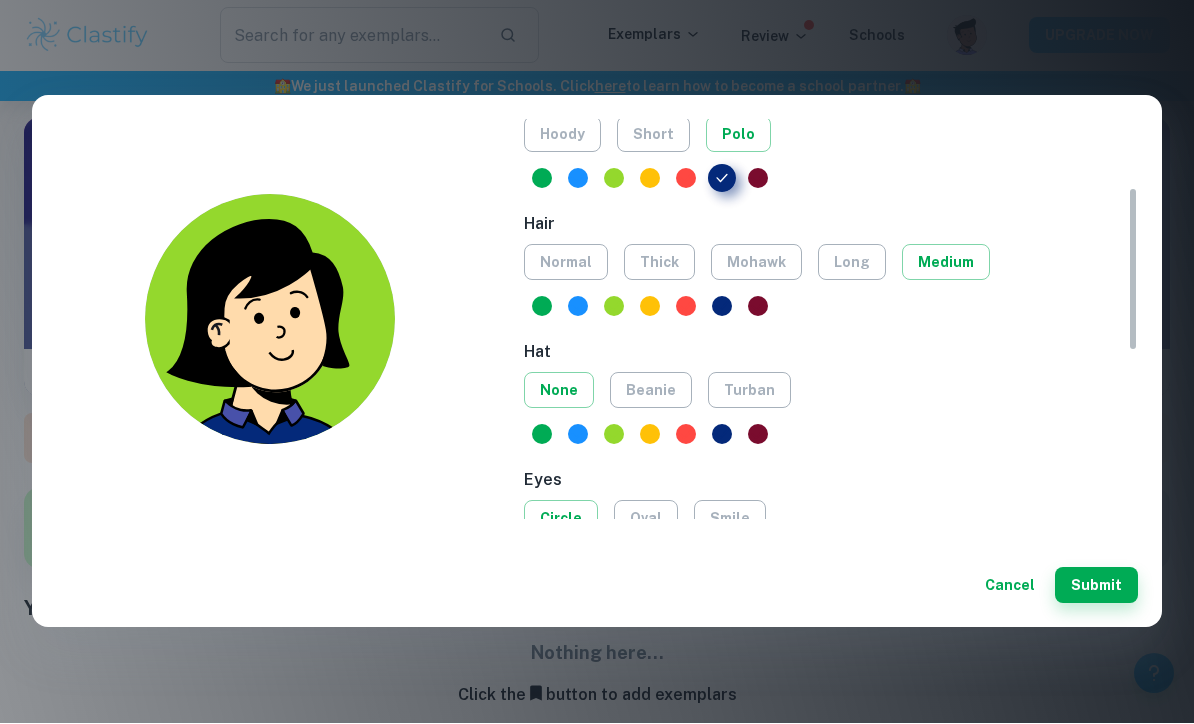 scroll, scrollTop: 276, scrollLeft: 0, axis: vertical 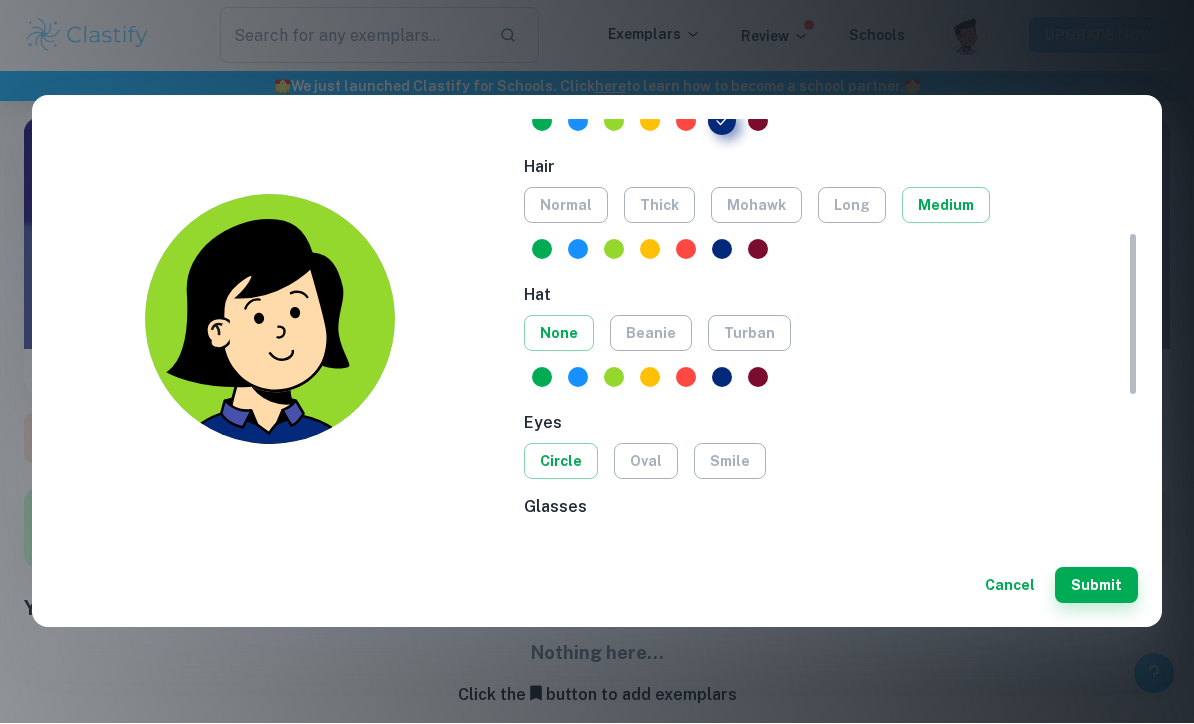 click on "beanie" at bounding box center [651, 334] 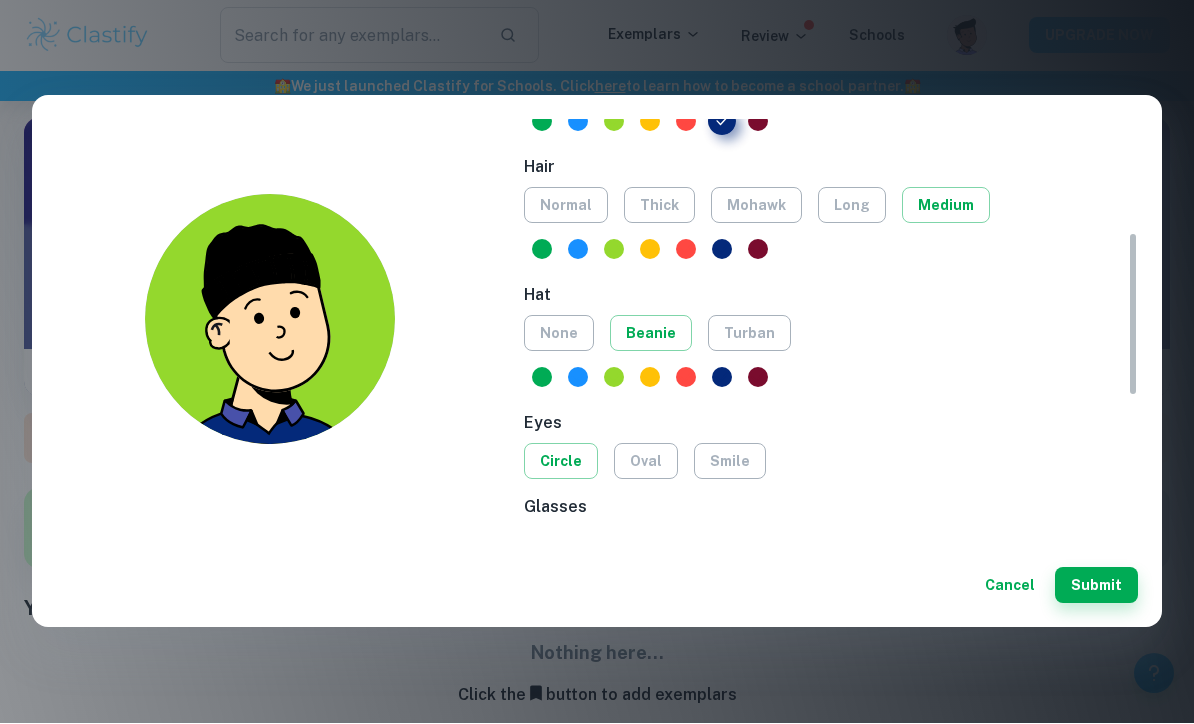 click on "turban" at bounding box center [749, 334] 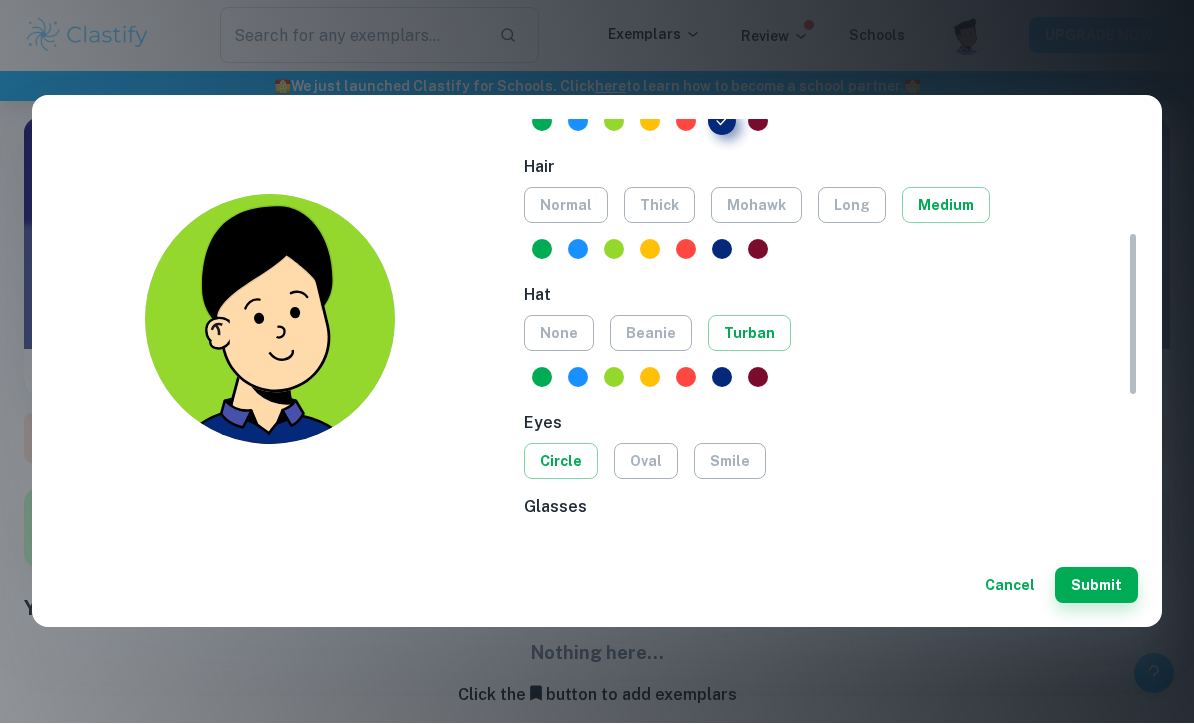 click on "none" at bounding box center (559, 334) 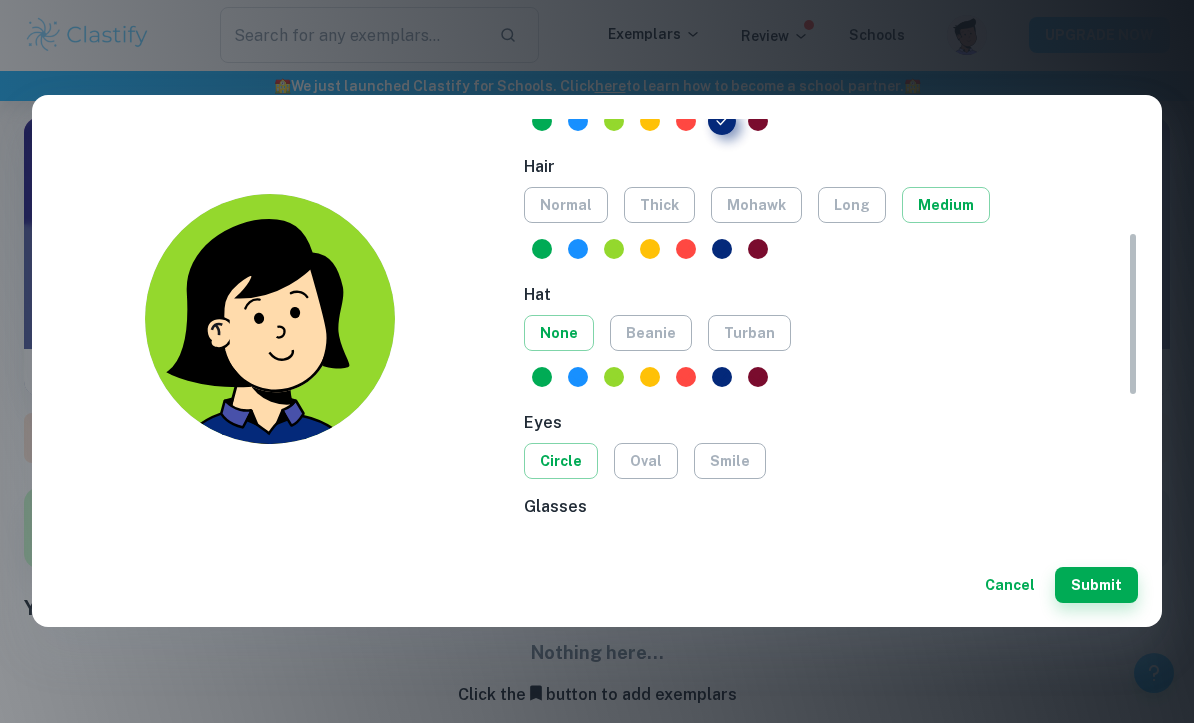 click on "turban" at bounding box center (749, 334) 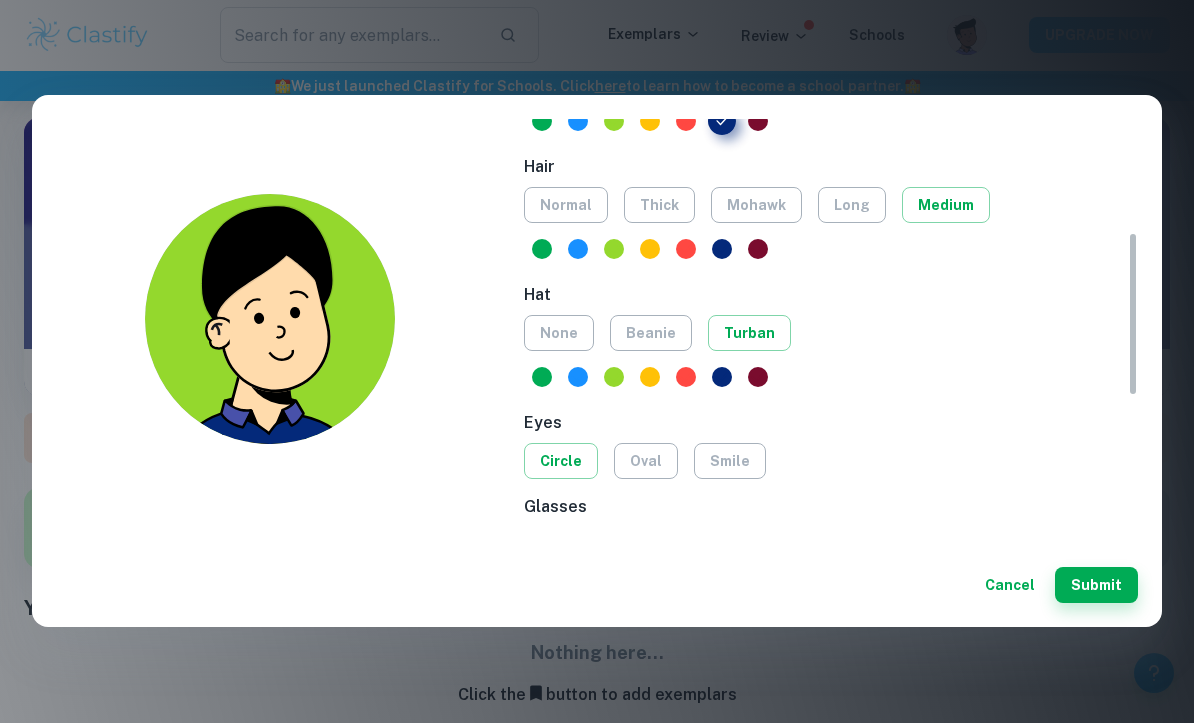 click on "none" at bounding box center (559, 334) 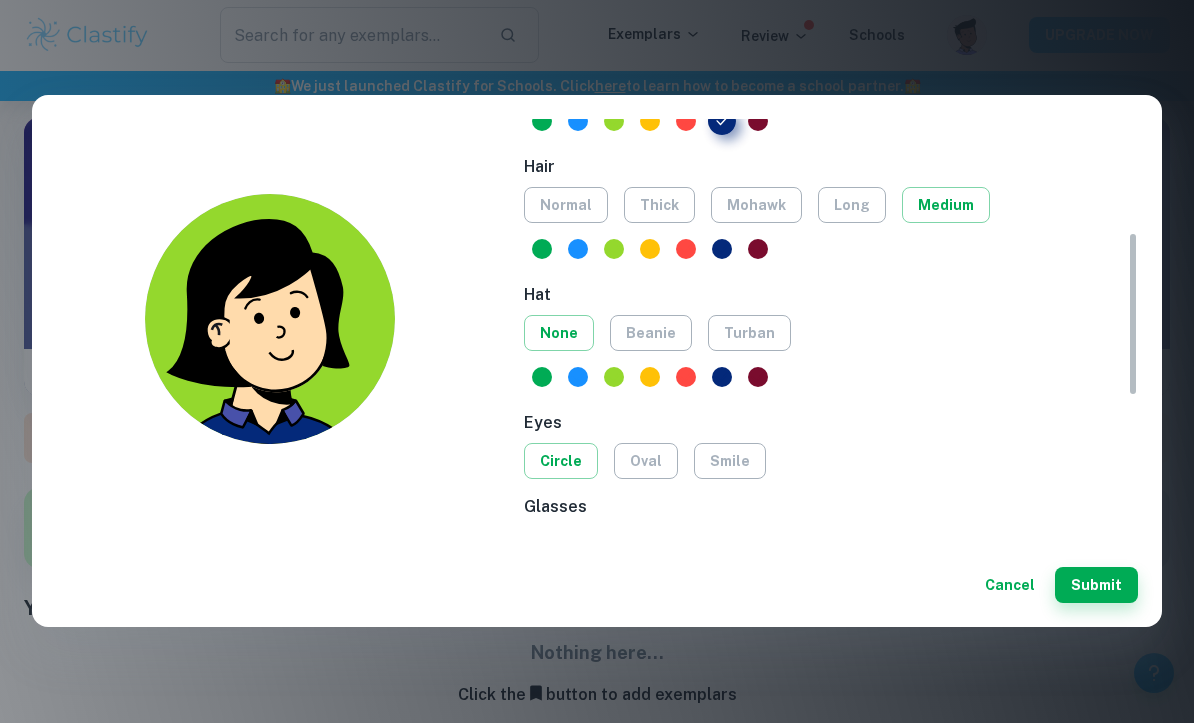 click at bounding box center [650, 378] 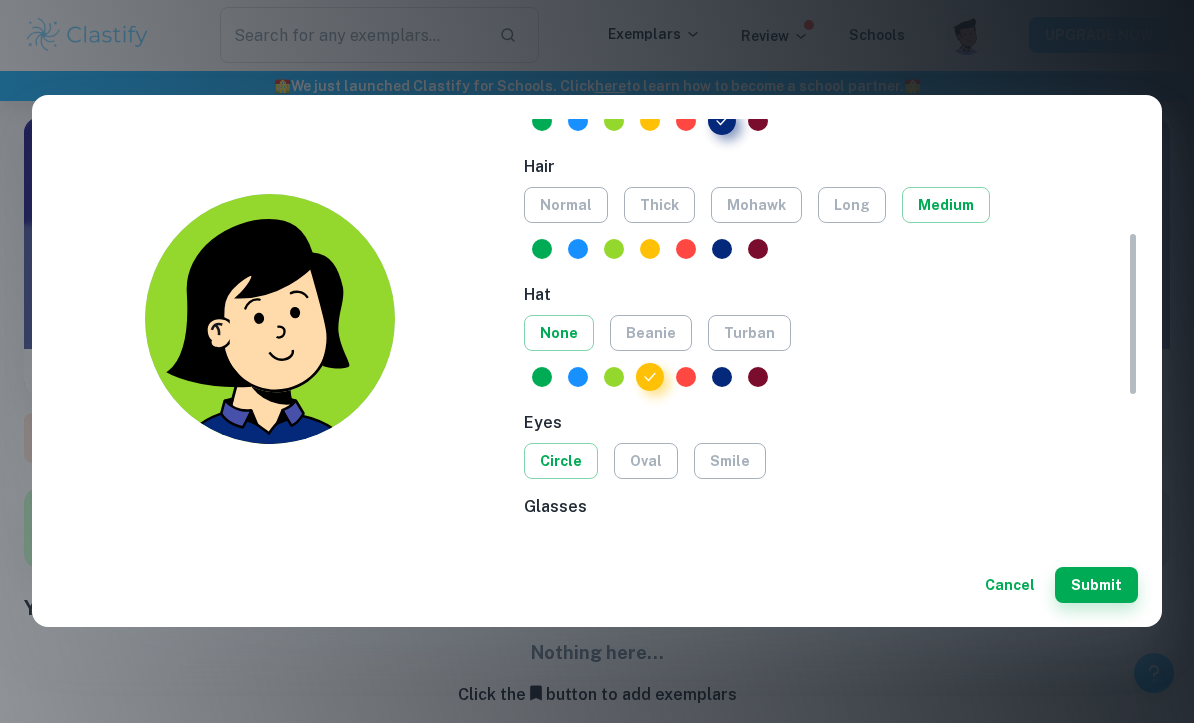 click at bounding box center (686, 378) 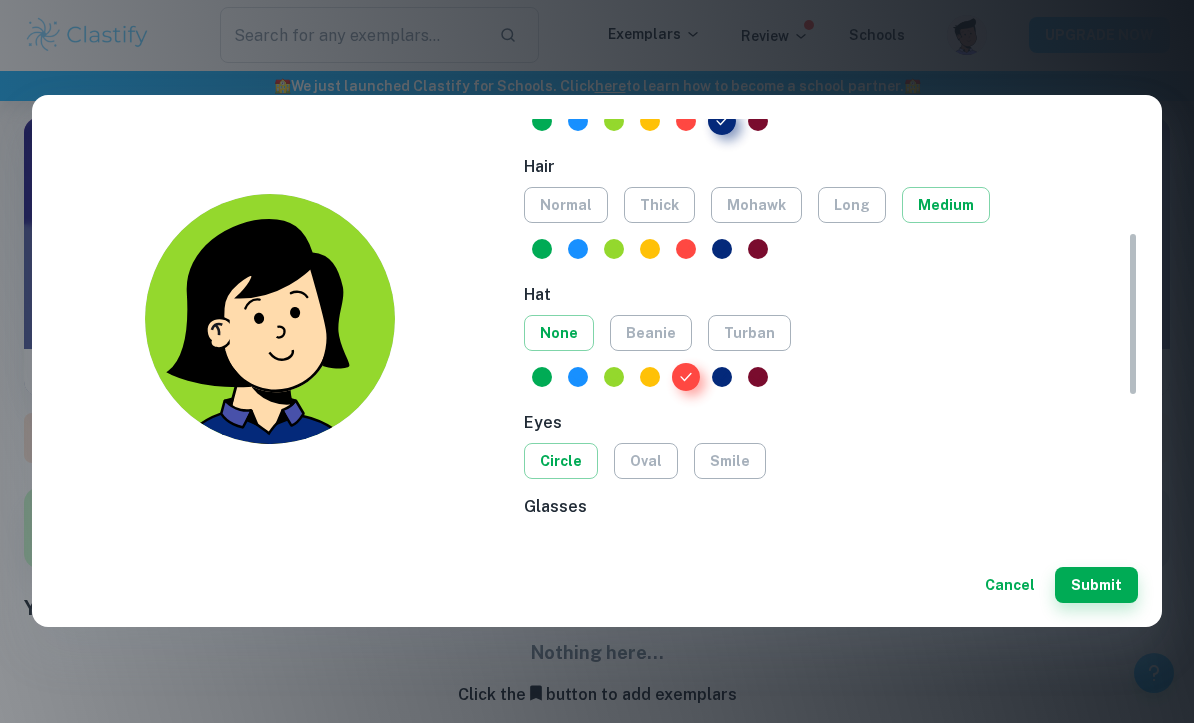 click at bounding box center [542, 378] 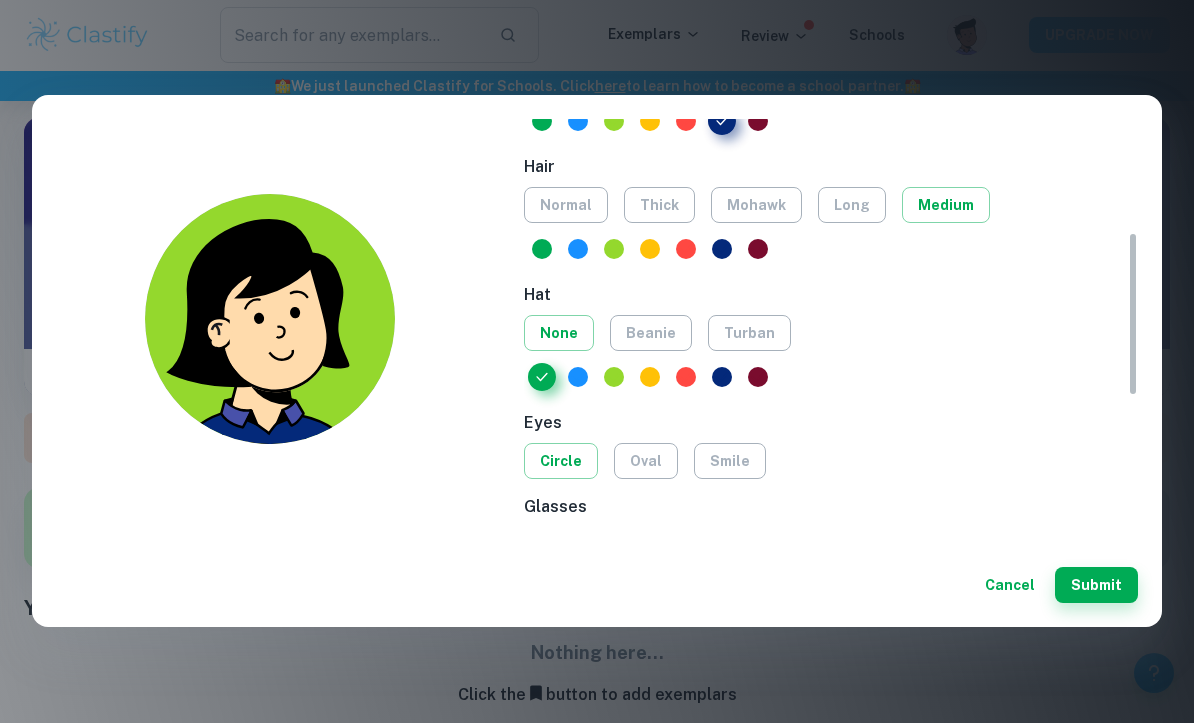 click on "beanie" at bounding box center [651, 334] 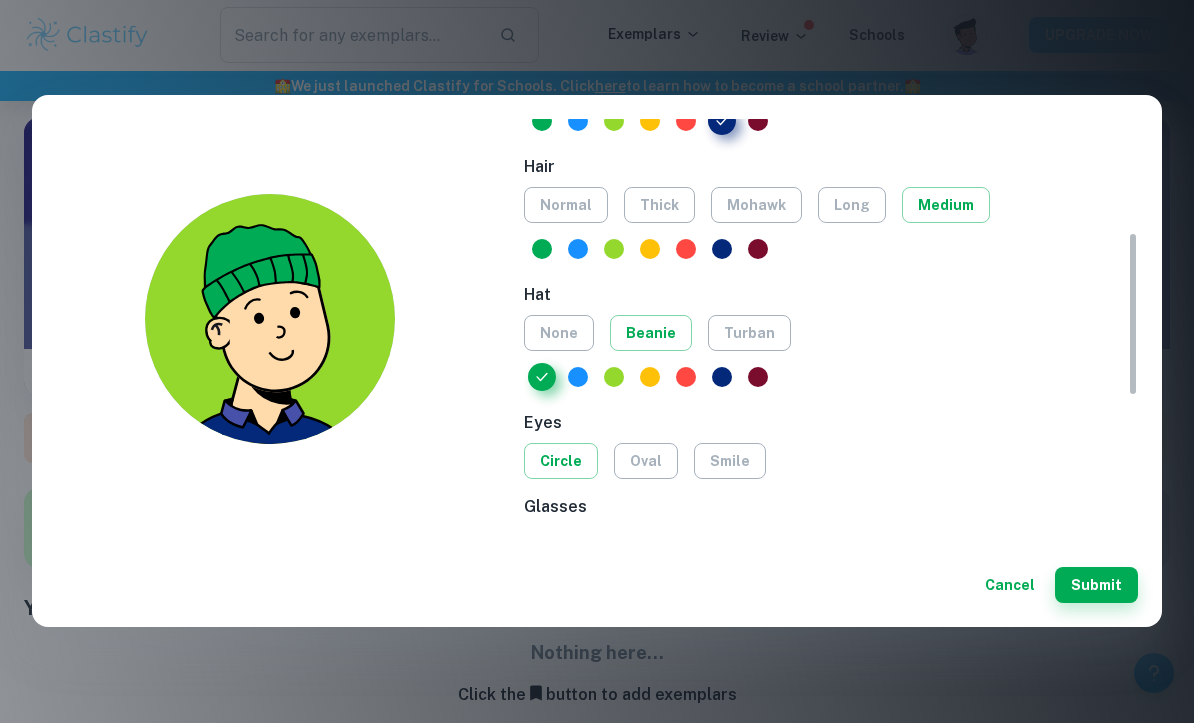 click on "none" at bounding box center (559, 334) 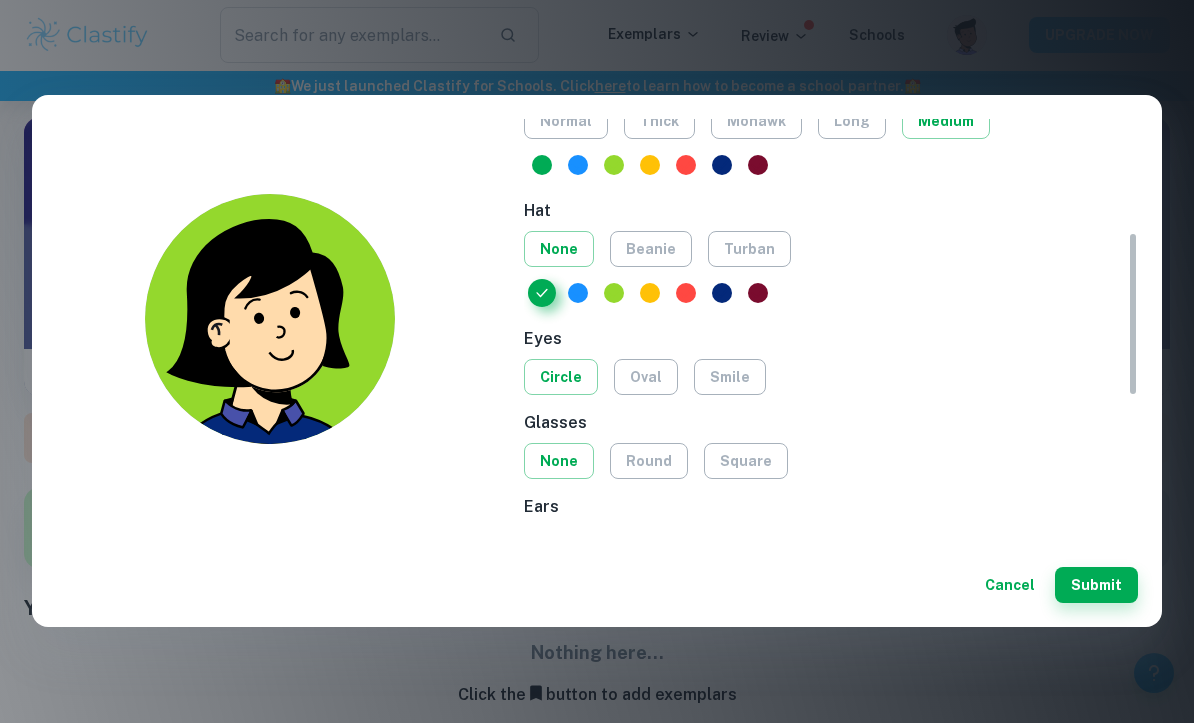 scroll, scrollTop: 398, scrollLeft: 0, axis: vertical 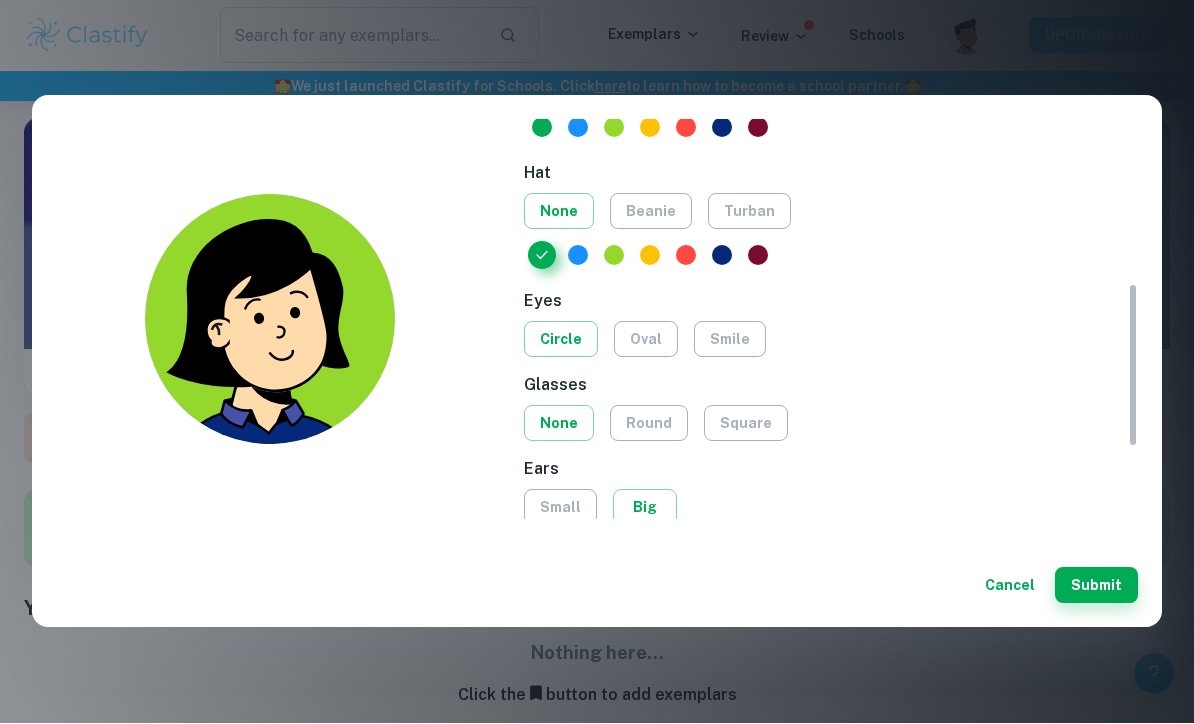 click on "oval" at bounding box center [646, 340] 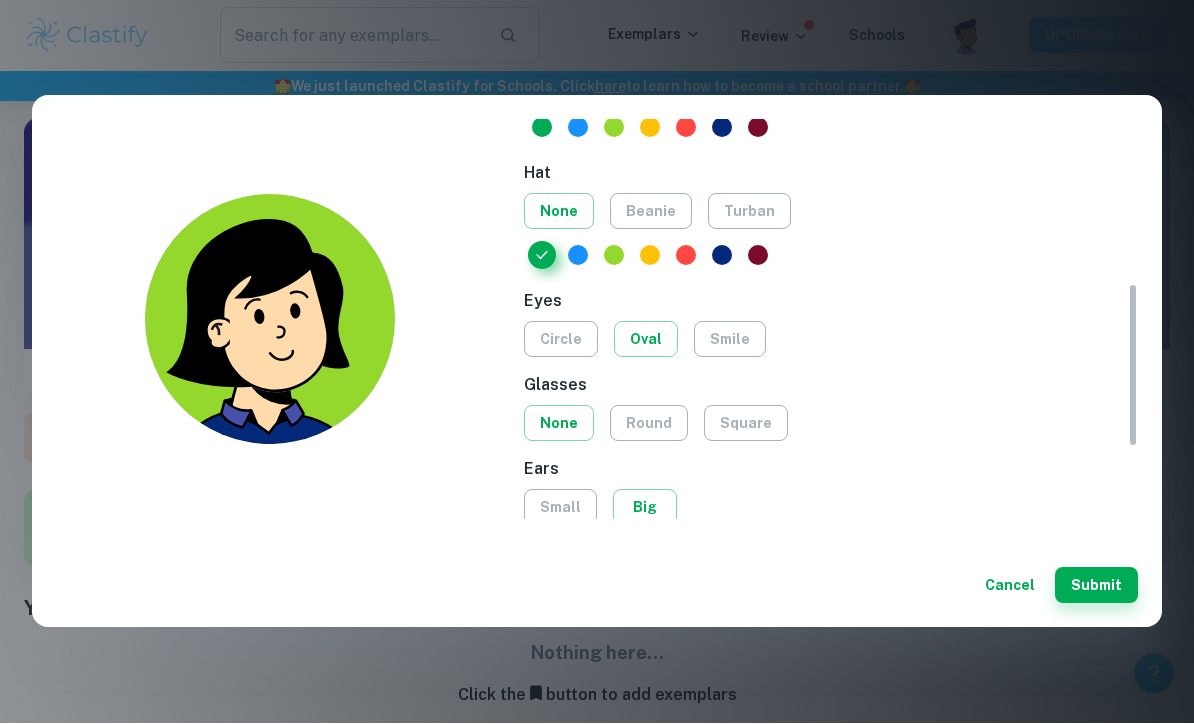 click on "circle" at bounding box center [561, 340] 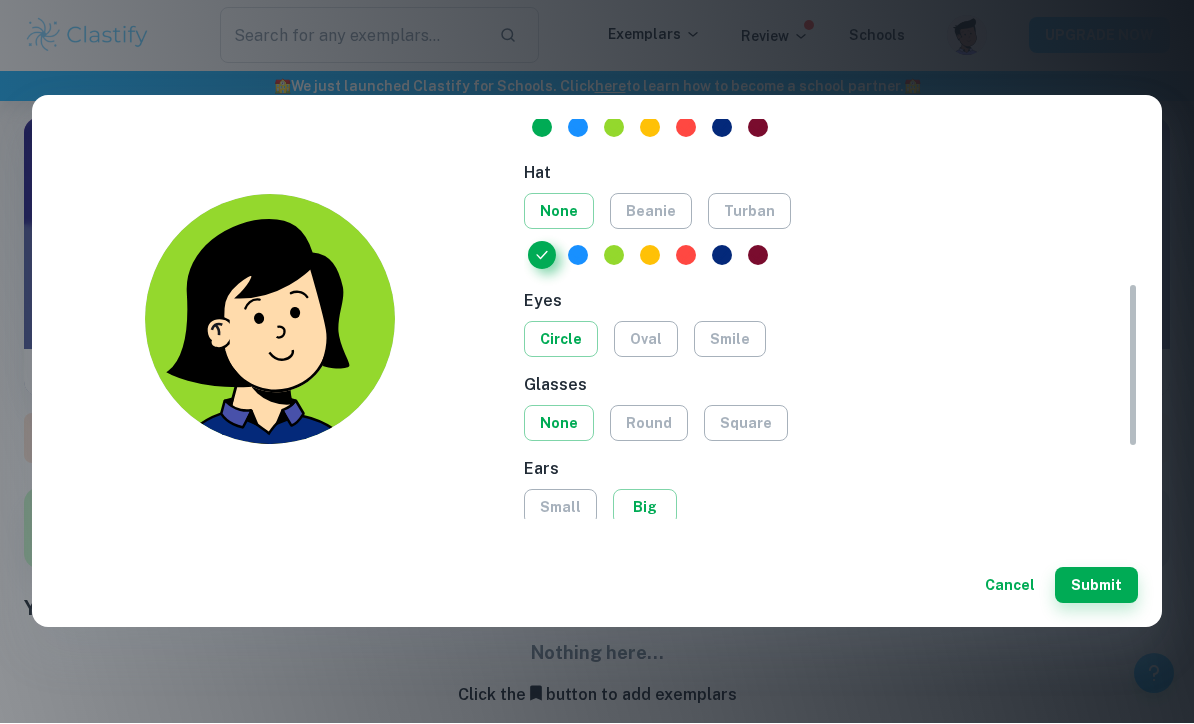 click on "smile" at bounding box center (730, 340) 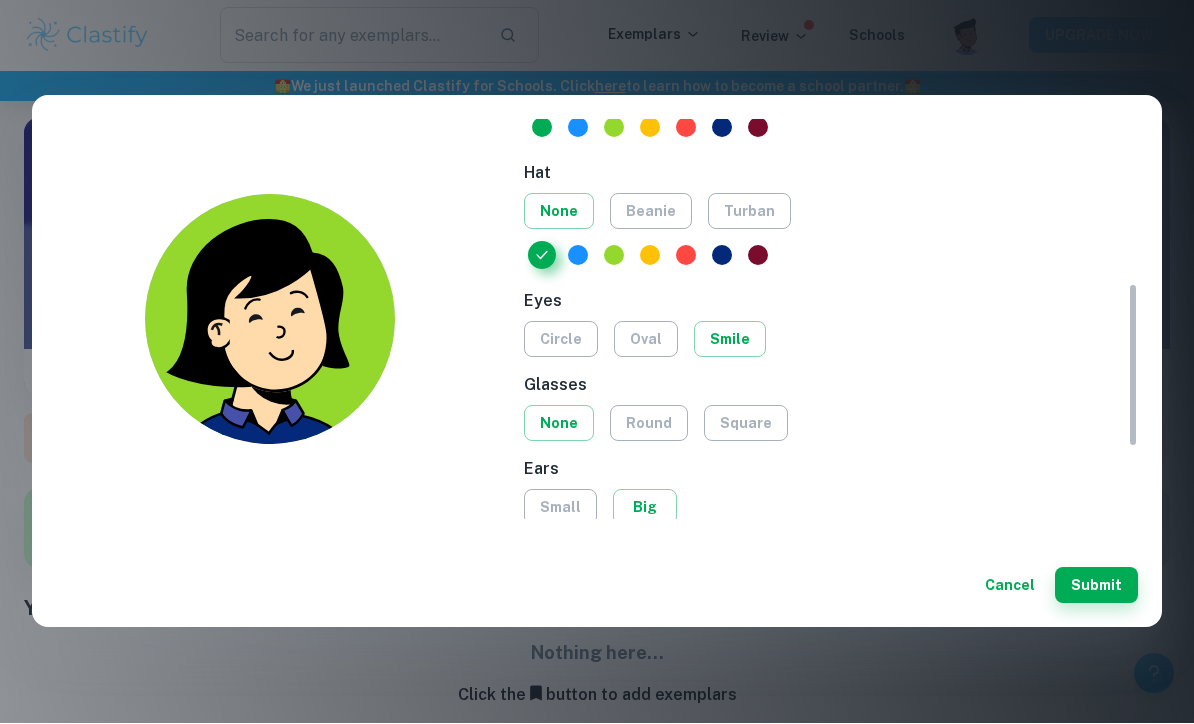 click on "oval" at bounding box center [646, 340] 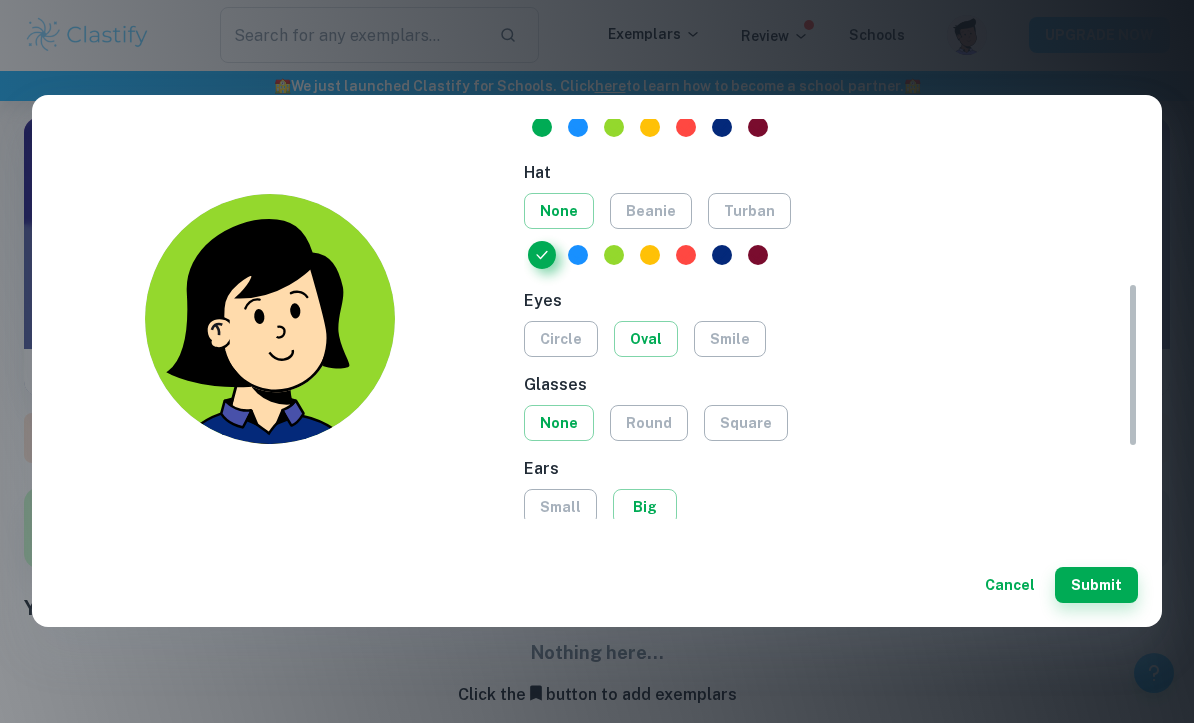 click on "smile" at bounding box center (730, 340) 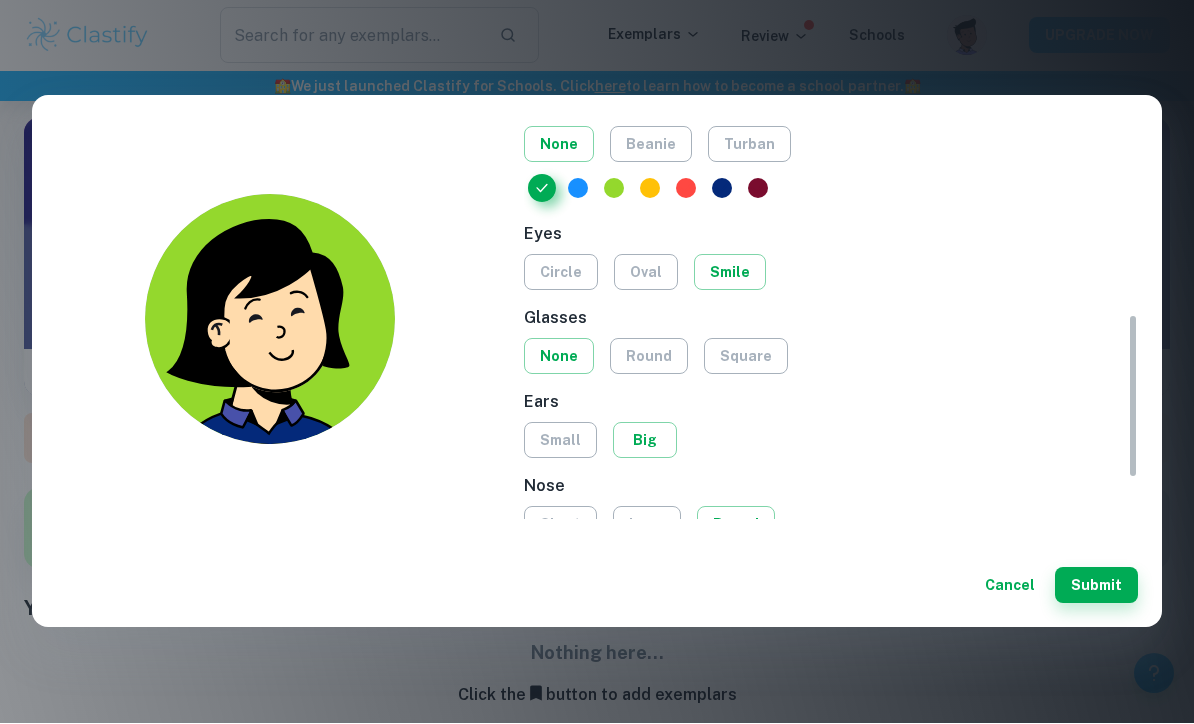 scroll, scrollTop: 476, scrollLeft: 0, axis: vertical 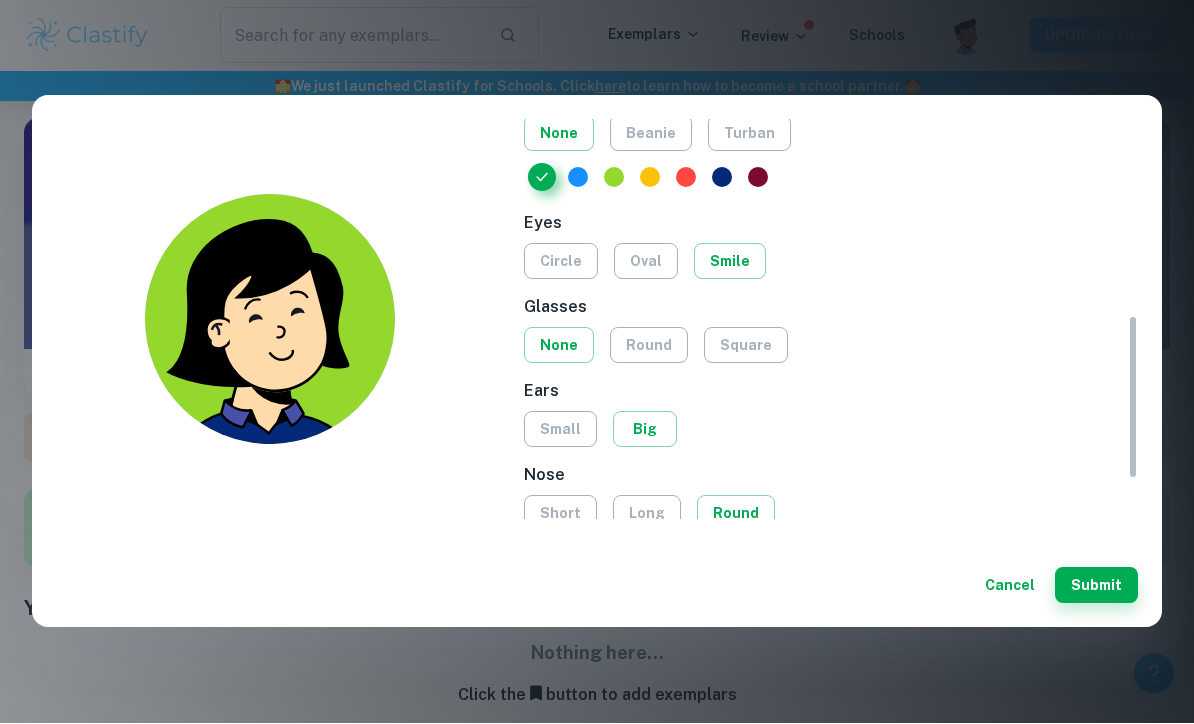 click on "round" at bounding box center (649, 346) 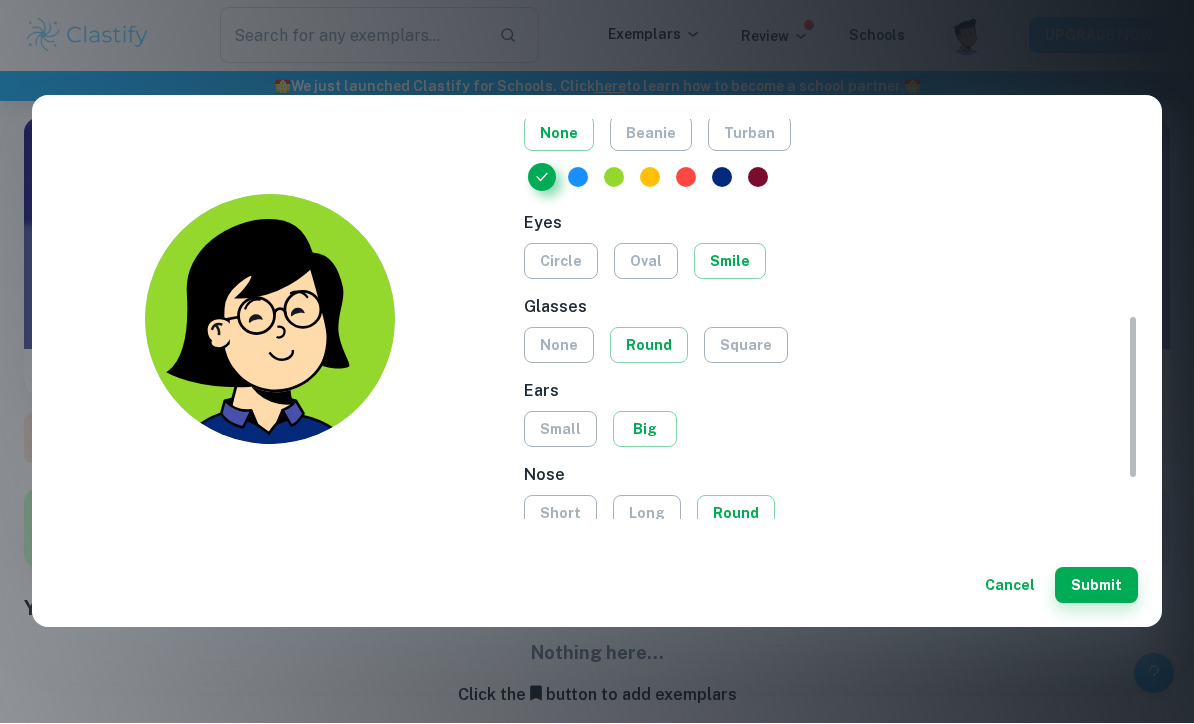 click on "square" at bounding box center [746, 346] 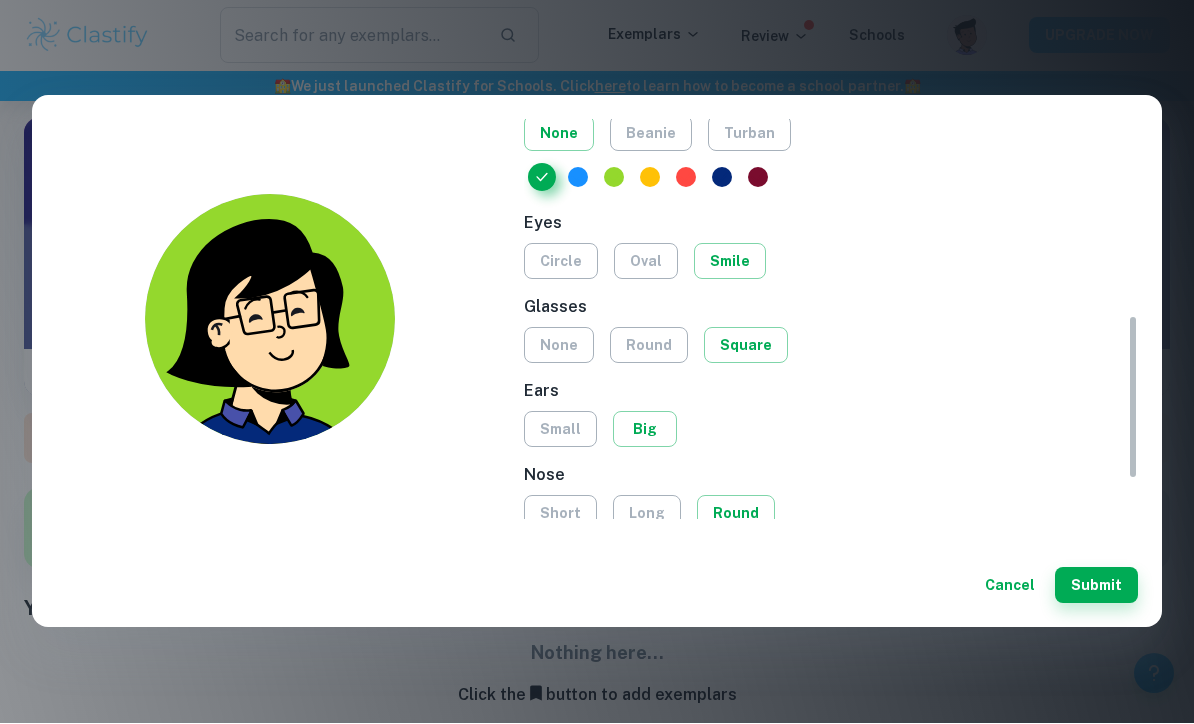 click on "none" at bounding box center [559, 346] 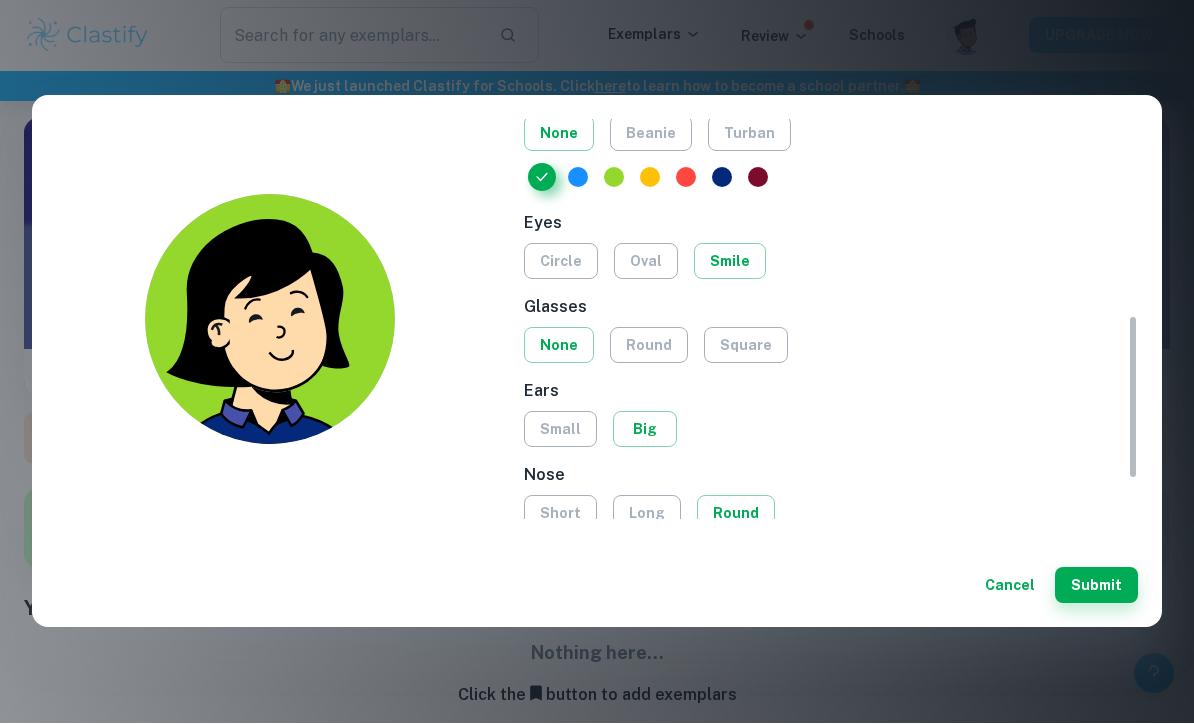 click on "circle" at bounding box center (561, 262) 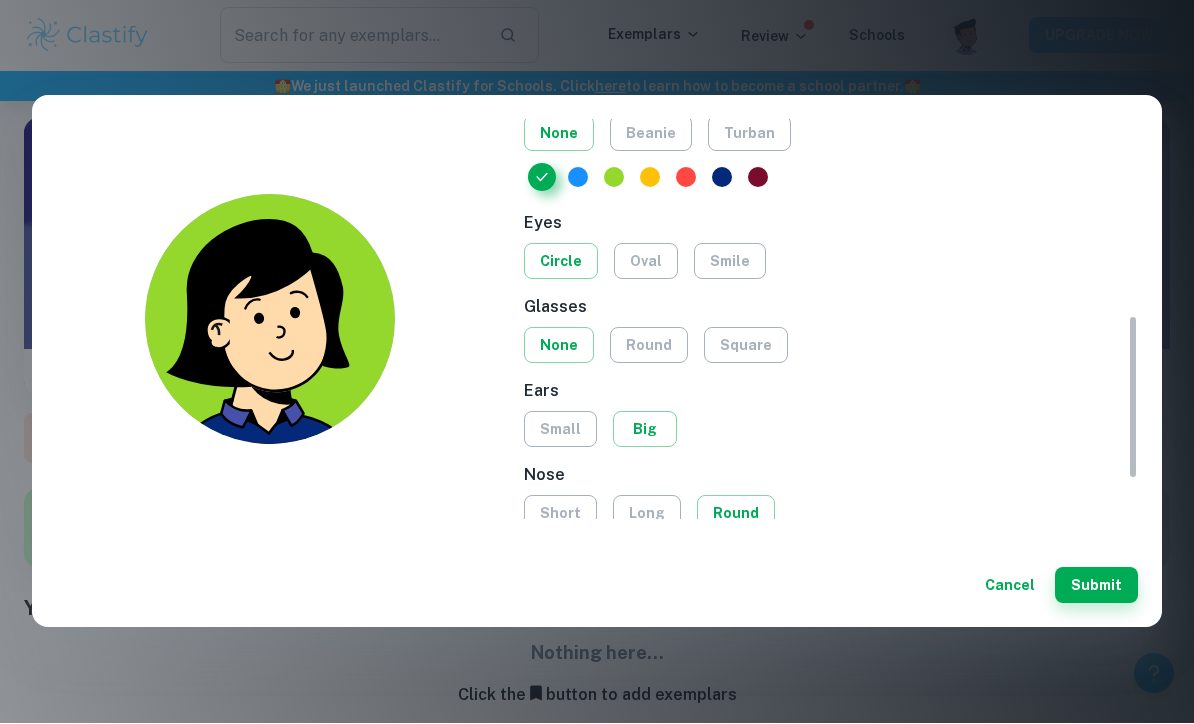 click on "oval" at bounding box center (646, 262) 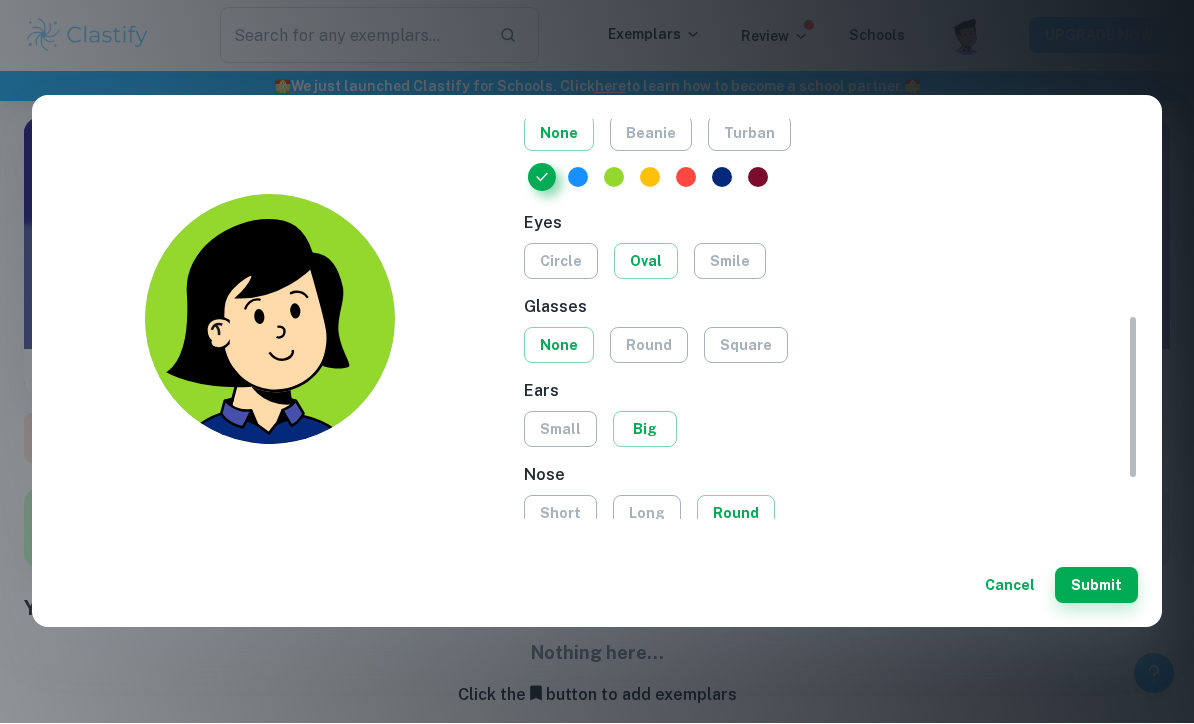 click on "smile" at bounding box center [730, 262] 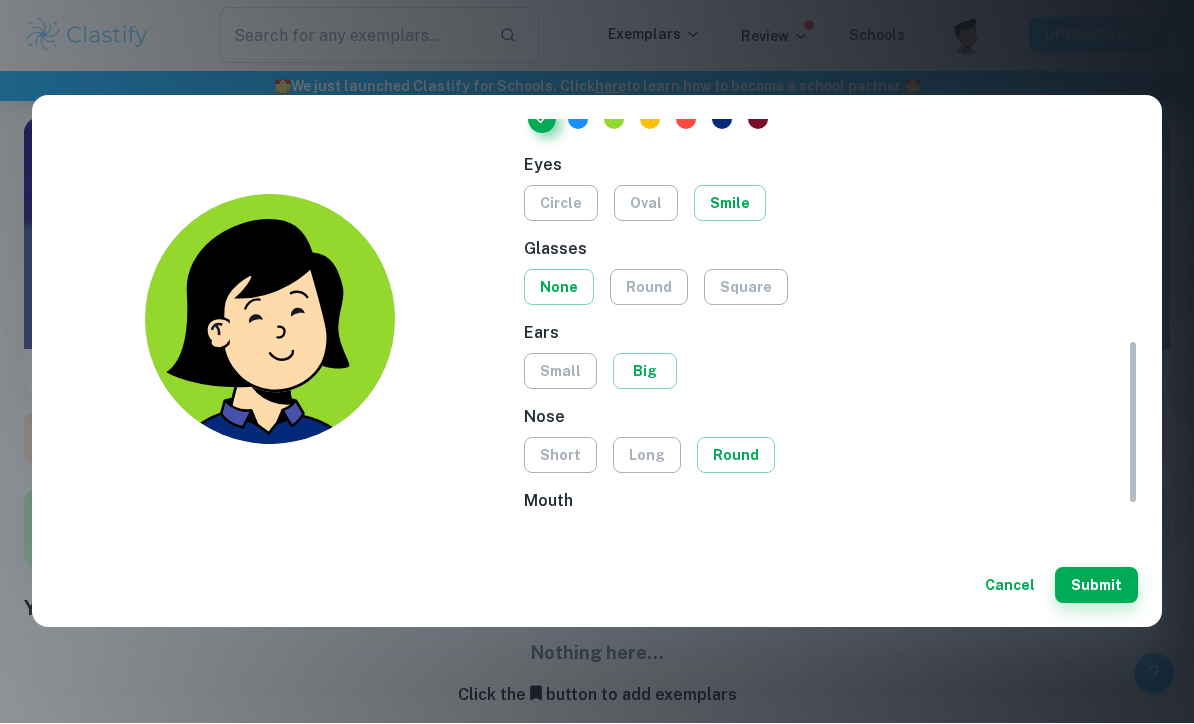 scroll, scrollTop: 537, scrollLeft: 0, axis: vertical 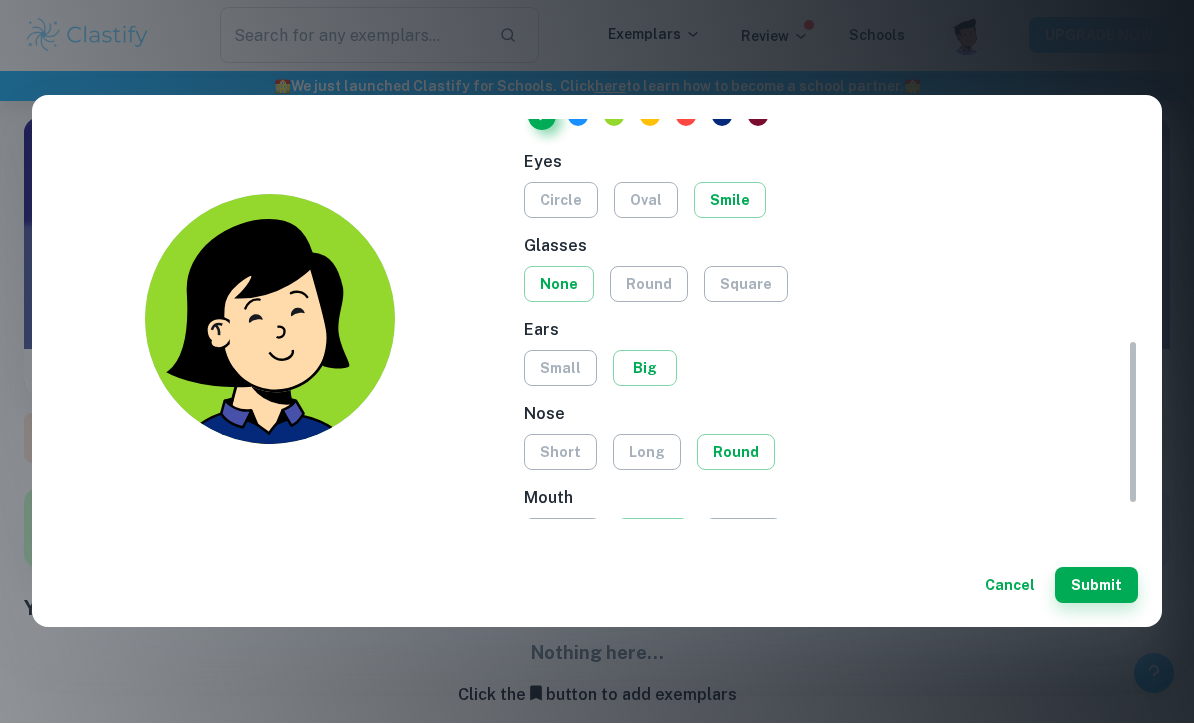 click on "small" at bounding box center (560, 369) 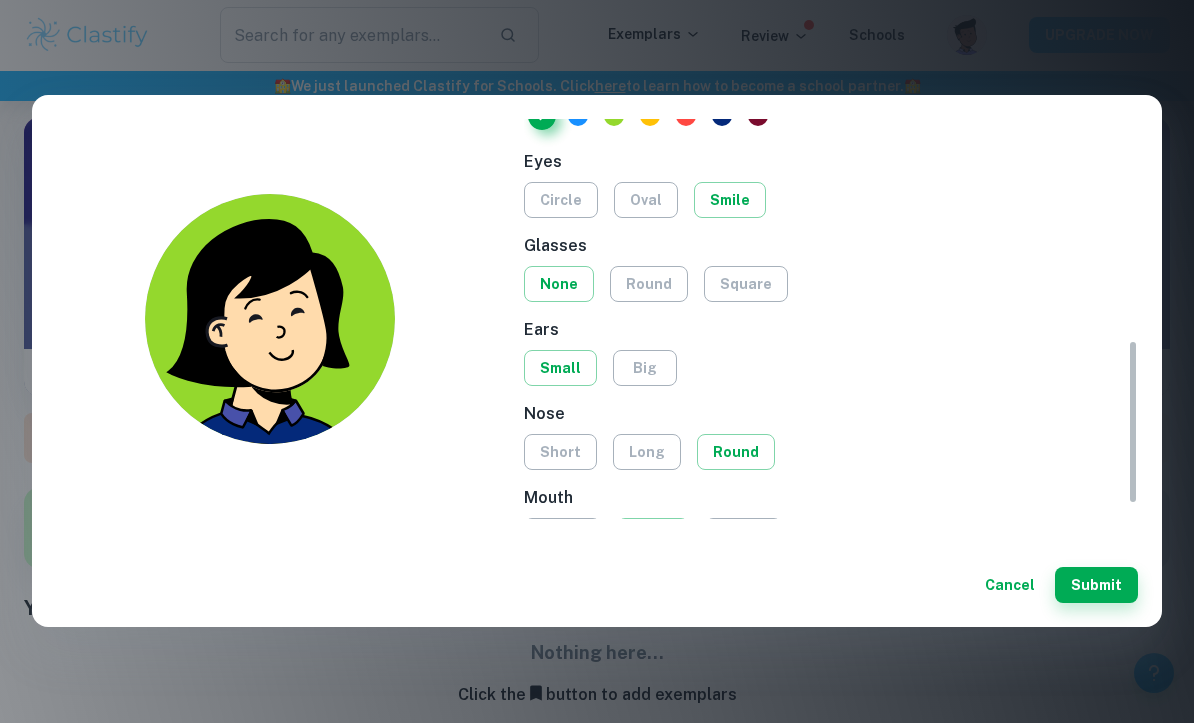 click on "big" at bounding box center [645, 369] 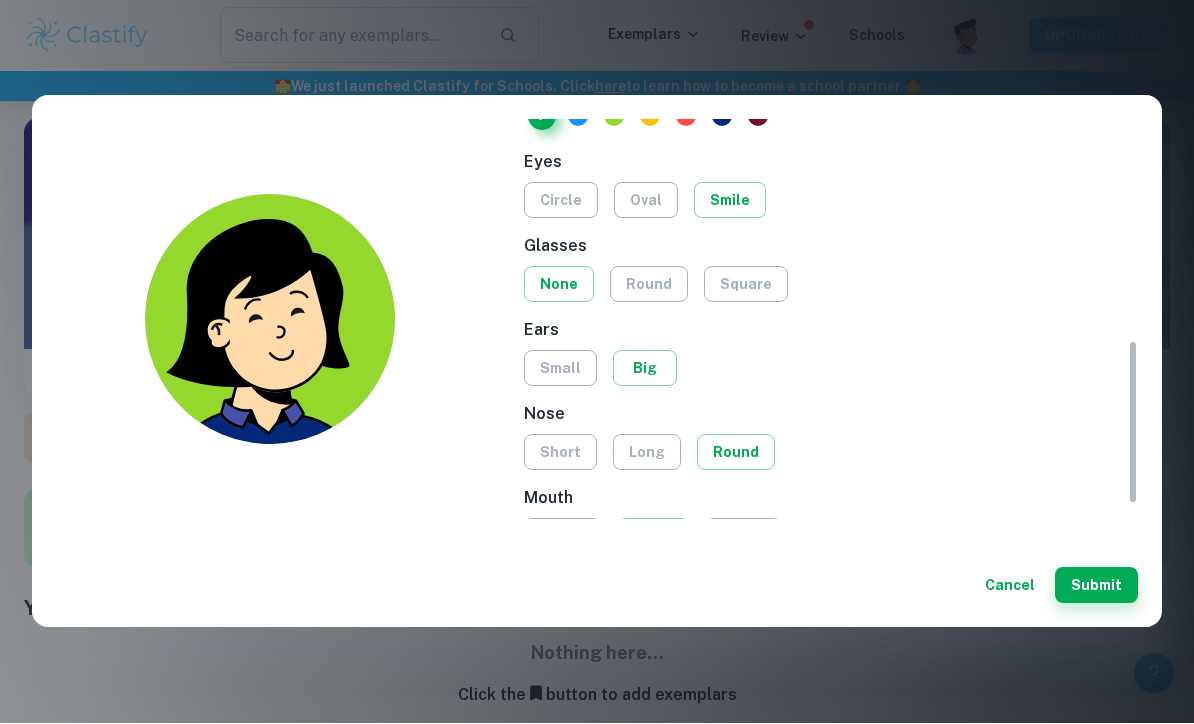 click on "small" at bounding box center (560, 369) 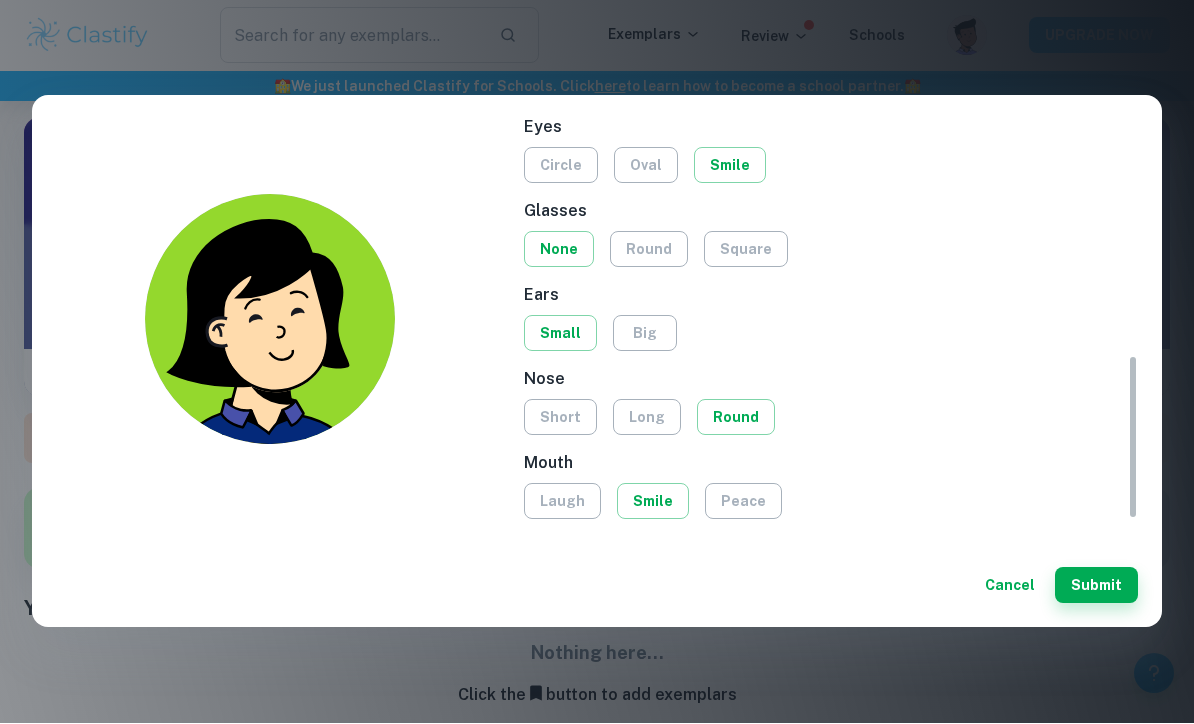 scroll, scrollTop: 572, scrollLeft: 0, axis: vertical 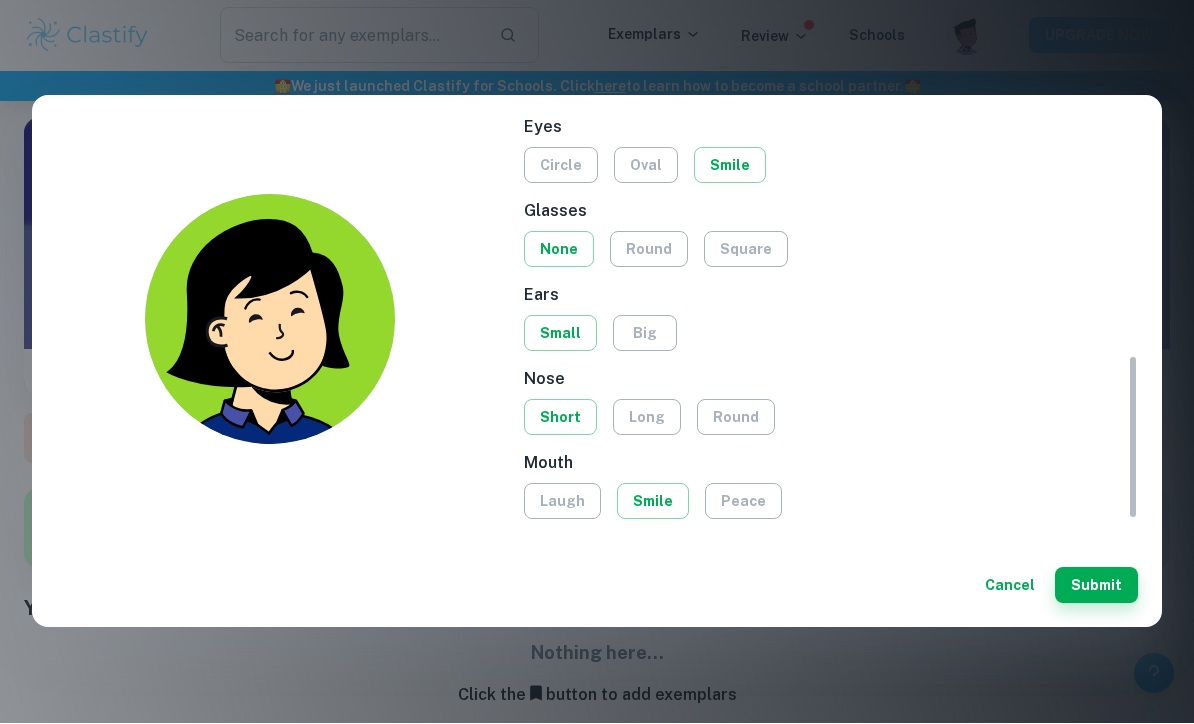 click on "long" at bounding box center (647, 418) 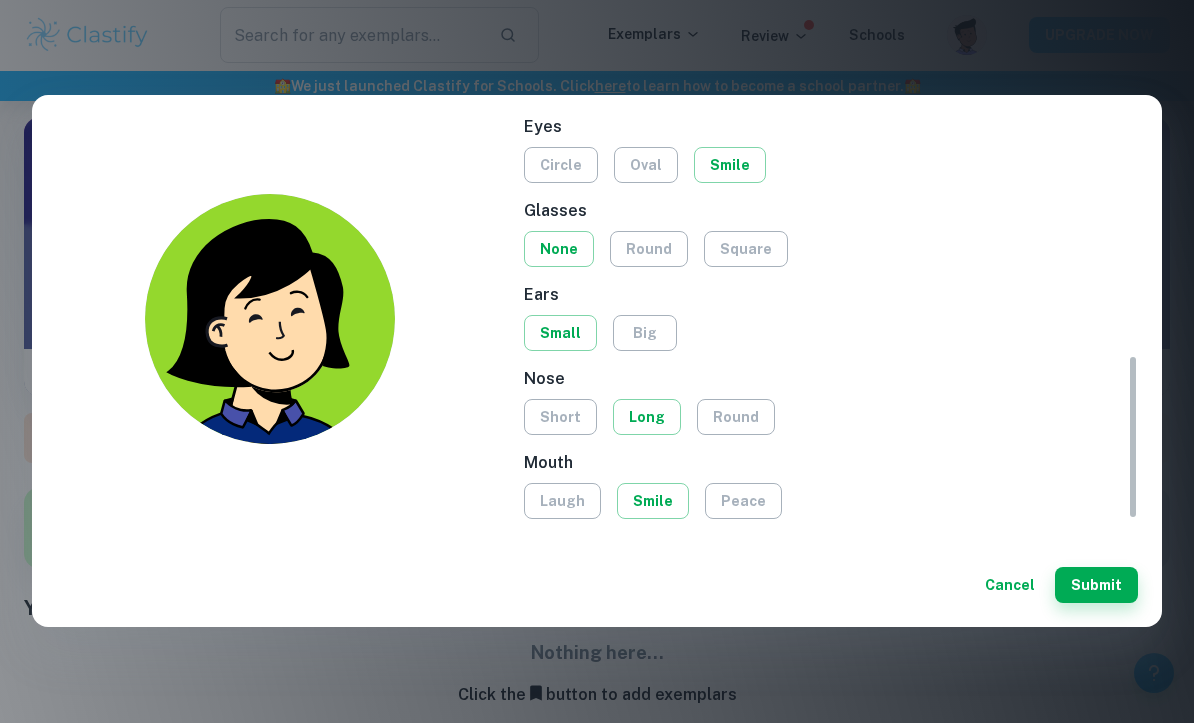 click on "round" at bounding box center (736, 418) 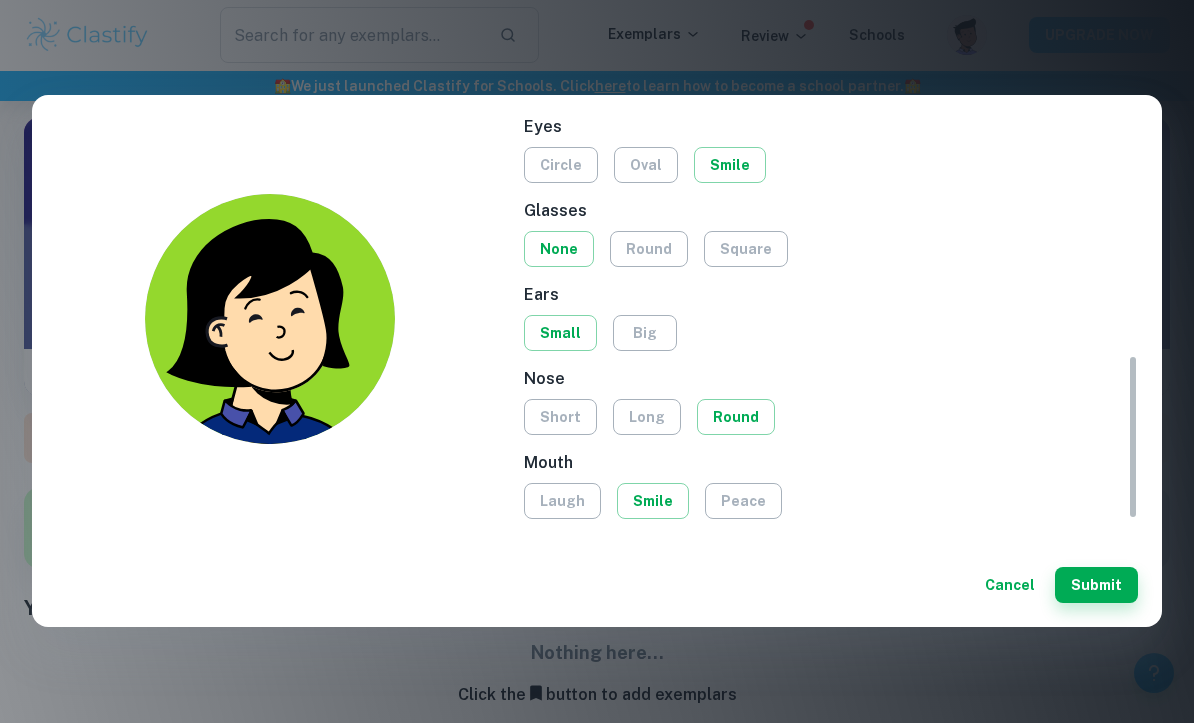 click on "laugh" at bounding box center [562, 502] 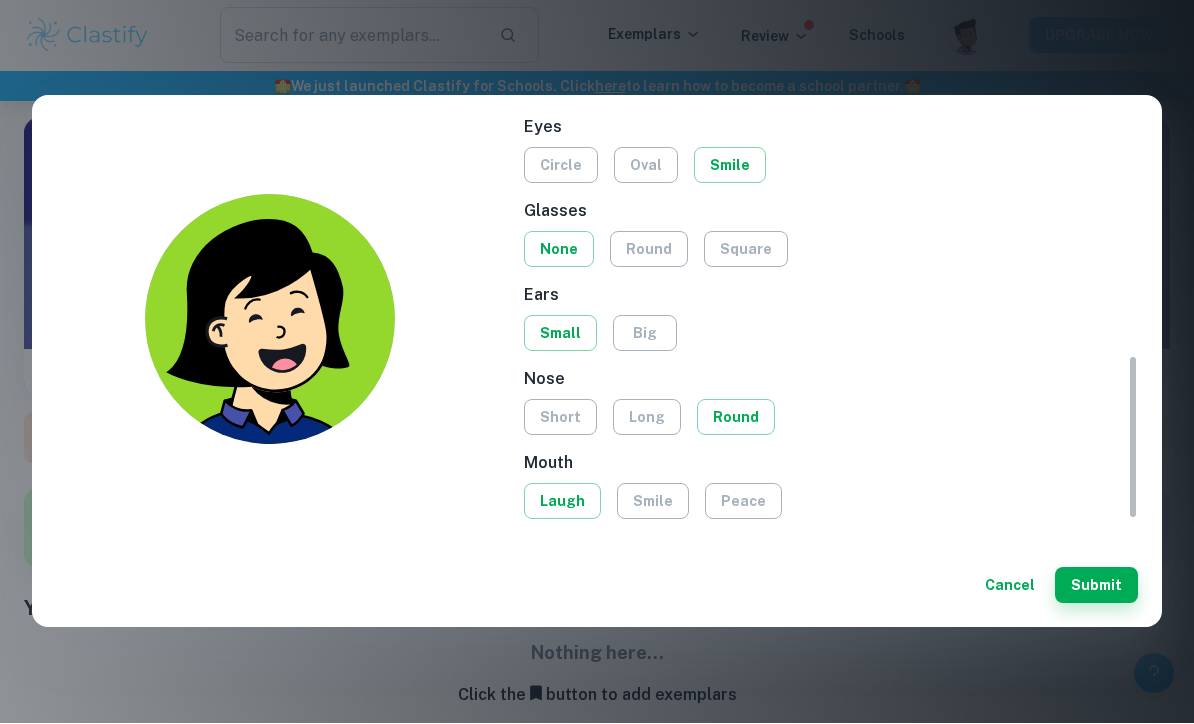 click on "peace" at bounding box center [743, 502] 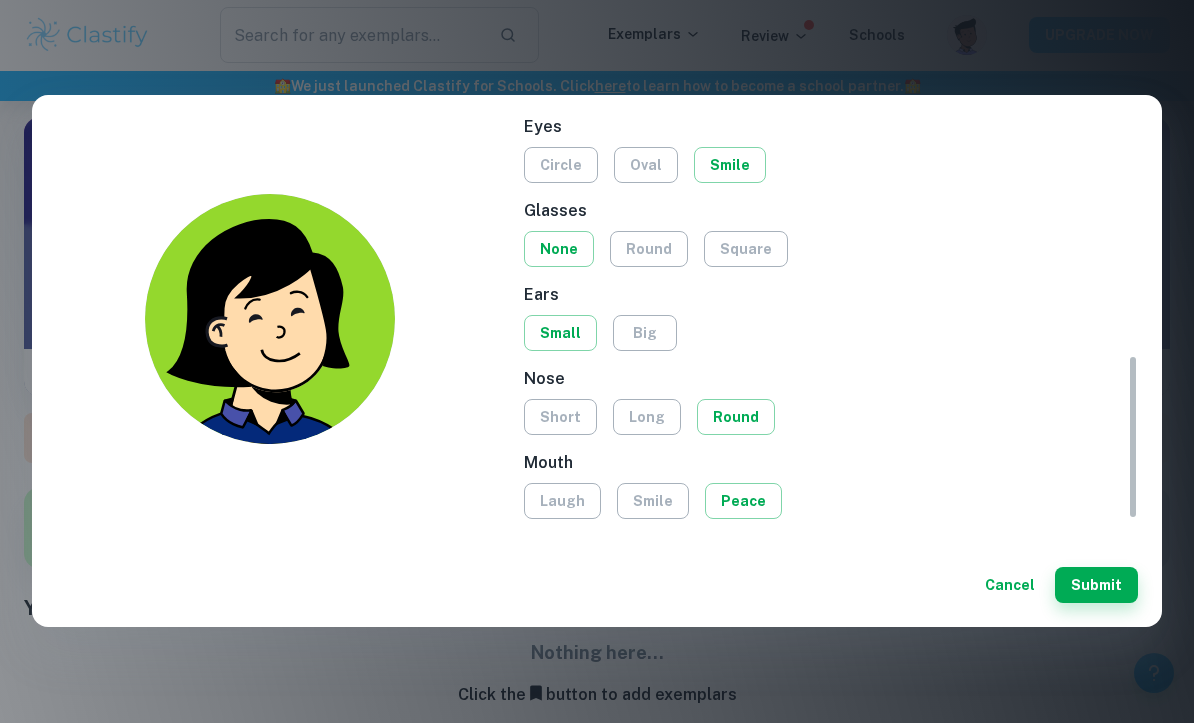click on "smile" at bounding box center [653, 502] 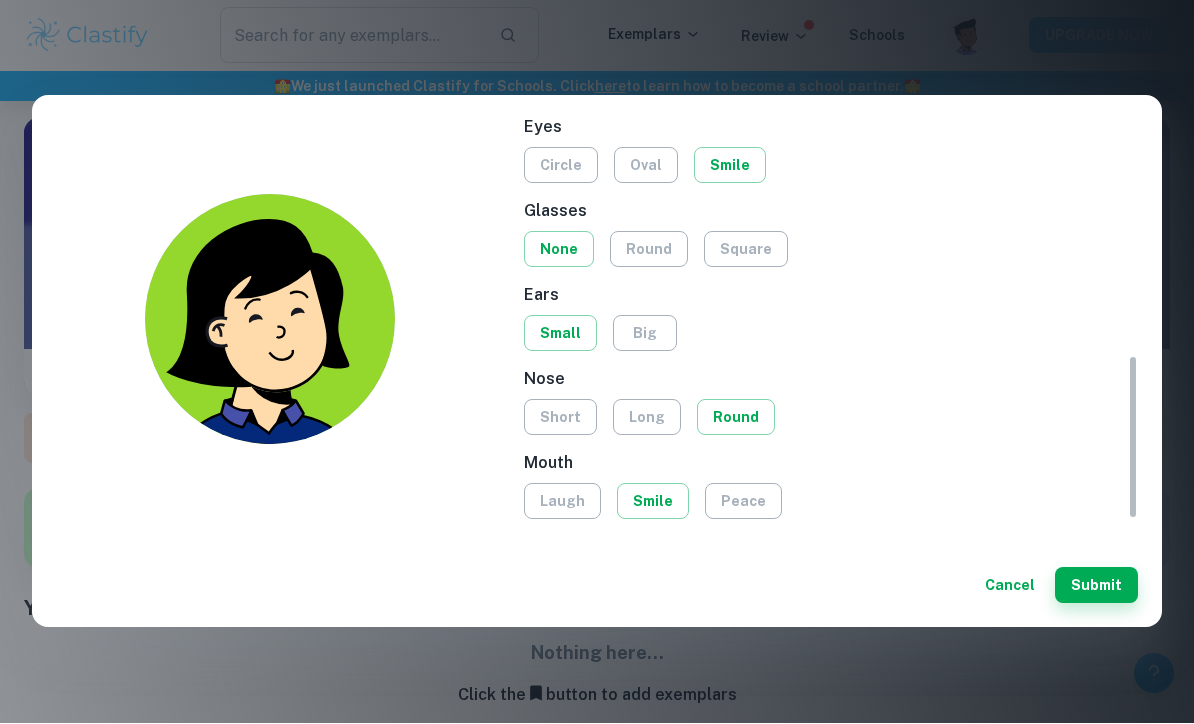 click on "peace" at bounding box center (743, 502) 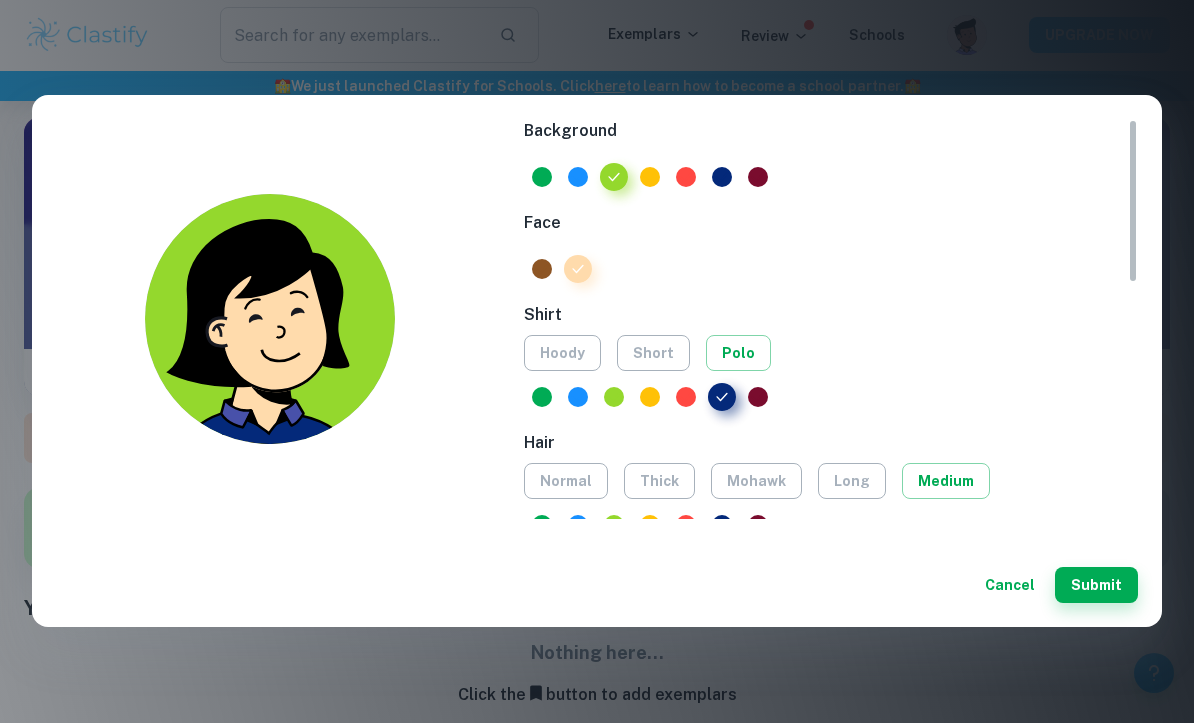 scroll, scrollTop: 0, scrollLeft: 0, axis: both 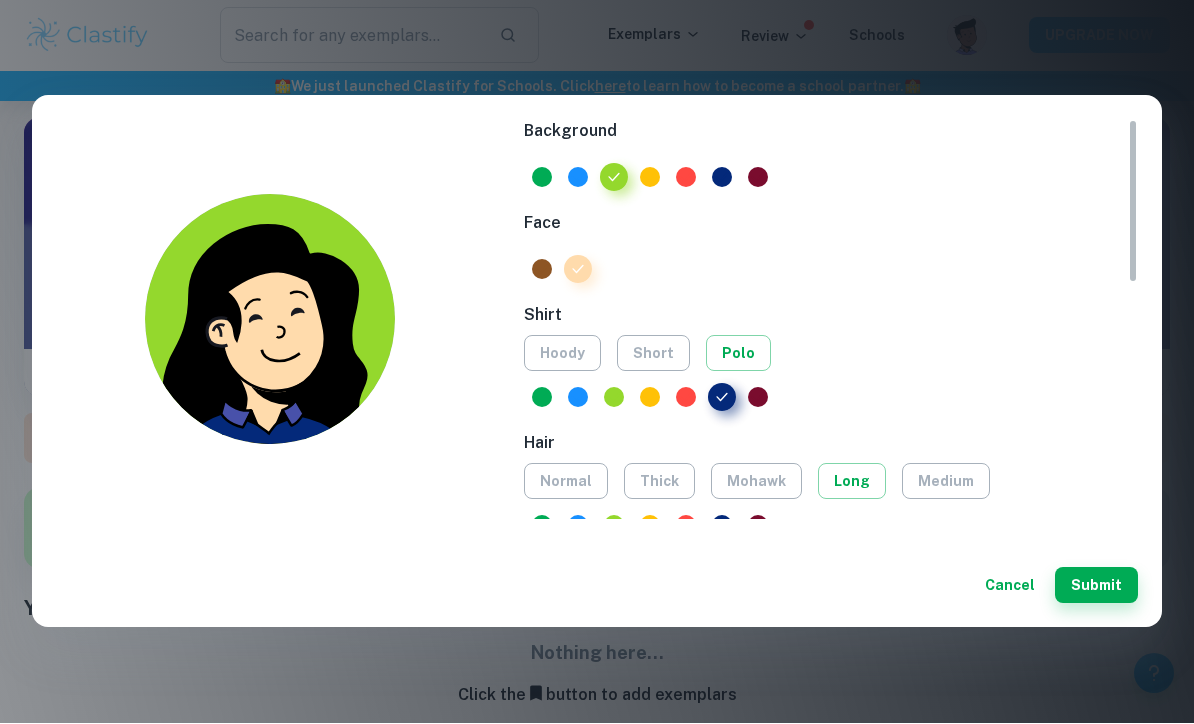 click on "mohawk" at bounding box center (756, 482) 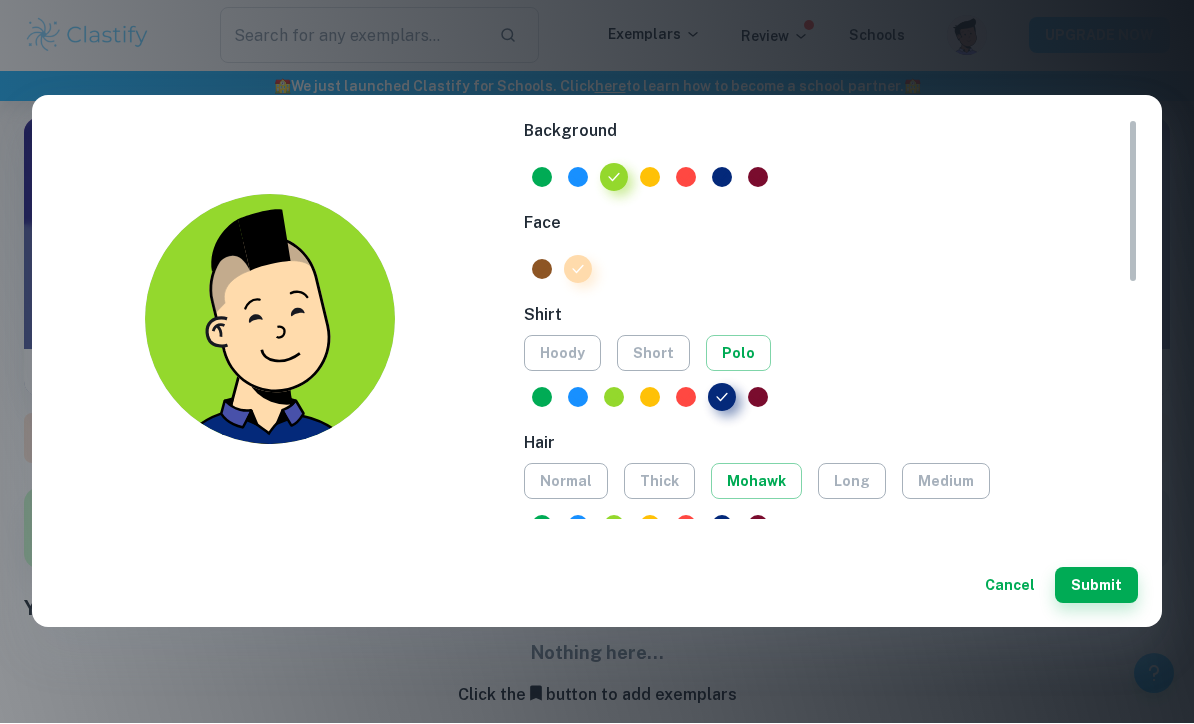 click on "thick" at bounding box center (659, 482) 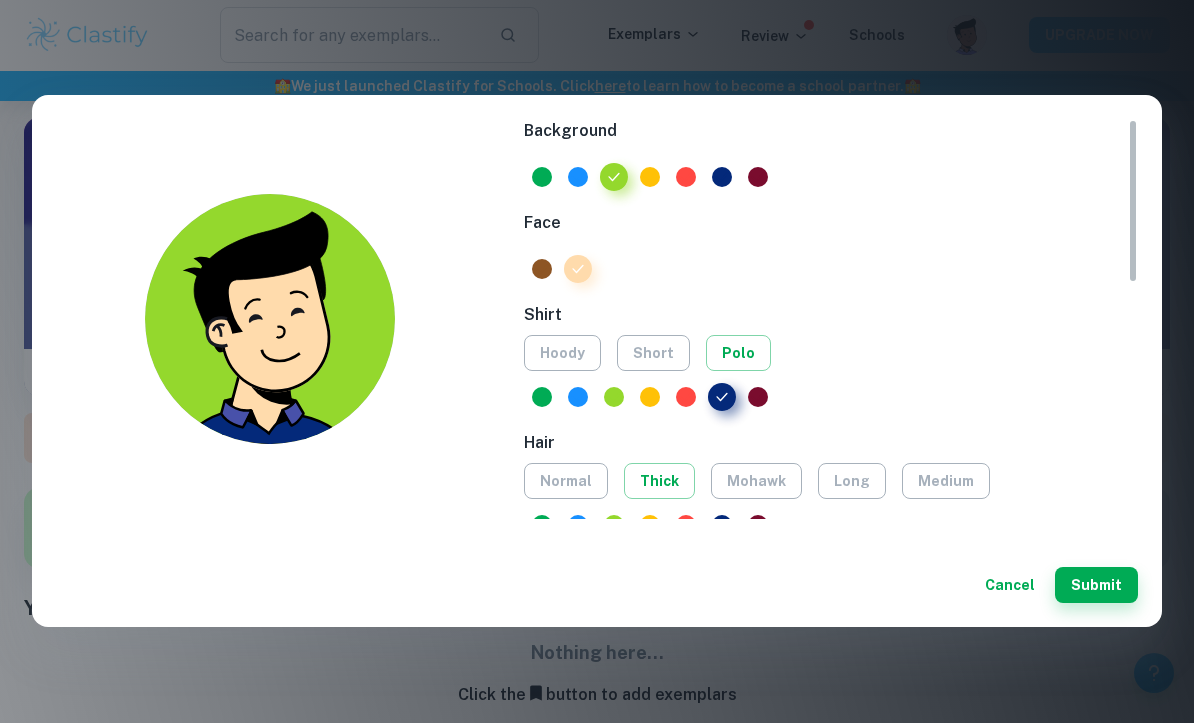 click on "mohawk" at bounding box center [756, 482] 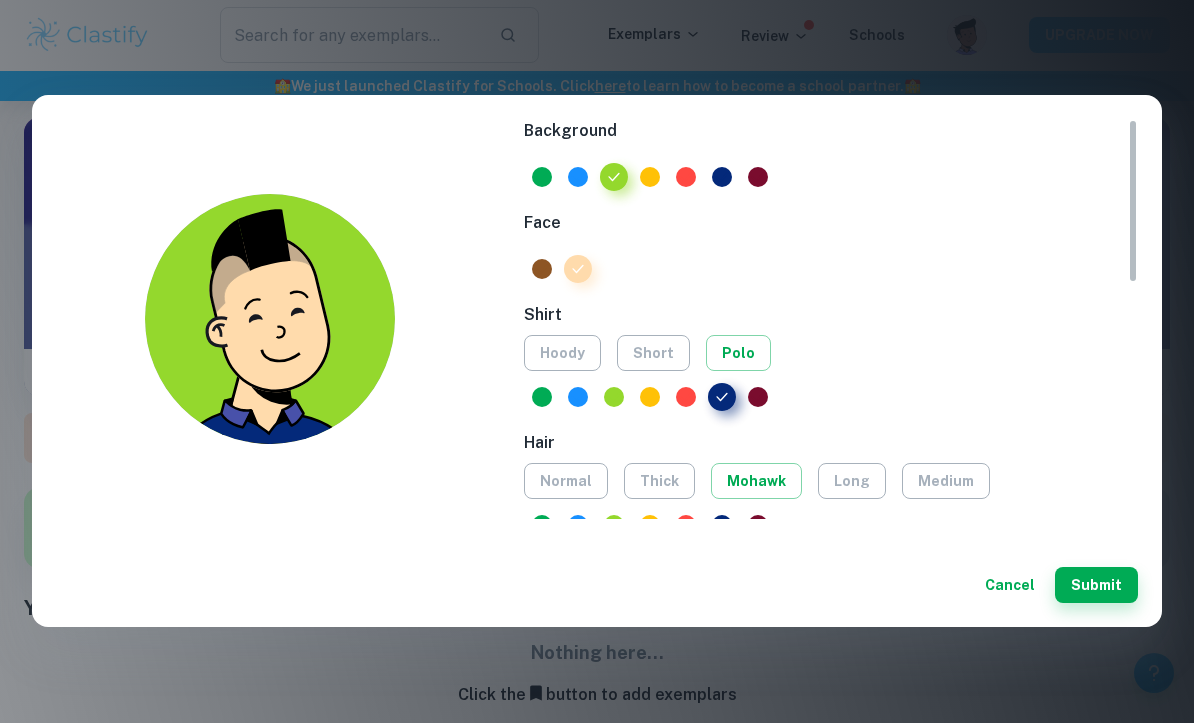 click on "normal" at bounding box center [566, 482] 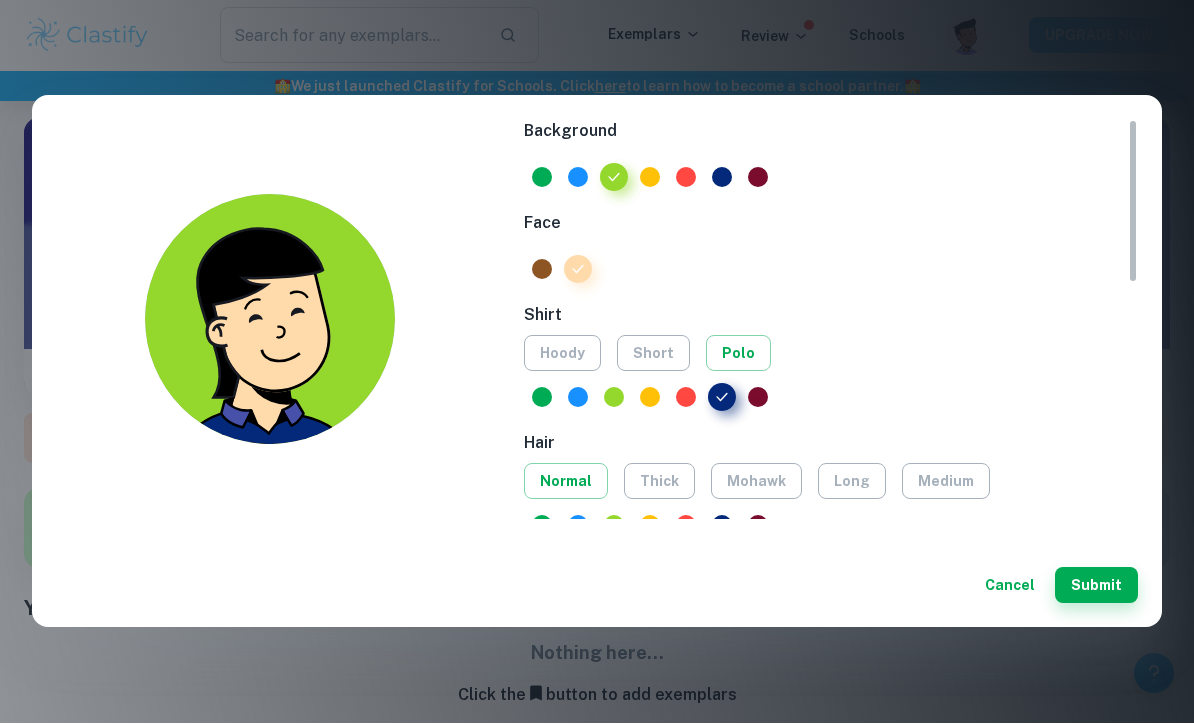 click on "thick" at bounding box center [659, 482] 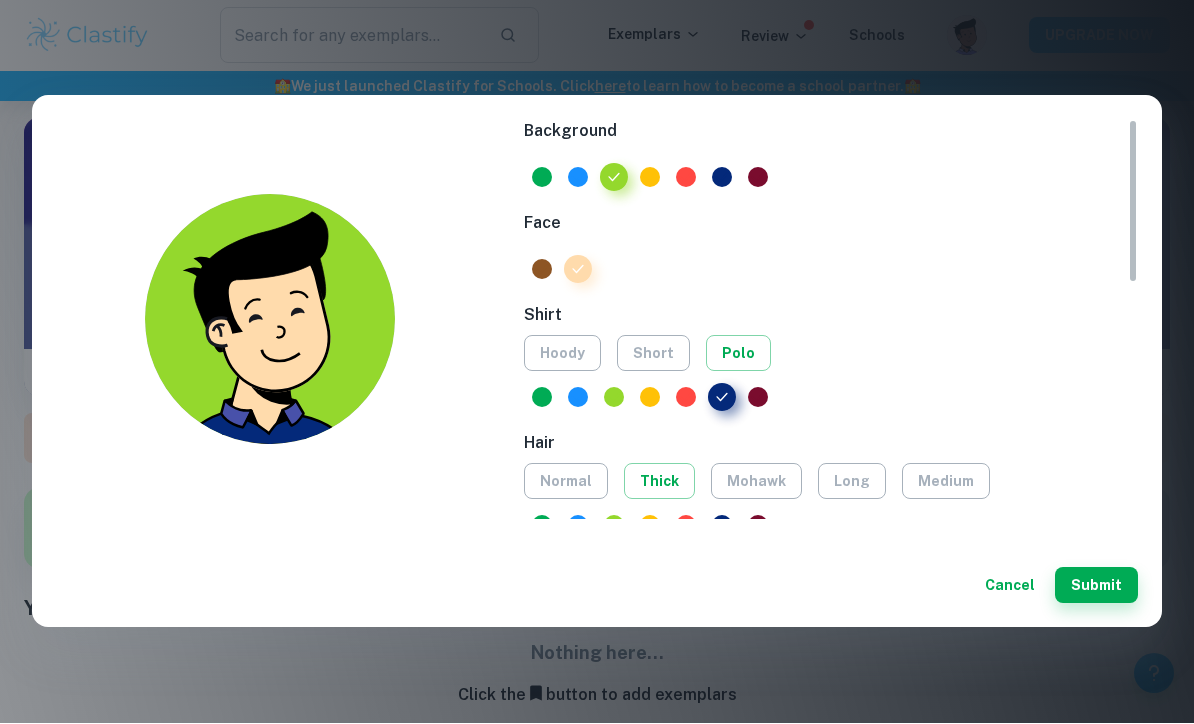 scroll, scrollTop: 0, scrollLeft: 0, axis: both 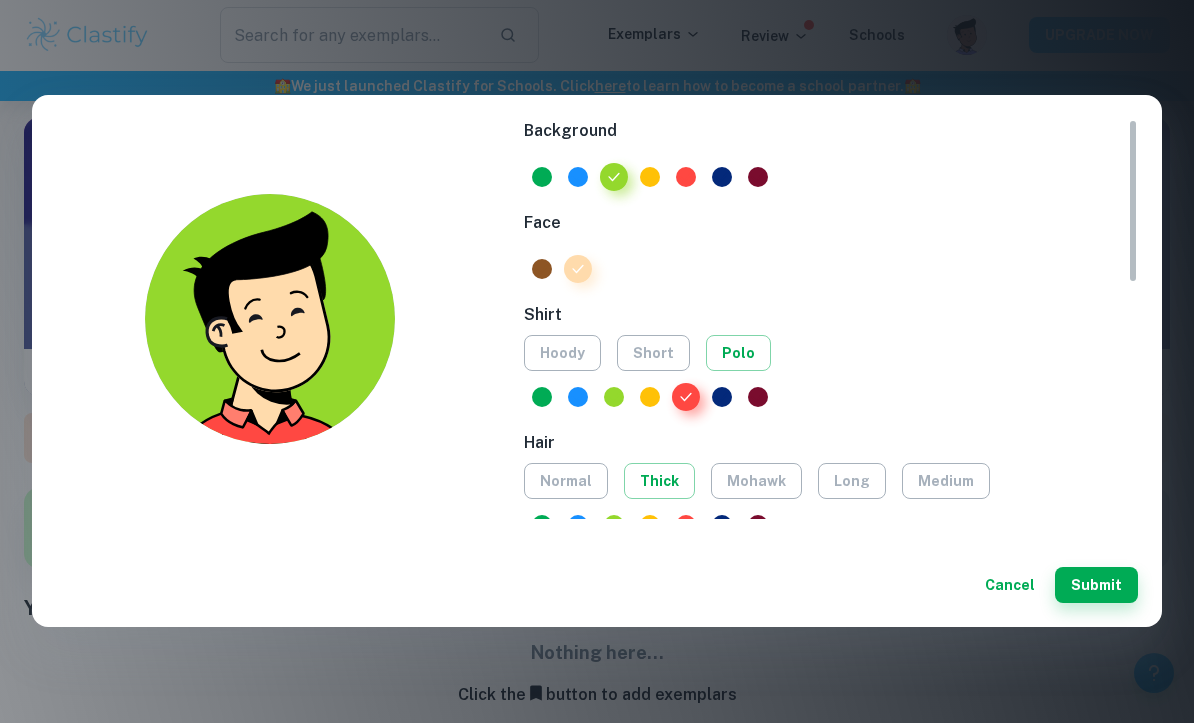 click at bounding box center (722, 398) 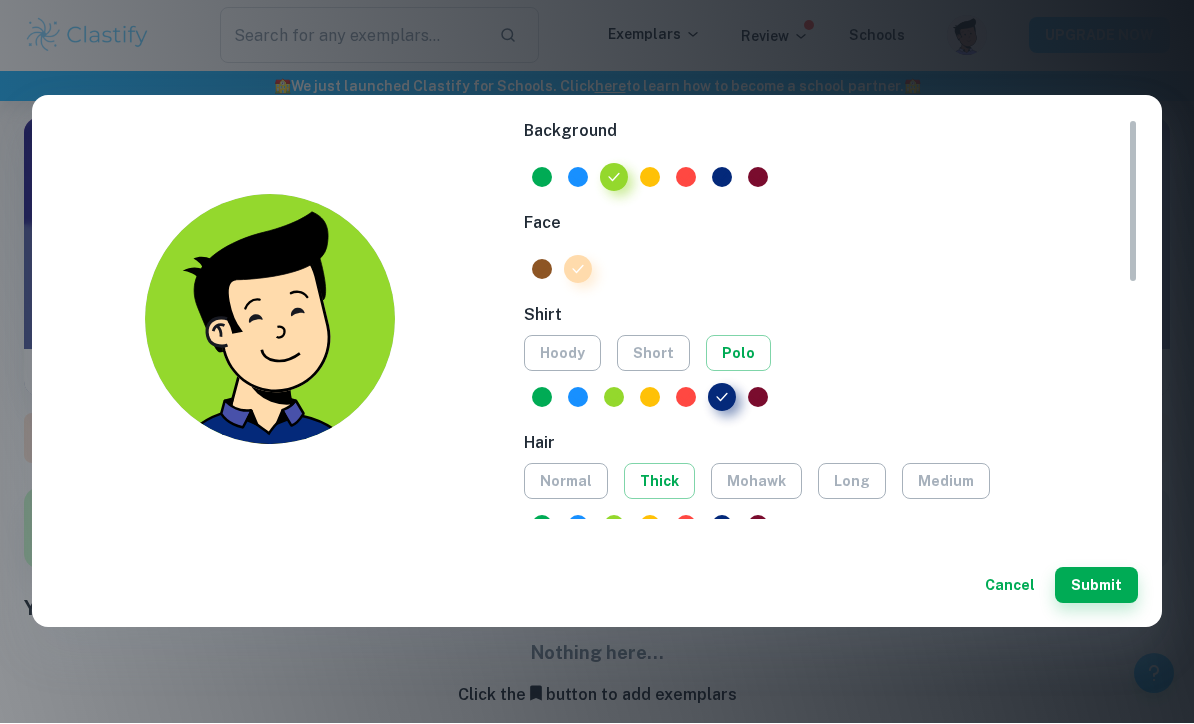 click at bounding box center [542, 398] 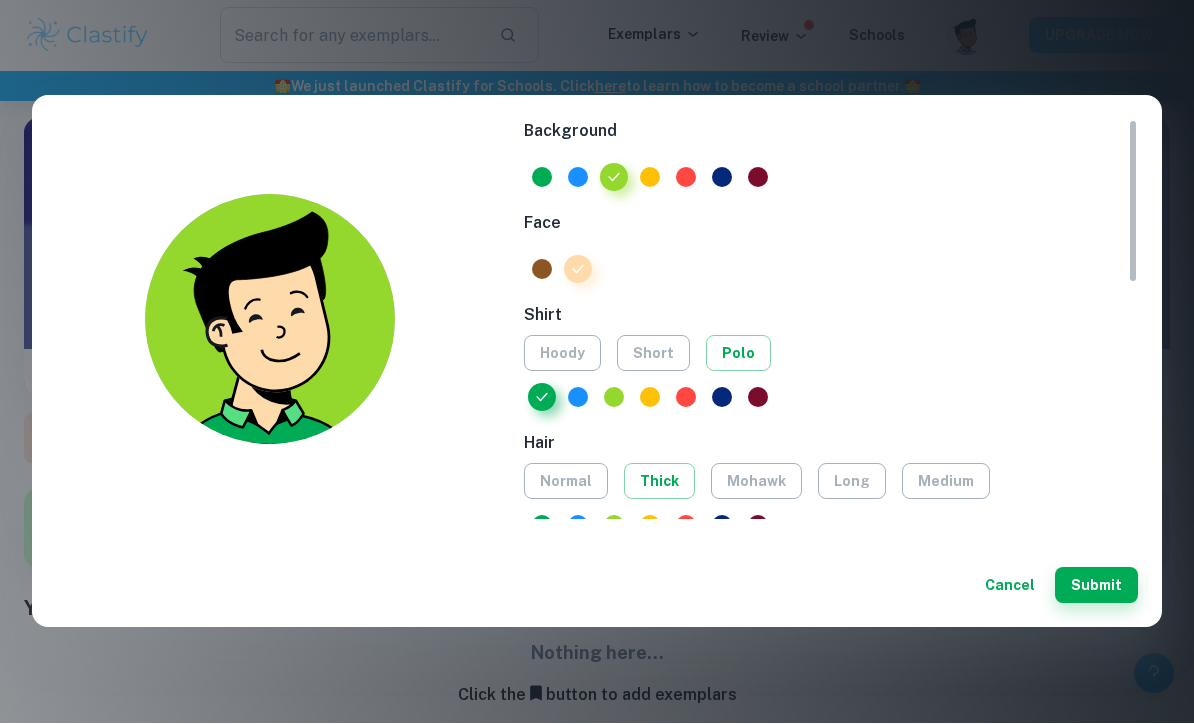 click at bounding box center (578, 398) 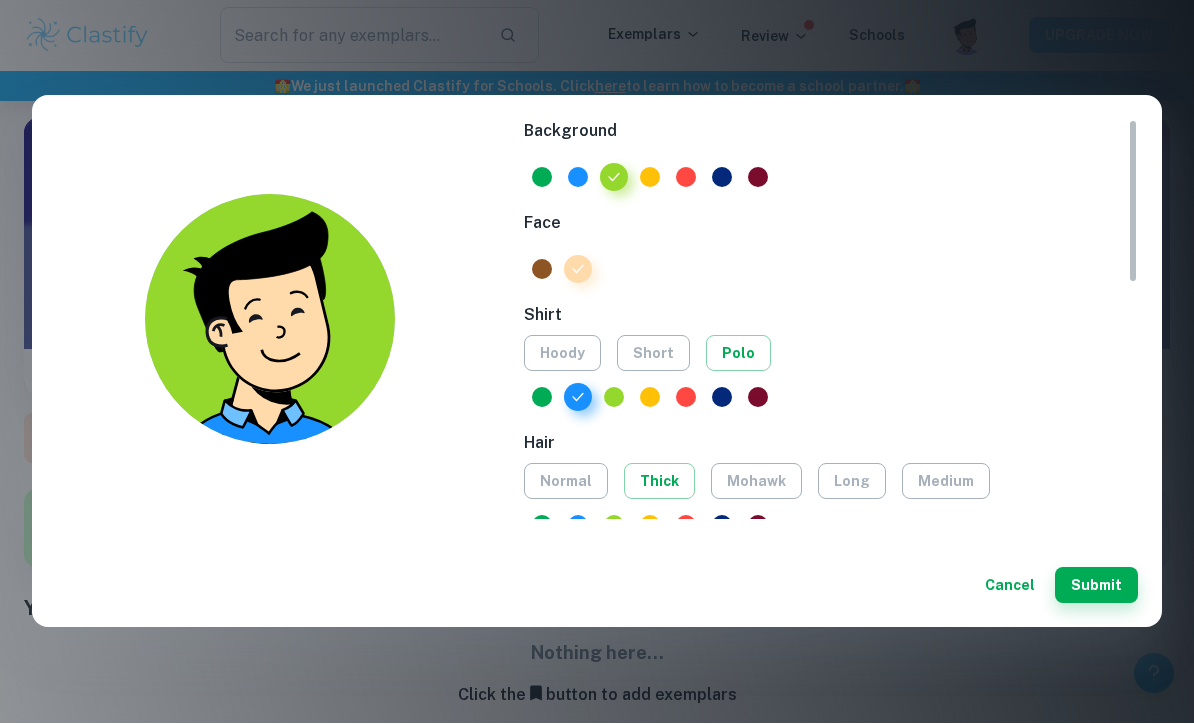 click at bounding box center (722, 398) 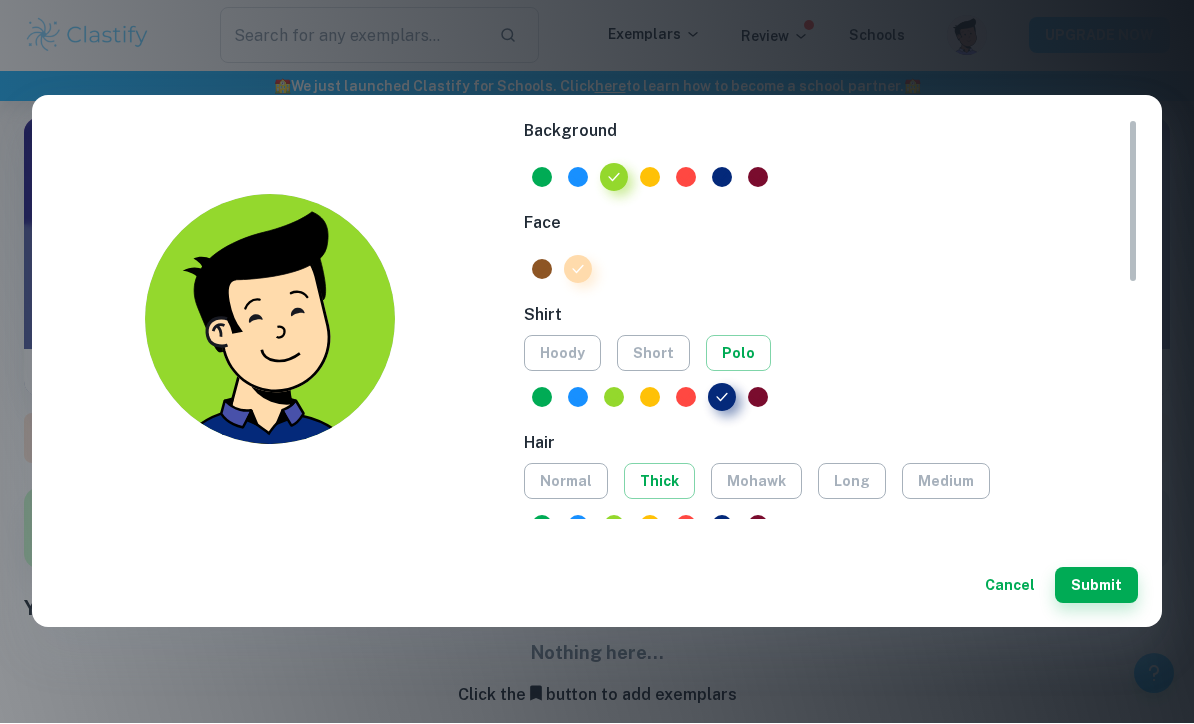 click on "thick" at bounding box center [659, 482] 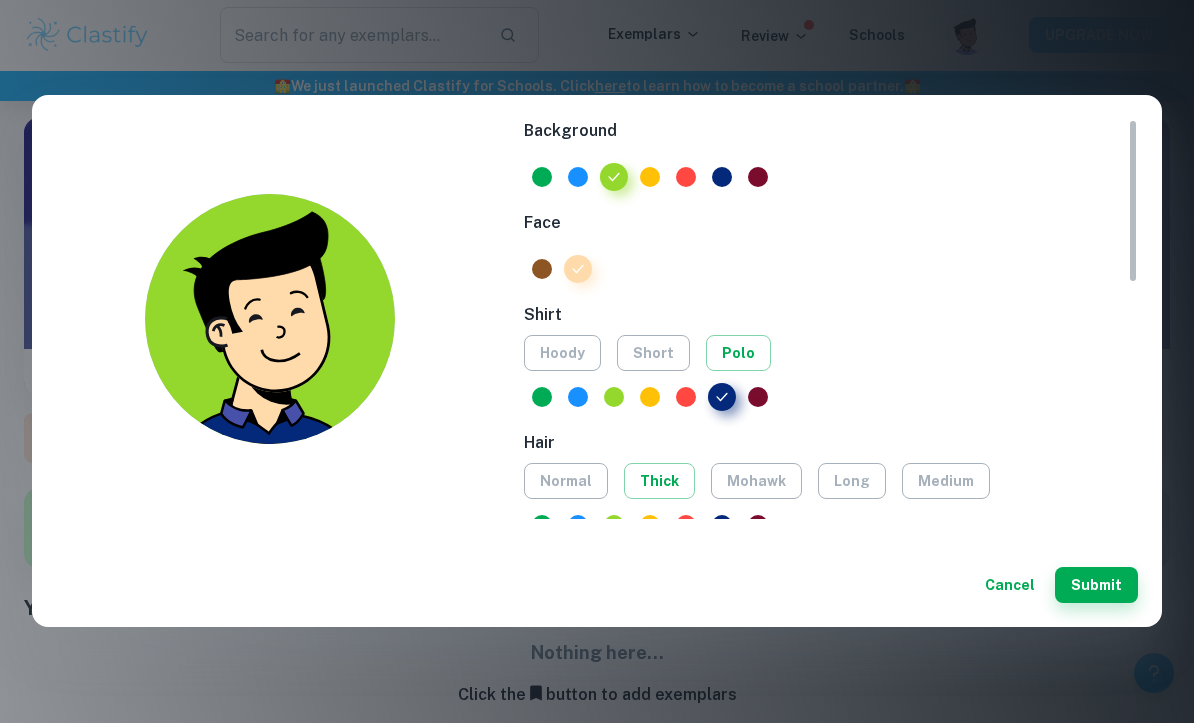 click on "mohawk" at bounding box center (756, 482) 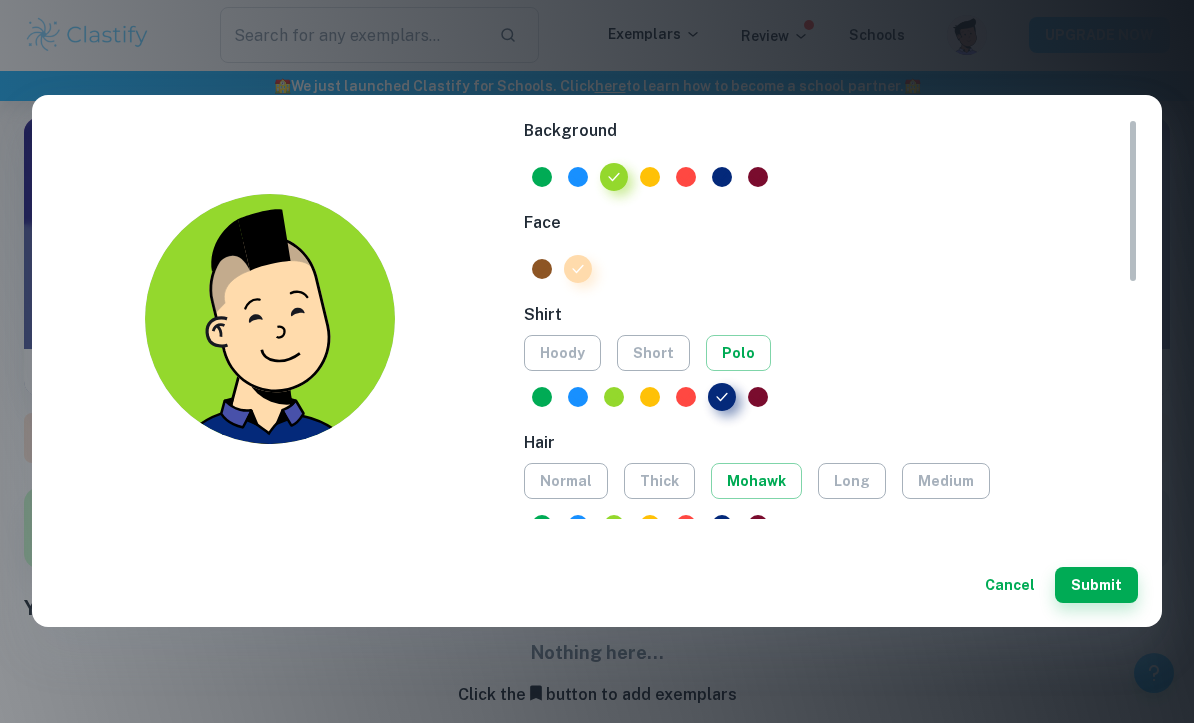 click on "normal" at bounding box center (566, 482) 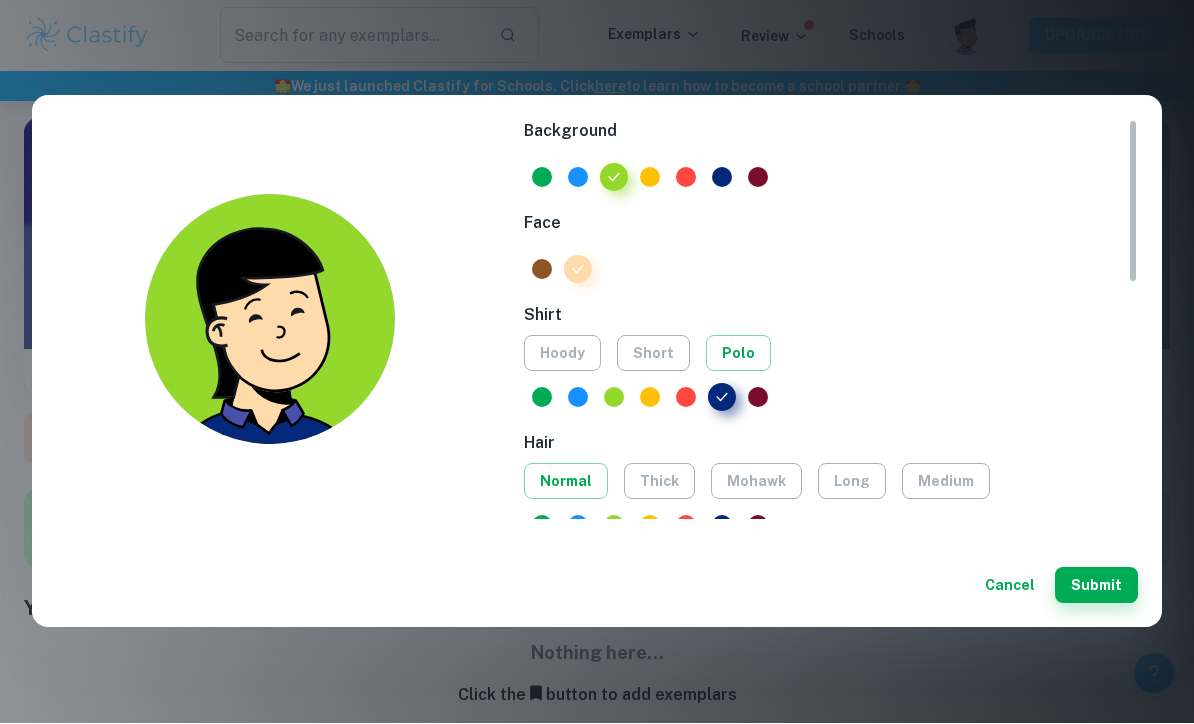 click on "mohawk" at bounding box center [756, 482] 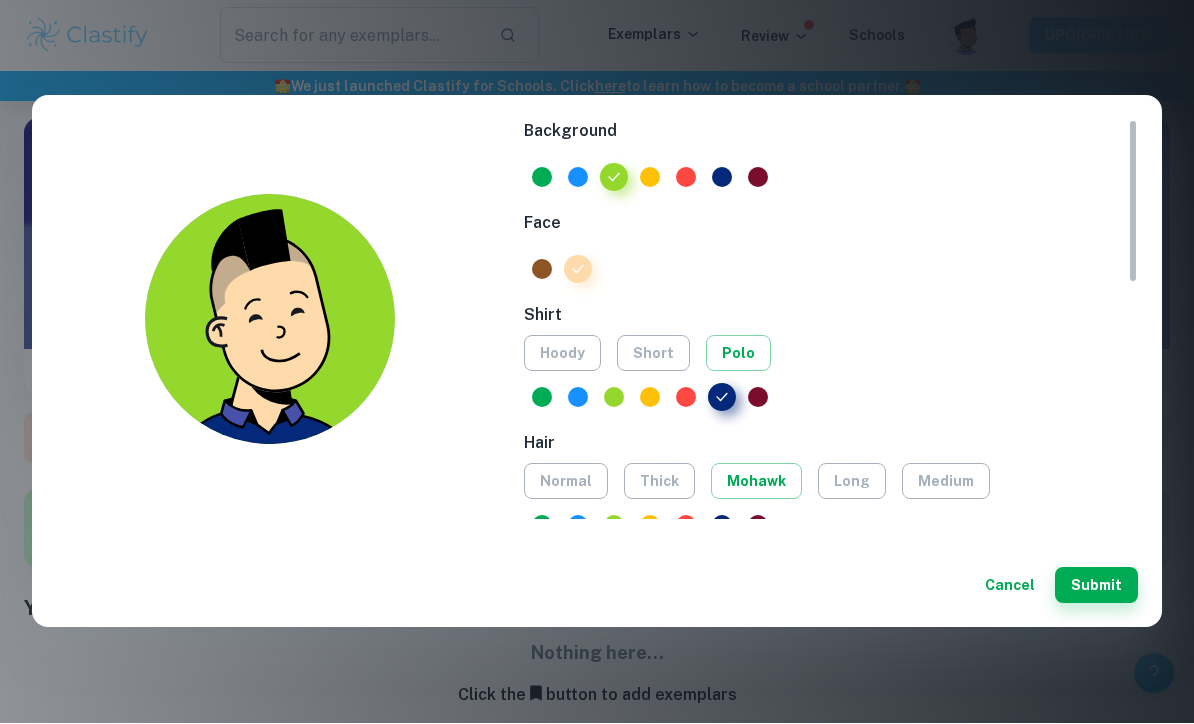 click on "medium" at bounding box center (946, 482) 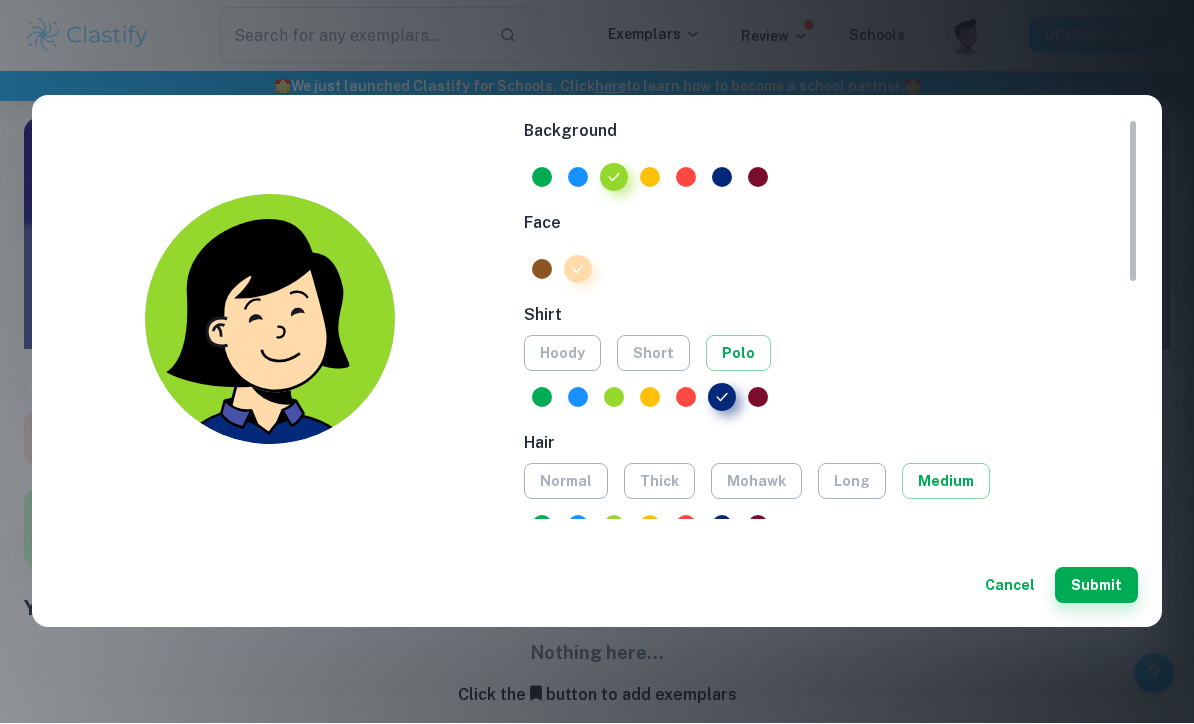 click on "normal thick mohawk long medium" at bounding box center (831, 482) 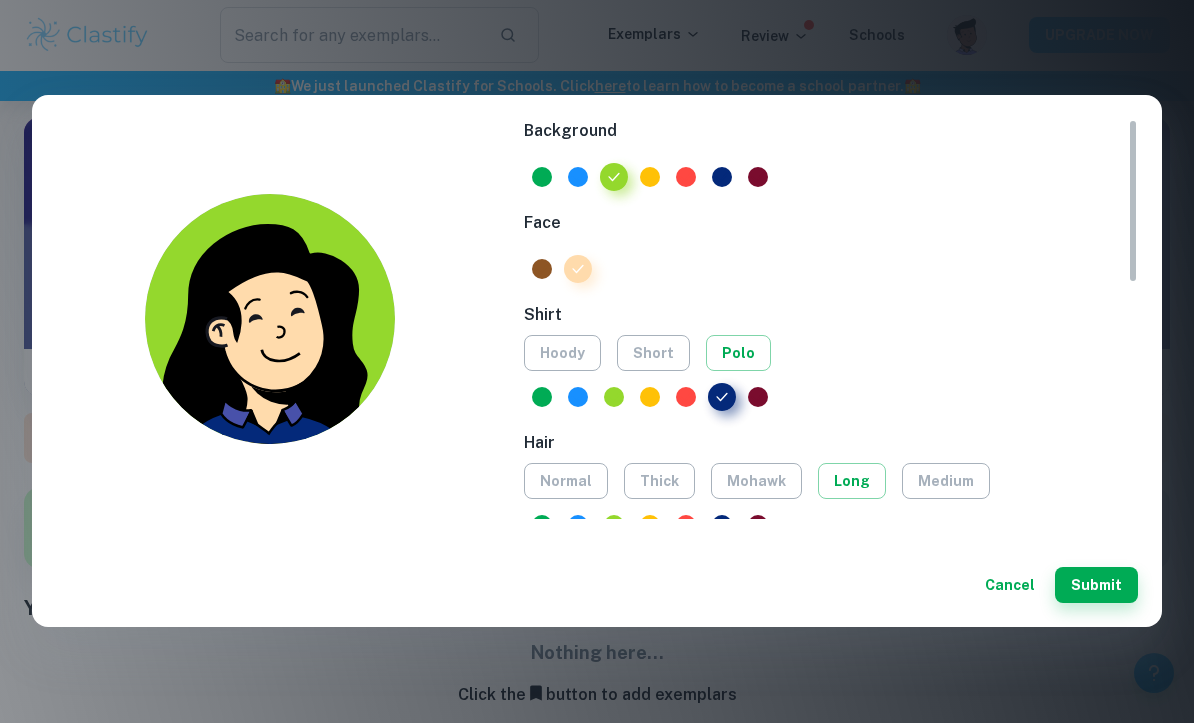 click on "thick" at bounding box center [659, 482] 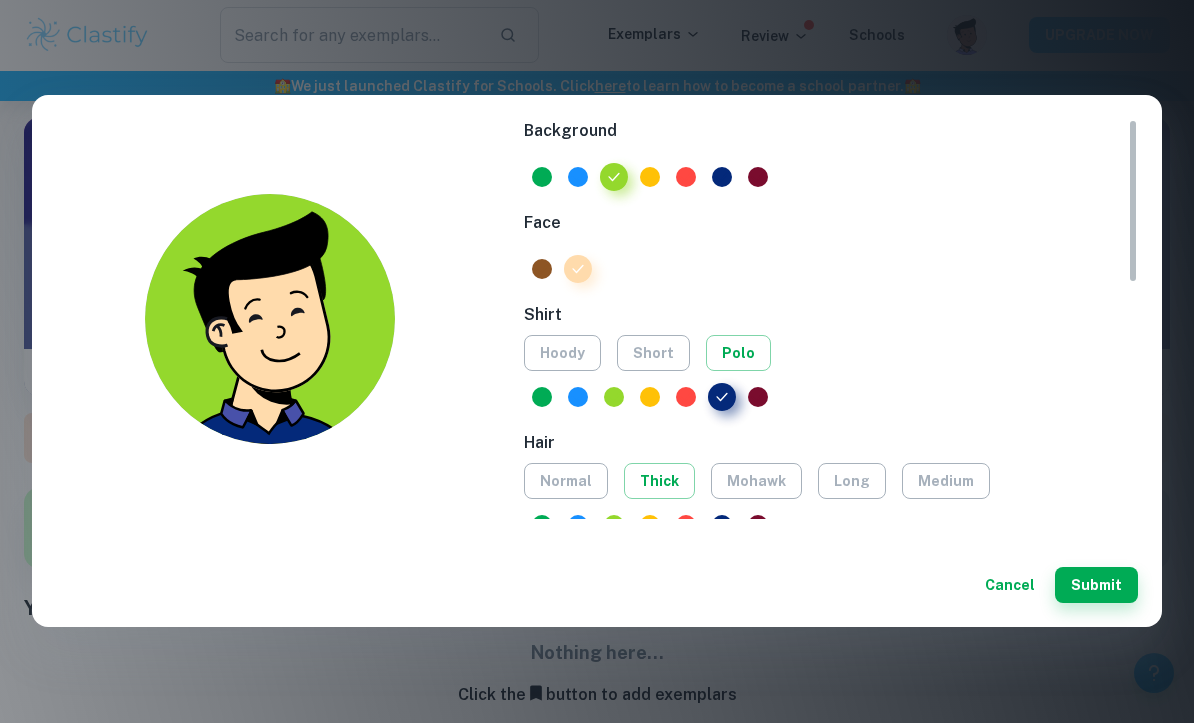 click at bounding box center [722, 178] 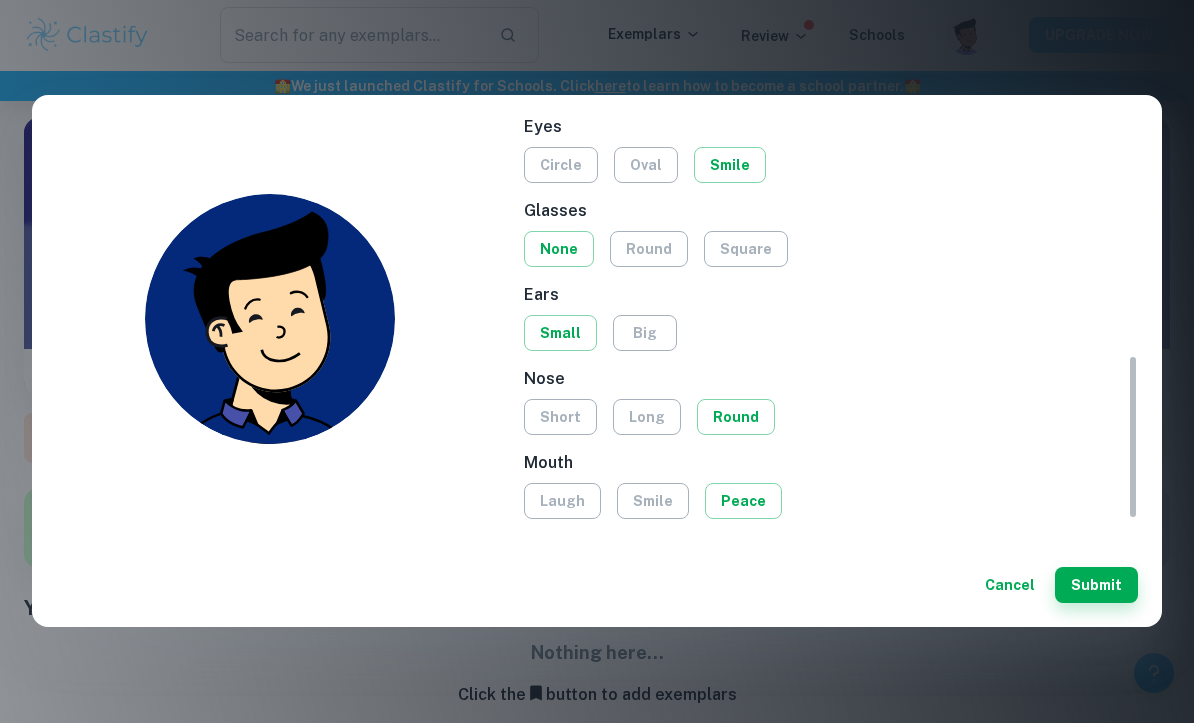 scroll, scrollTop: 572, scrollLeft: 0, axis: vertical 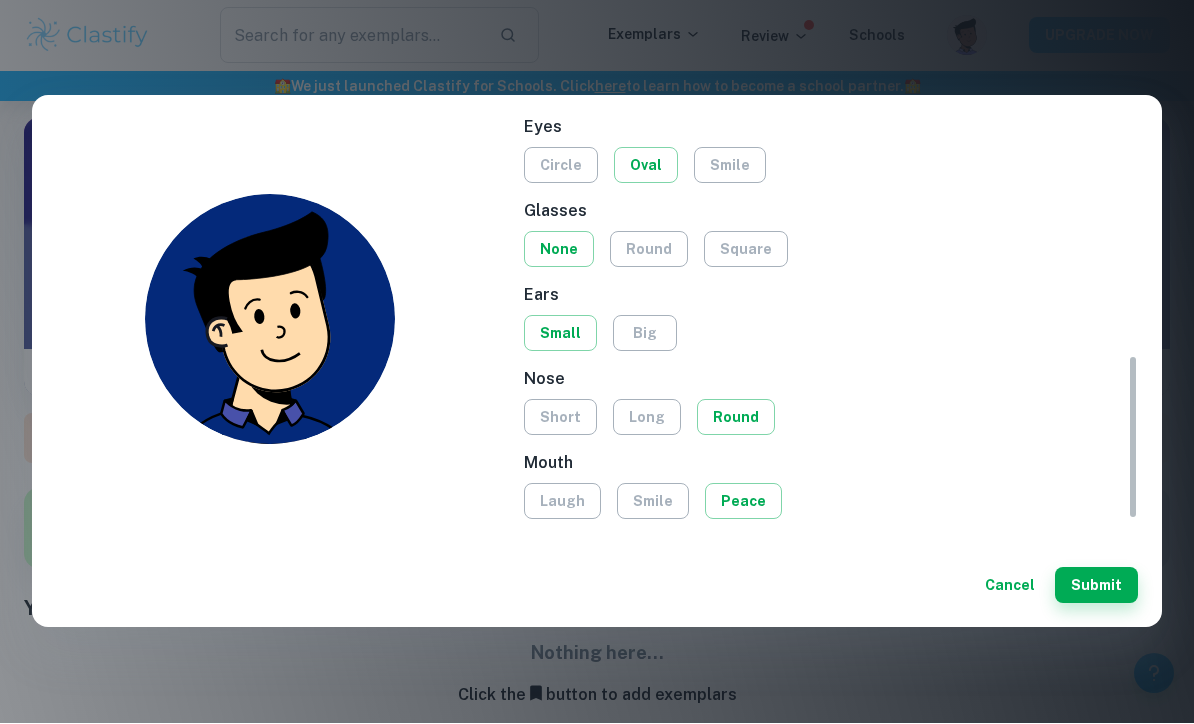 click on "Submit" at bounding box center (1096, 586) 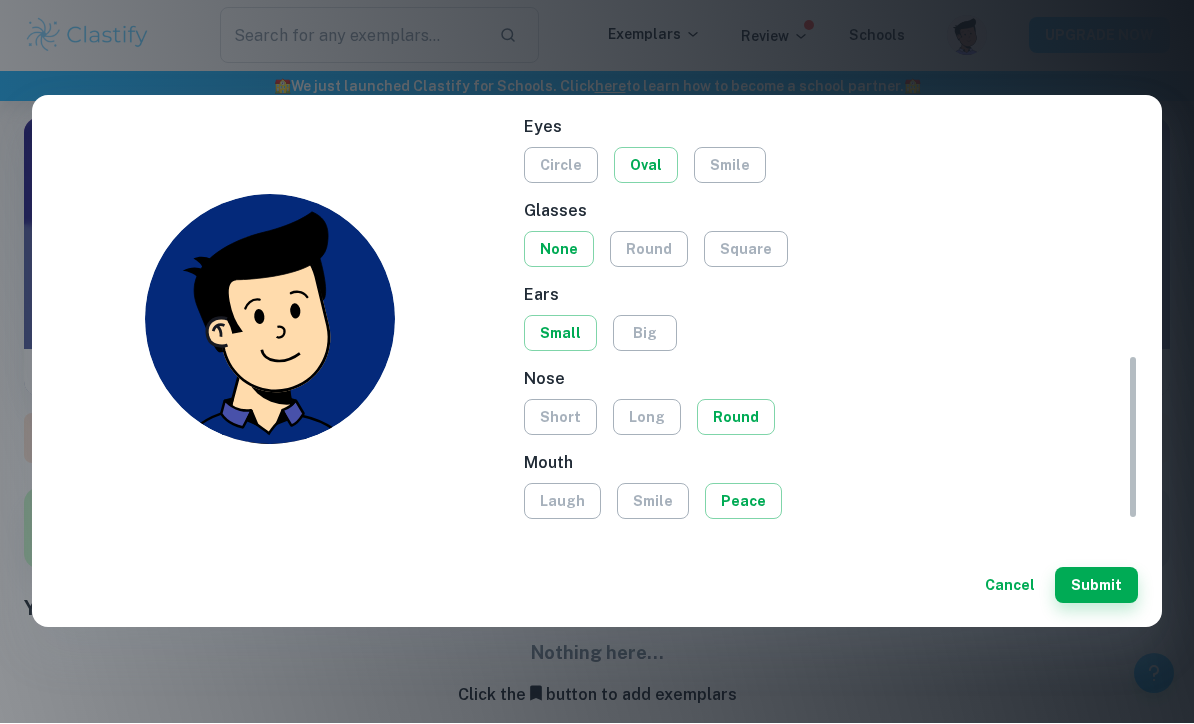 click on "Submit" at bounding box center (1096, 586) 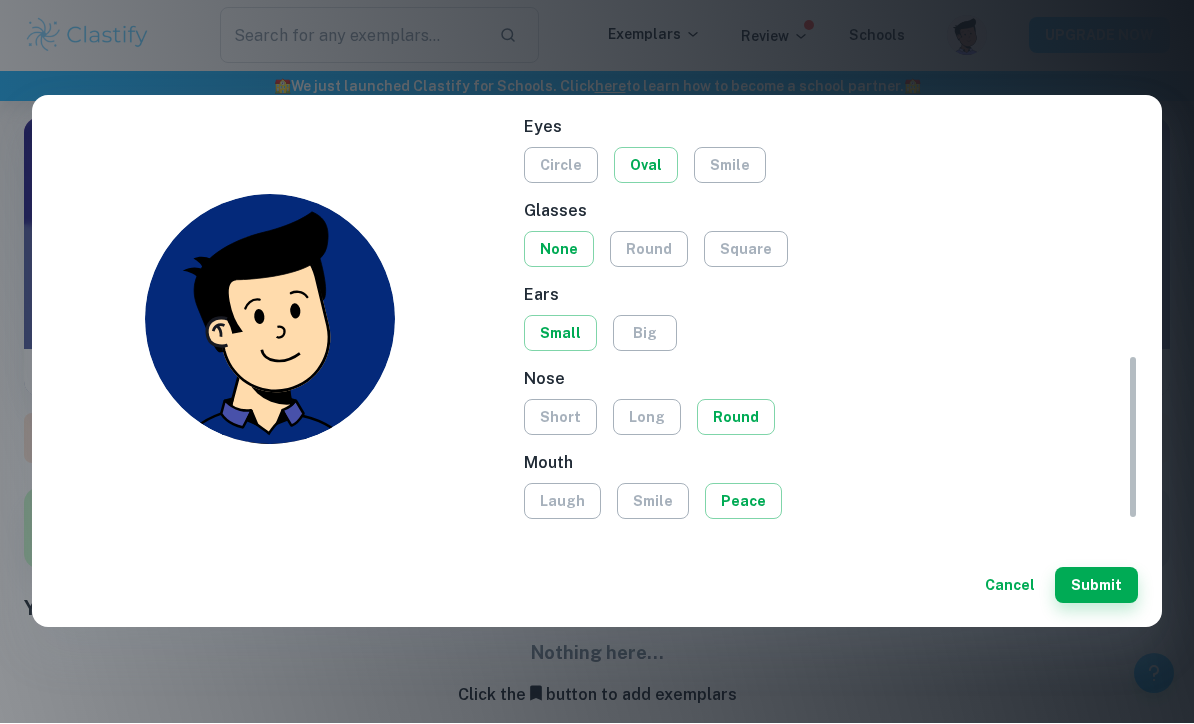 click on "Submit" at bounding box center (1096, 586) 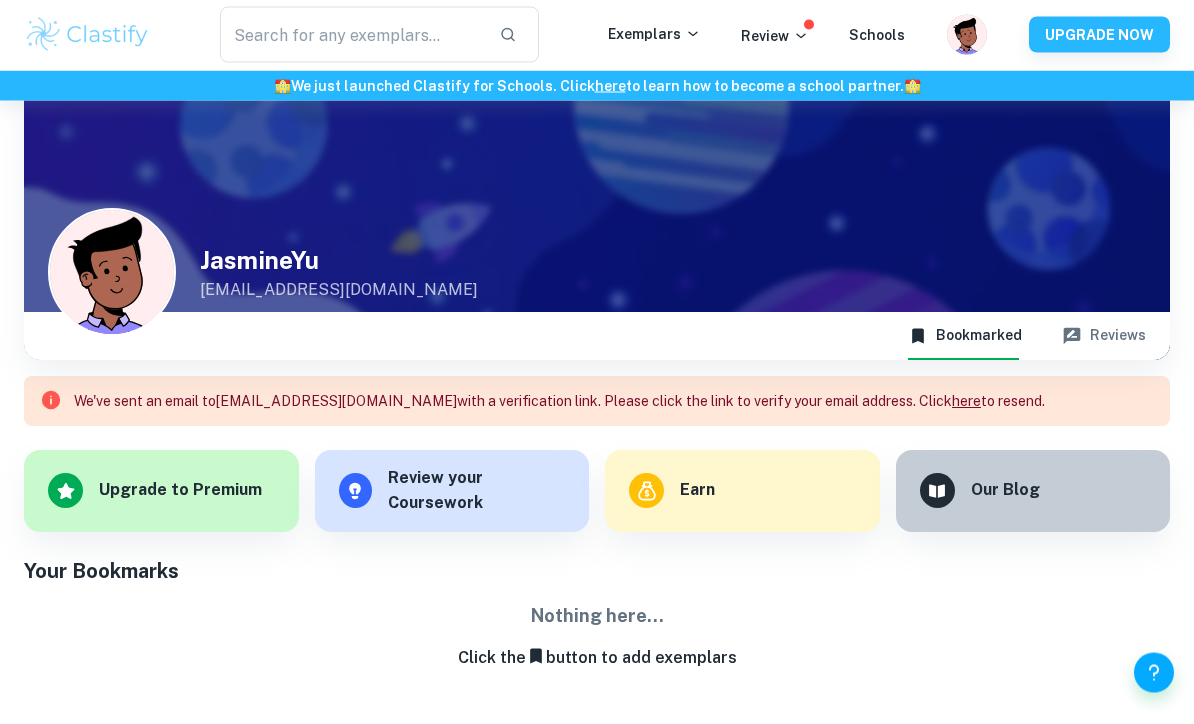 scroll, scrollTop: 0, scrollLeft: 0, axis: both 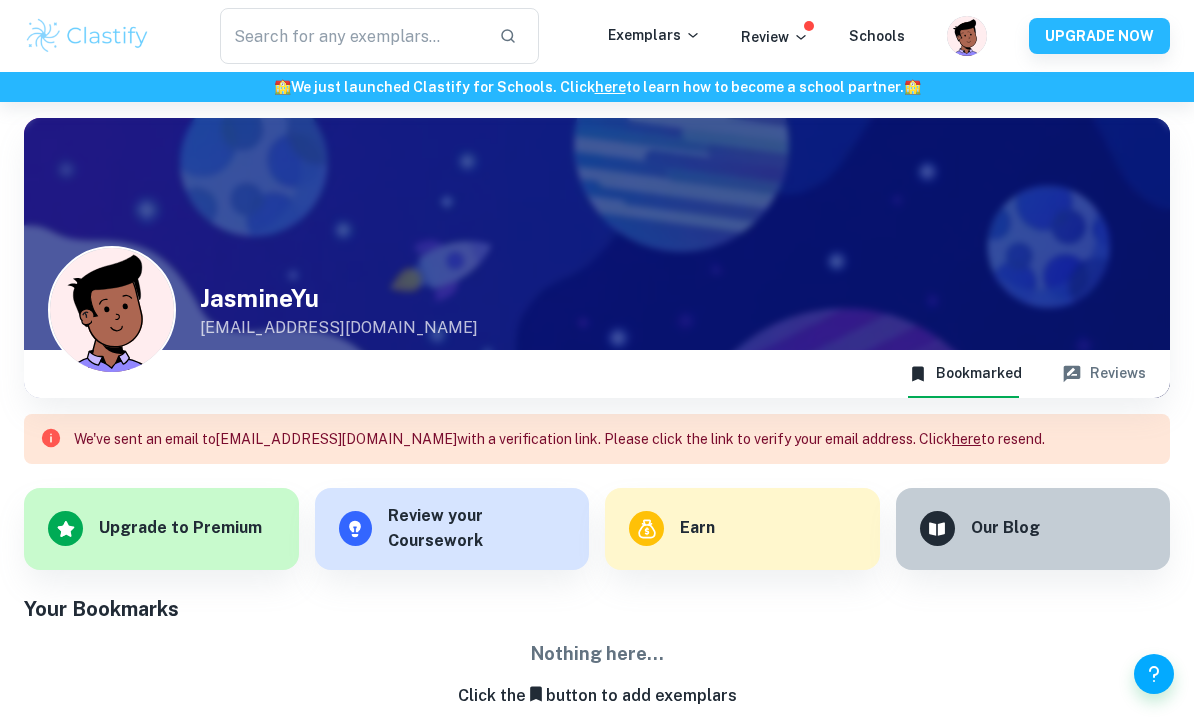 click on "here" at bounding box center (966, 439) 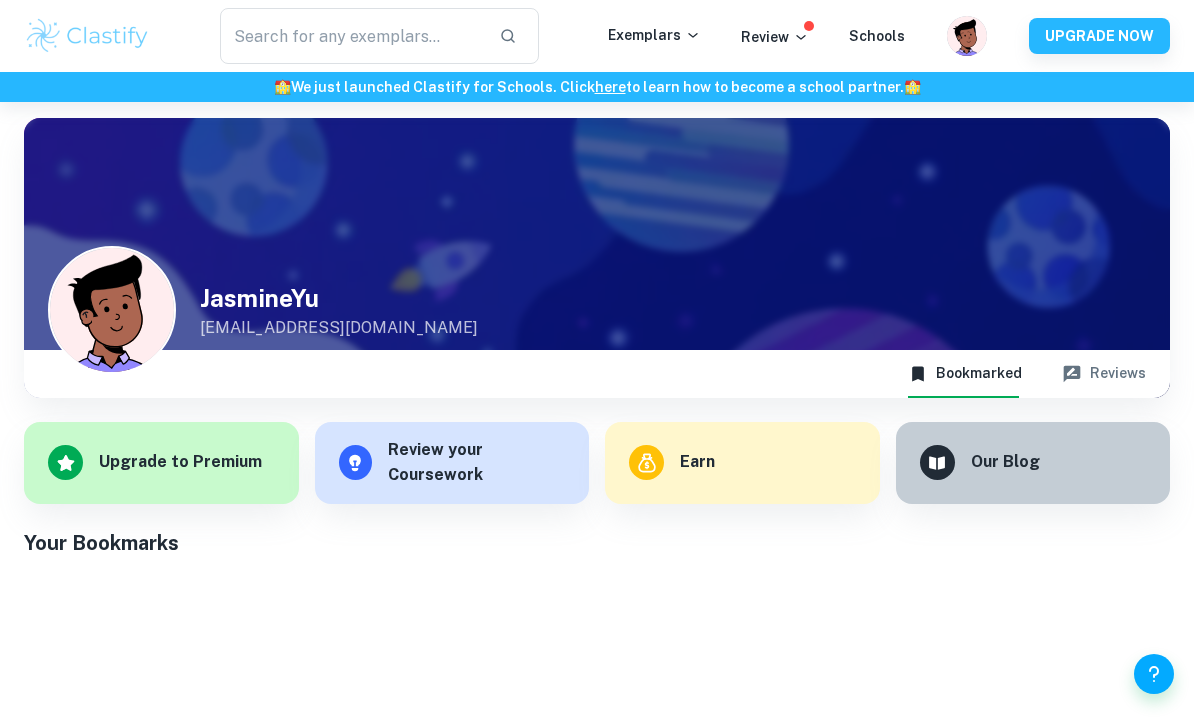 scroll, scrollTop: 0, scrollLeft: 0, axis: both 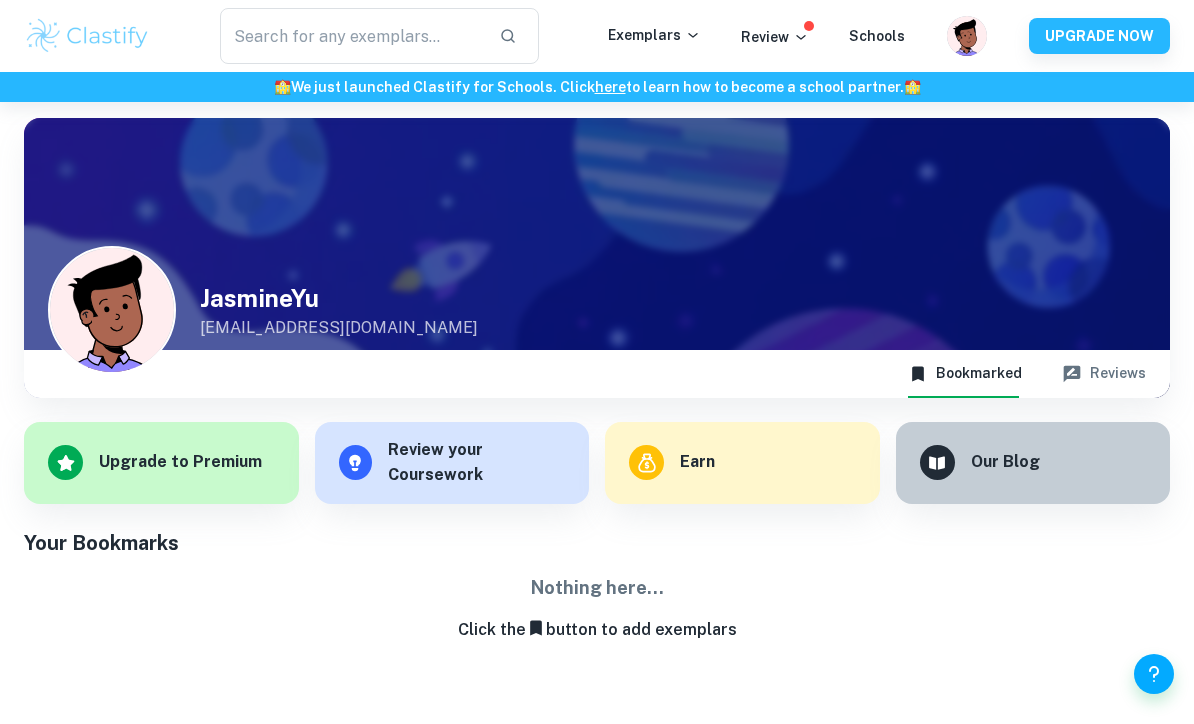 click at bounding box center [352, 36] 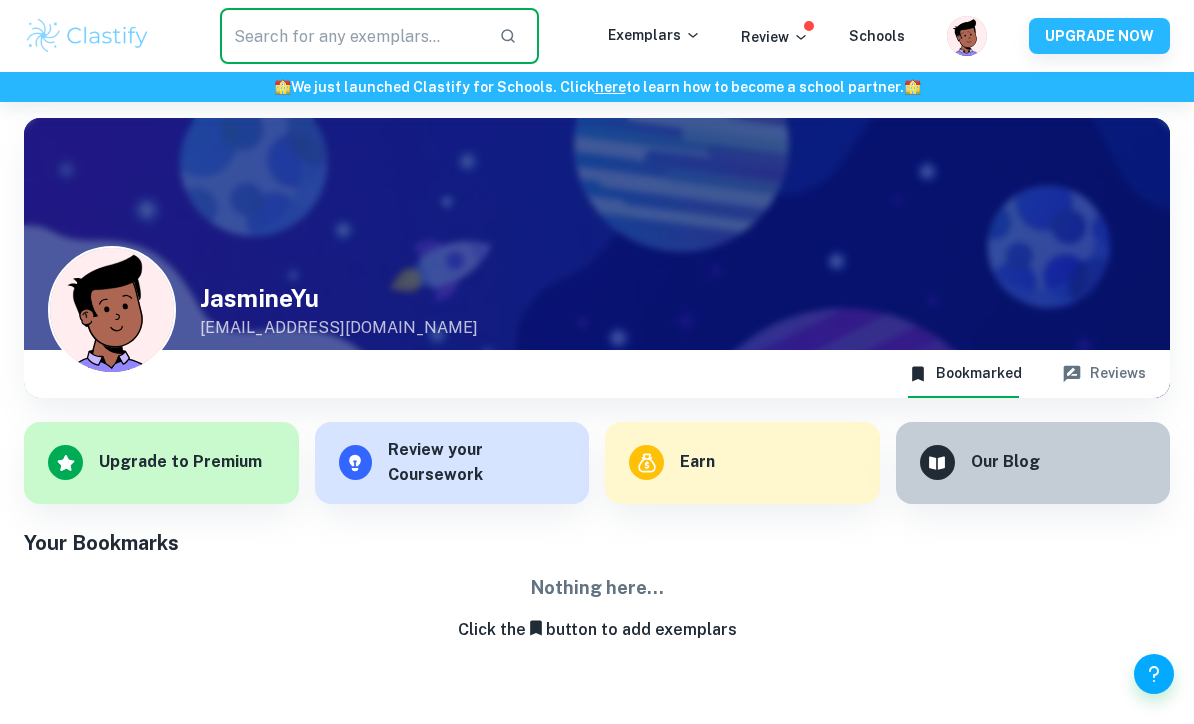 click on "Exemplars" at bounding box center [654, 35] 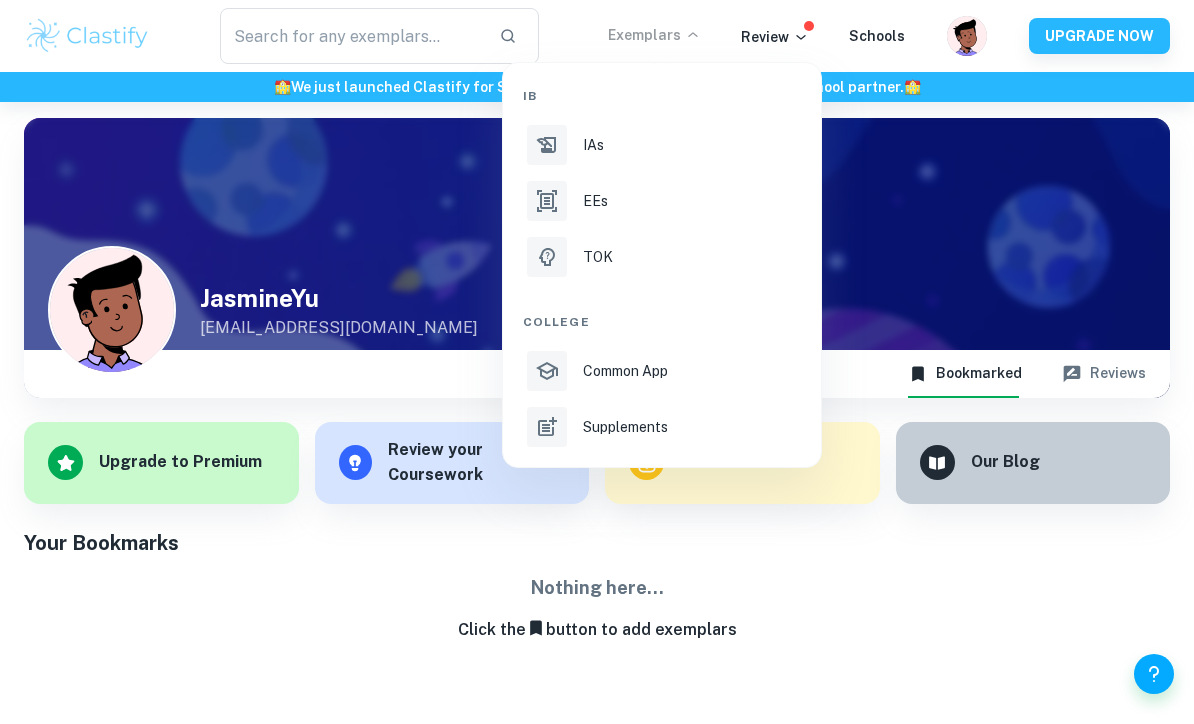 click on "EEs" at bounding box center (662, 201) 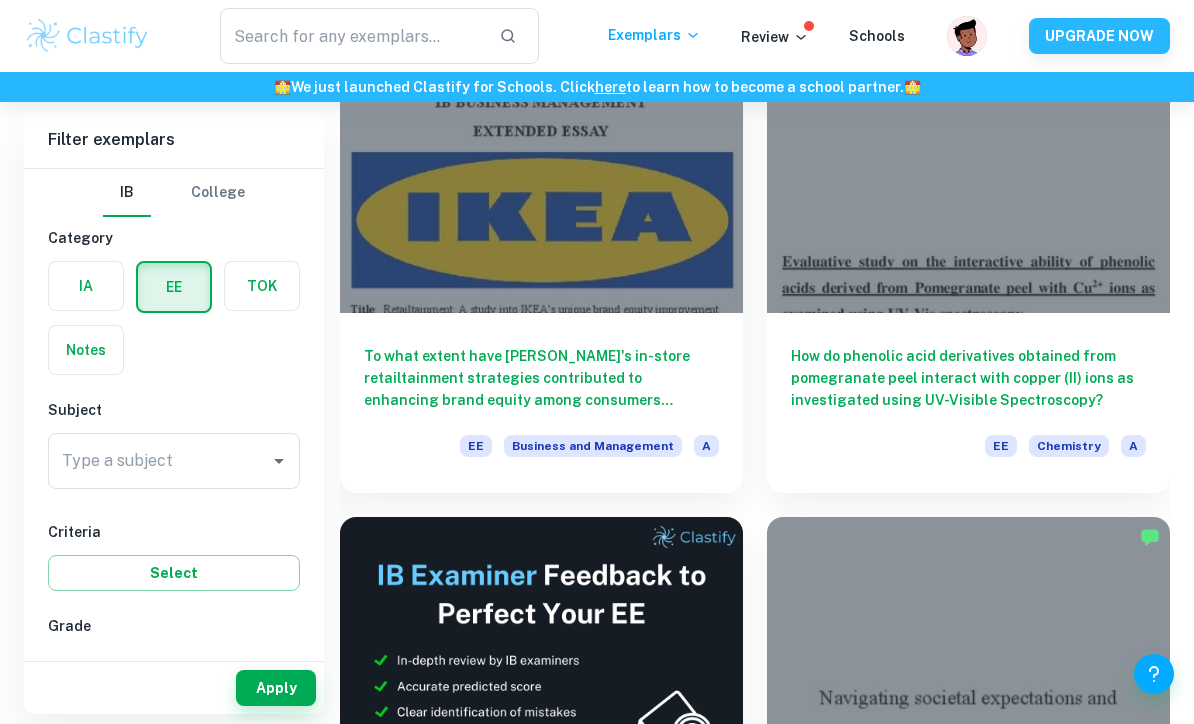 scroll, scrollTop: 250, scrollLeft: 0, axis: vertical 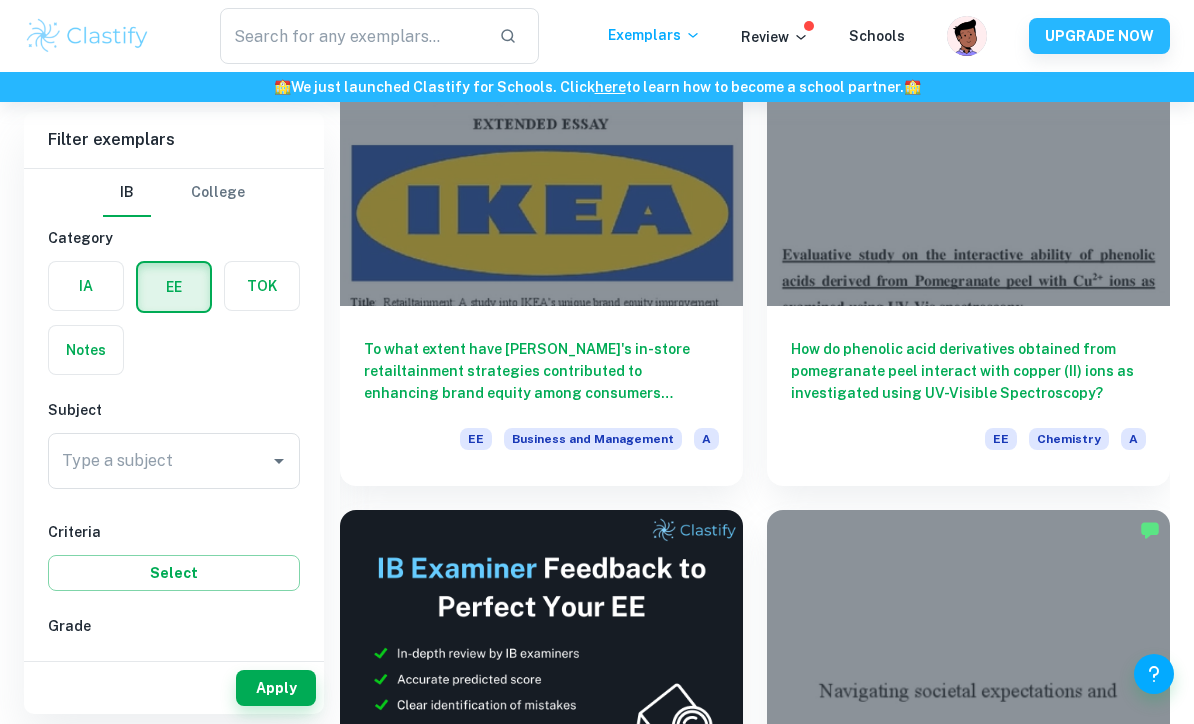 click on "Type a subject" at bounding box center [159, 461] 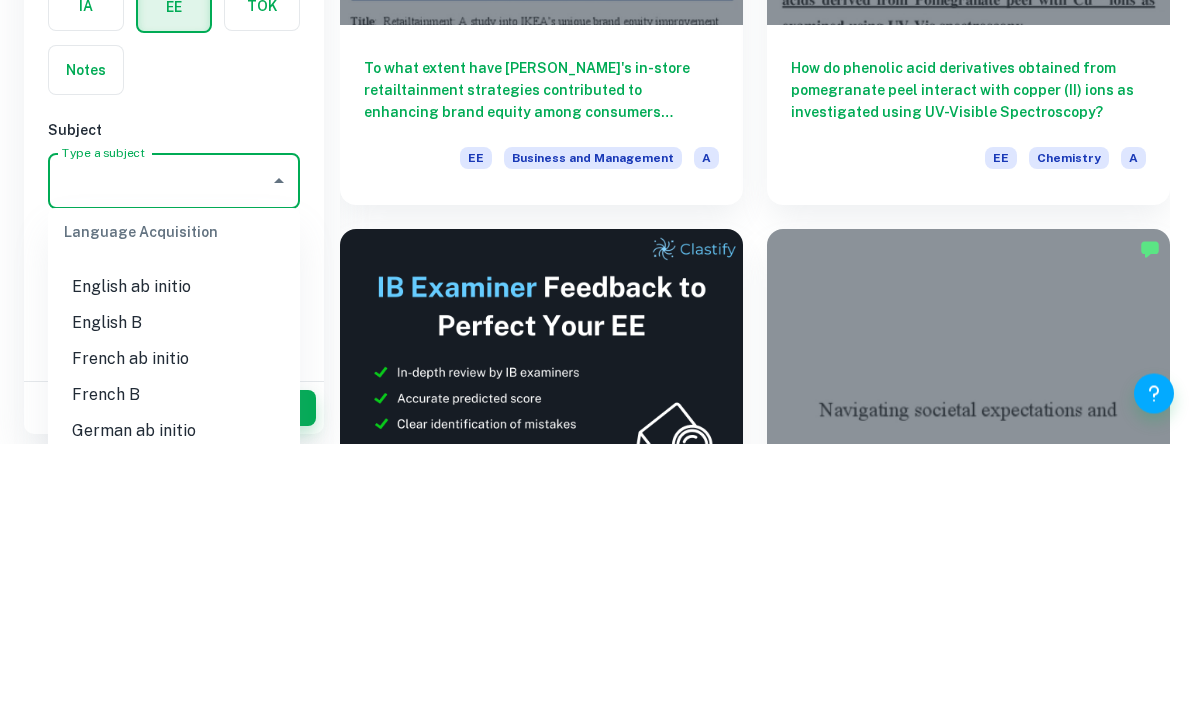 scroll, scrollTop: 1150, scrollLeft: 0, axis: vertical 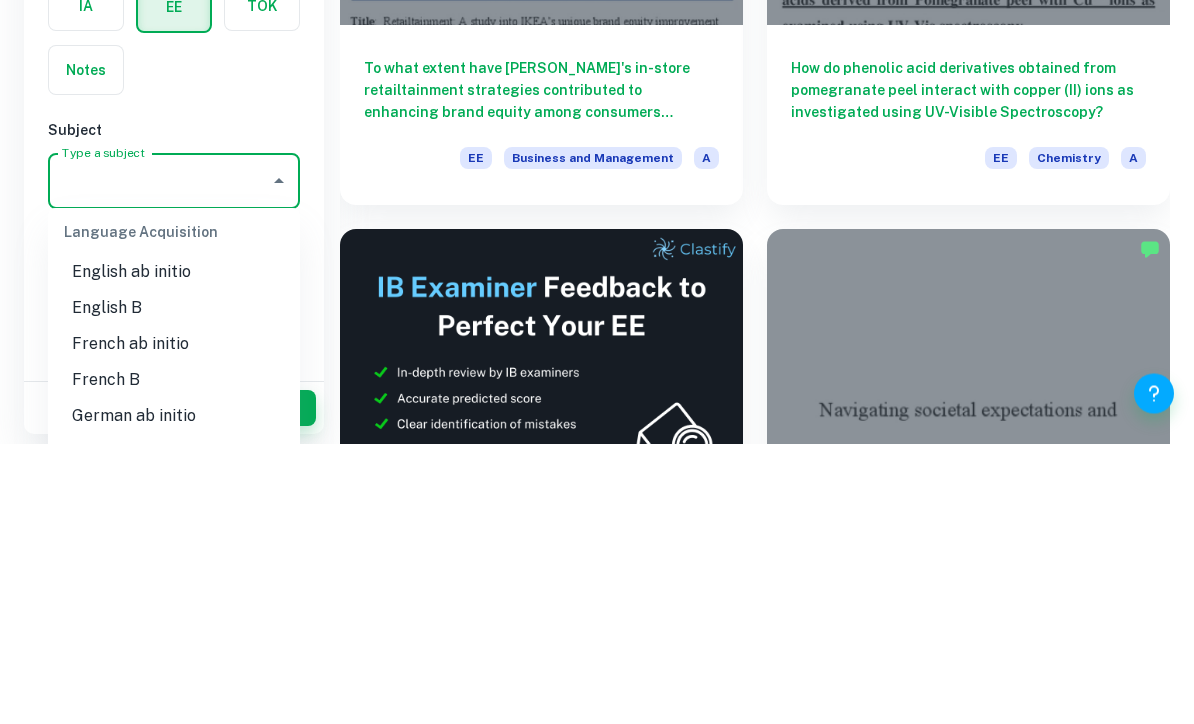 click on "English B" at bounding box center [174, 589] 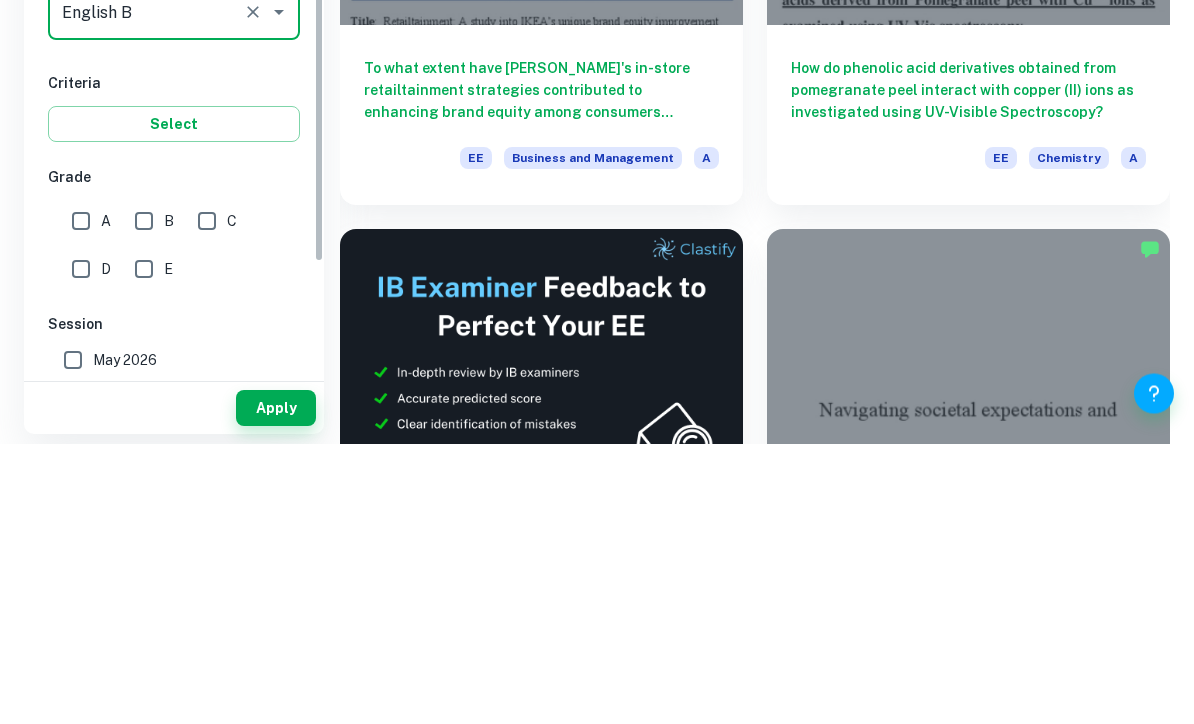 scroll, scrollTop: 170, scrollLeft: 0, axis: vertical 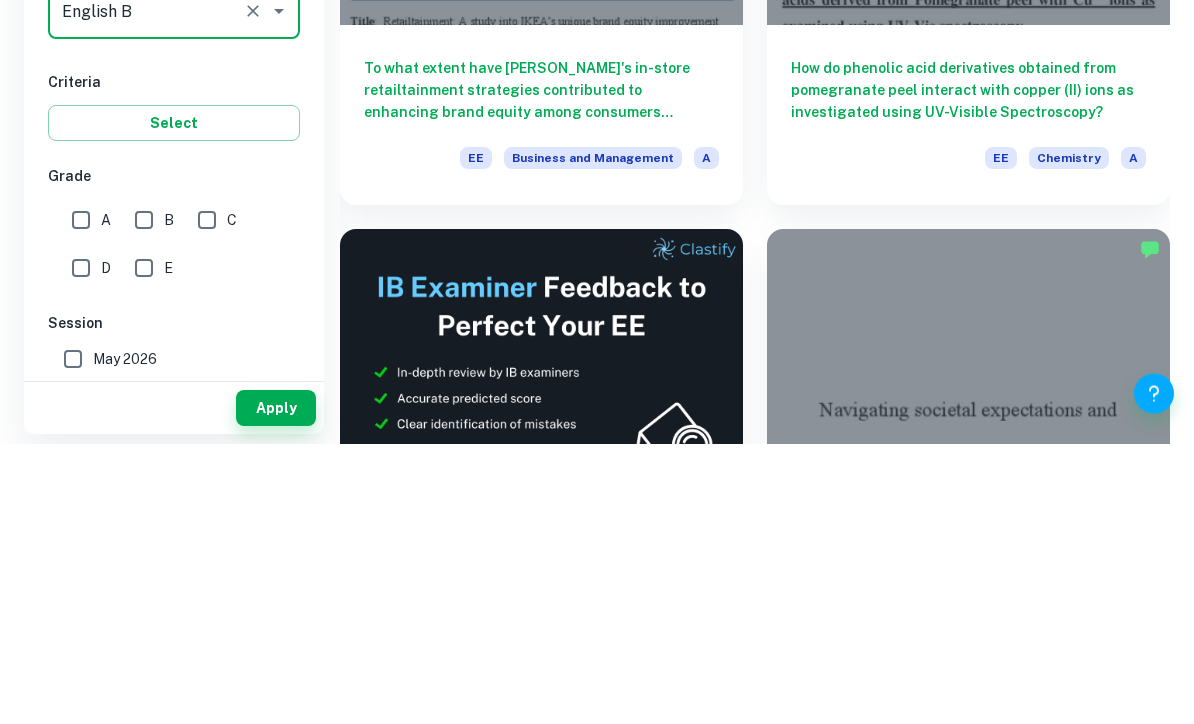 click on "A" at bounding box center [81, 500] 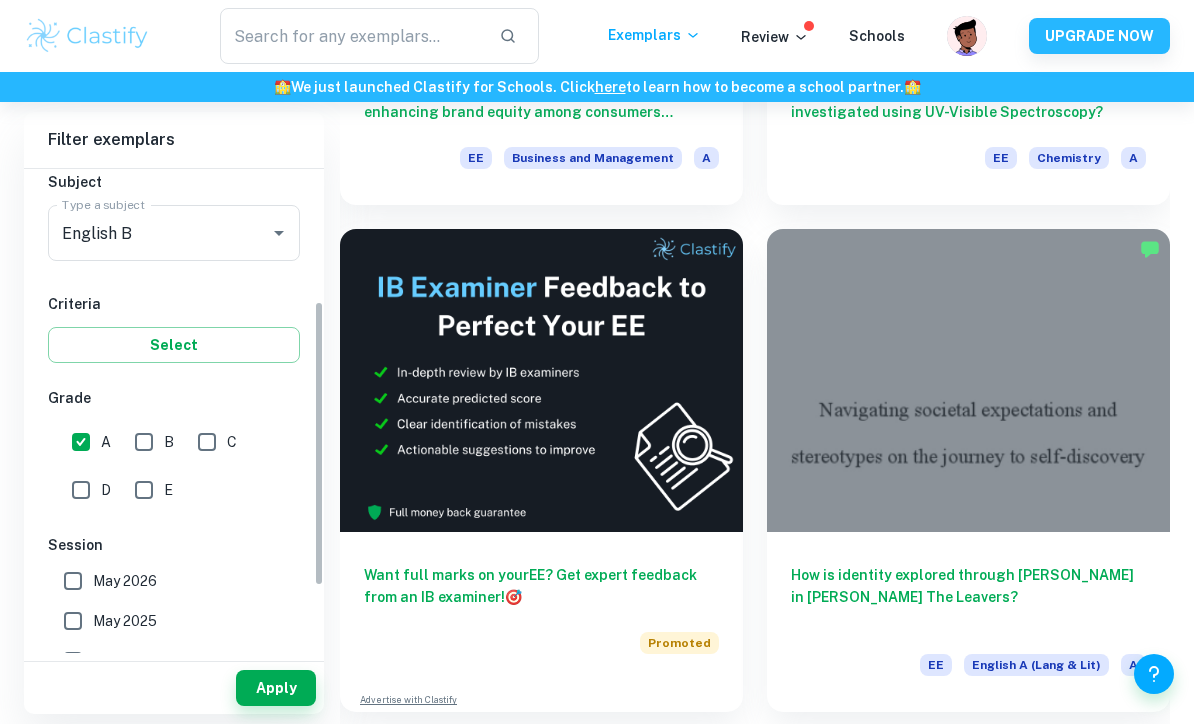 scroll, scrollTop: 299, scrollLeft: 0, axis: vertical 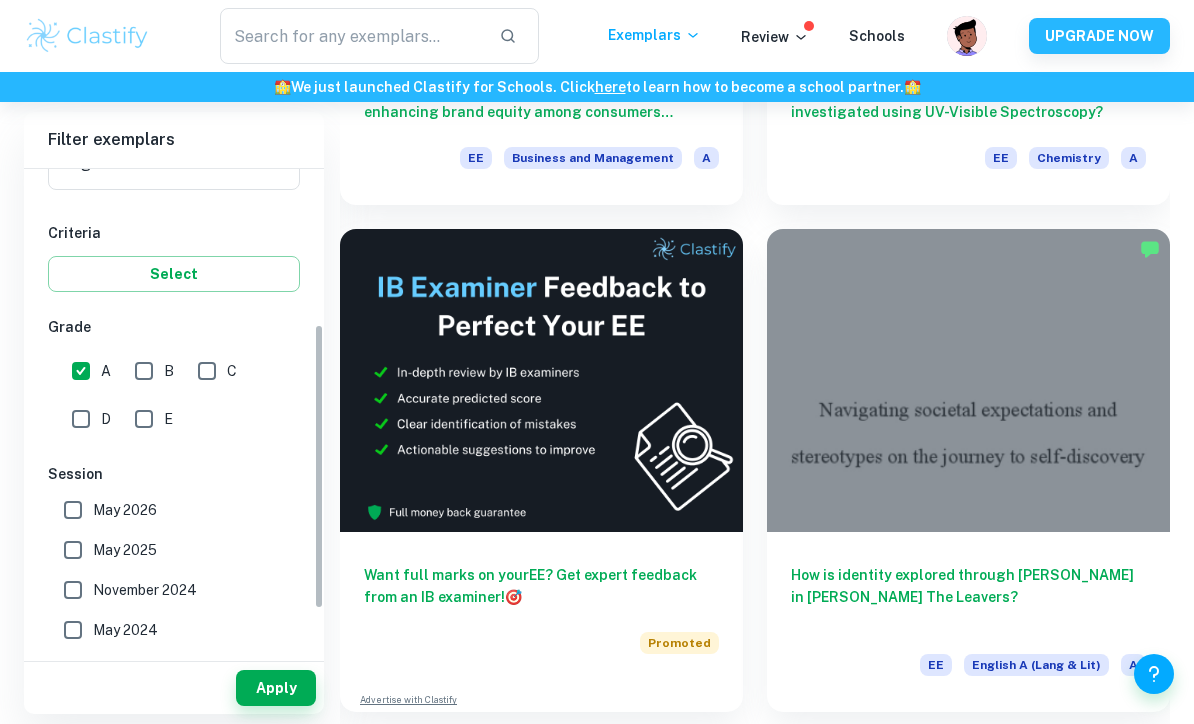 click on "Apply" at bounding box center (276, 688) 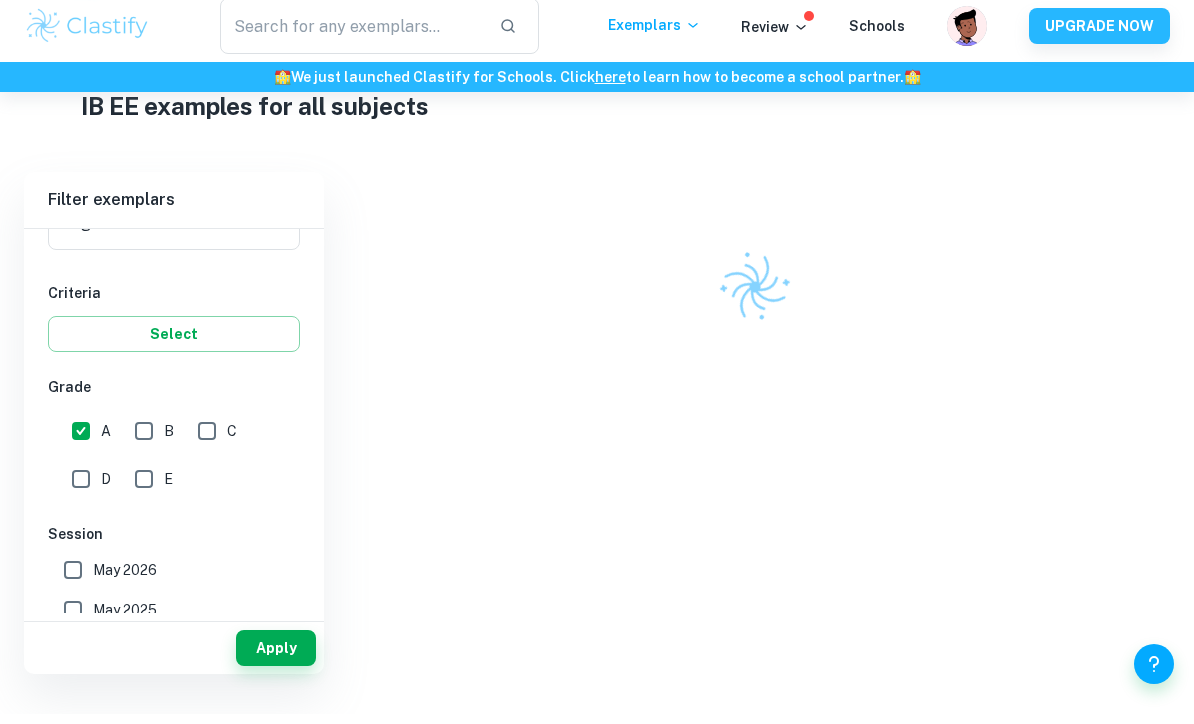 scroll, scrollTop: 36, scrollLeft: 0, axis: vertical 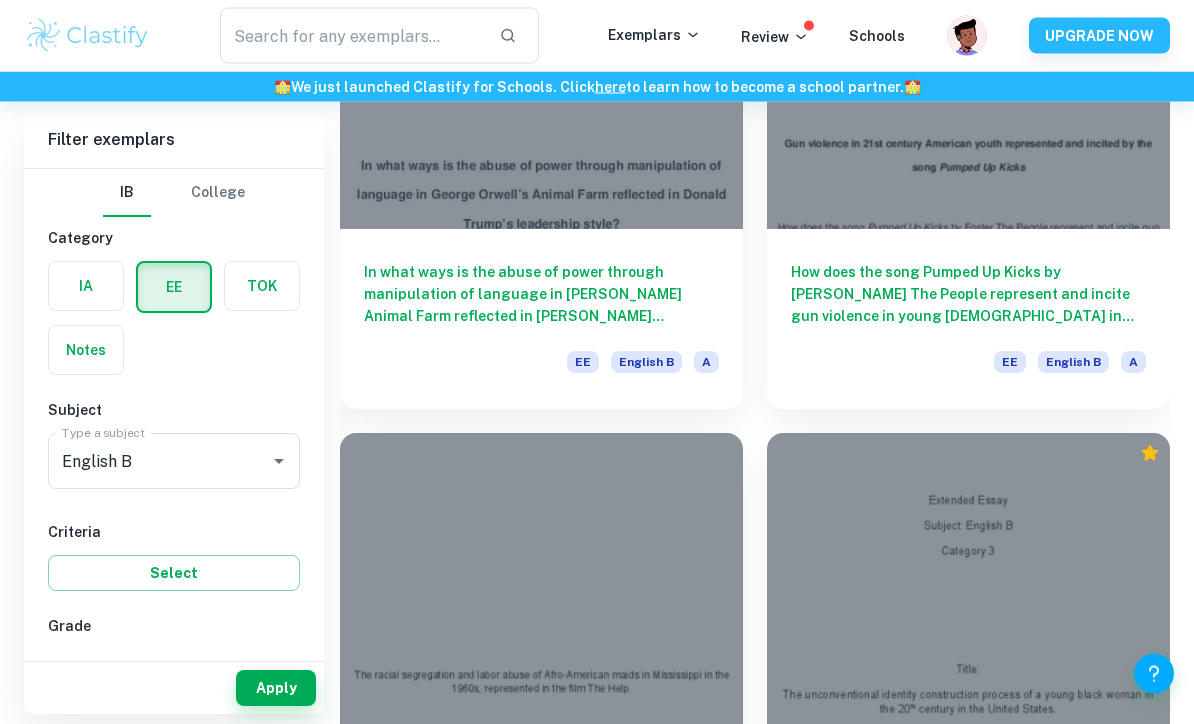 click on "How does the song Pumped Up Kicks by Foster The People represent and incite gun violence in young Americans in the 21st century? EE English B A" at bounding box center (968, 320) 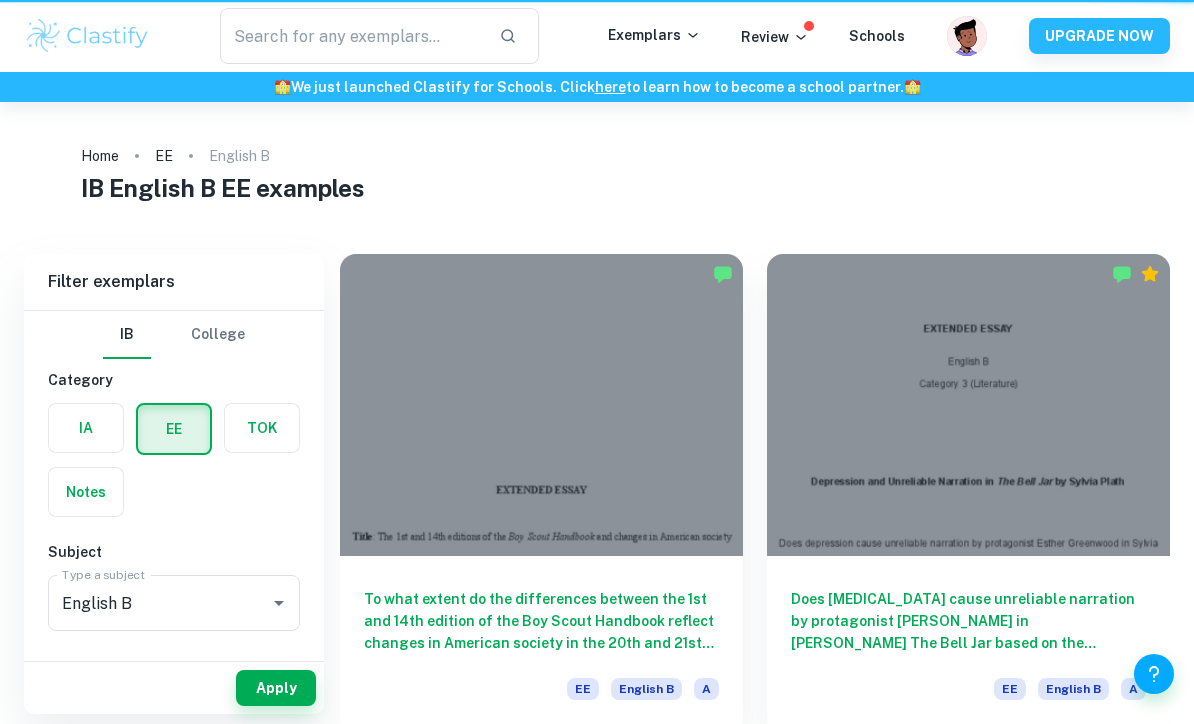 scroll, scrollTop: 9, scrollLeft: 0, axis: vertical 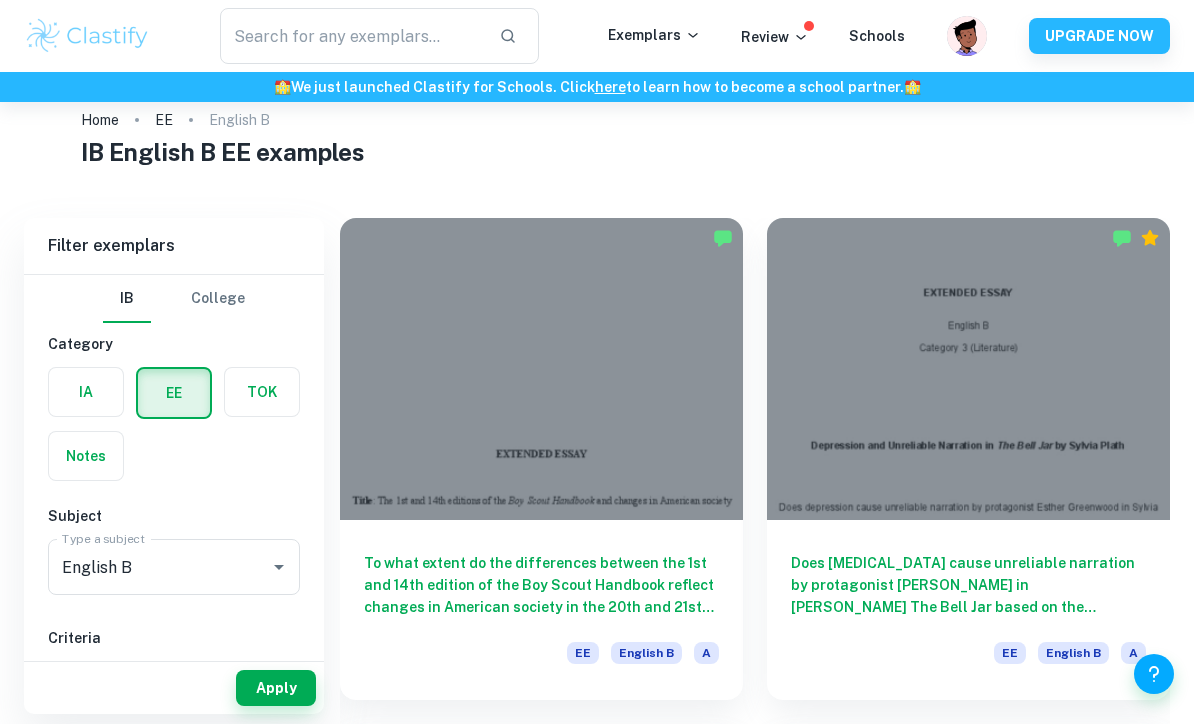 click on "To what extent do the differences between the 1st and 14th edition of the Boy Scout Handbook reflect changes in American society in the 20th and 21st century?" at bounding box center [541, 585] 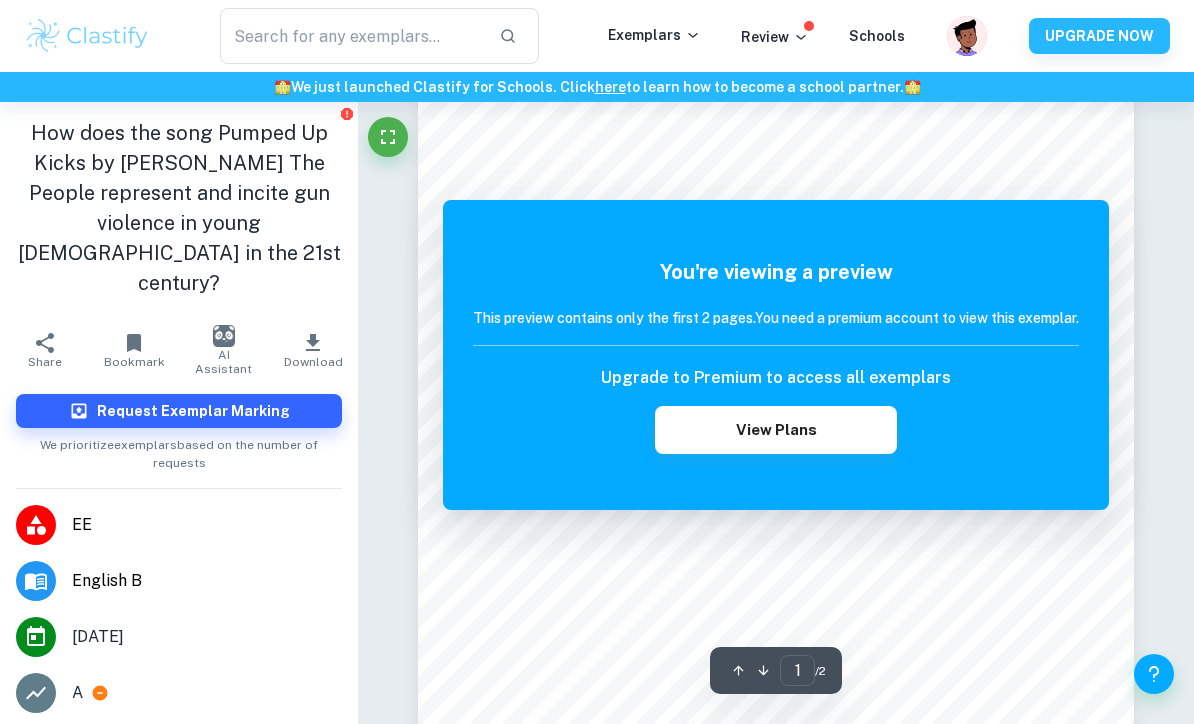 scroll, scrollTop: 0, scrollLeft: 0, axis: both 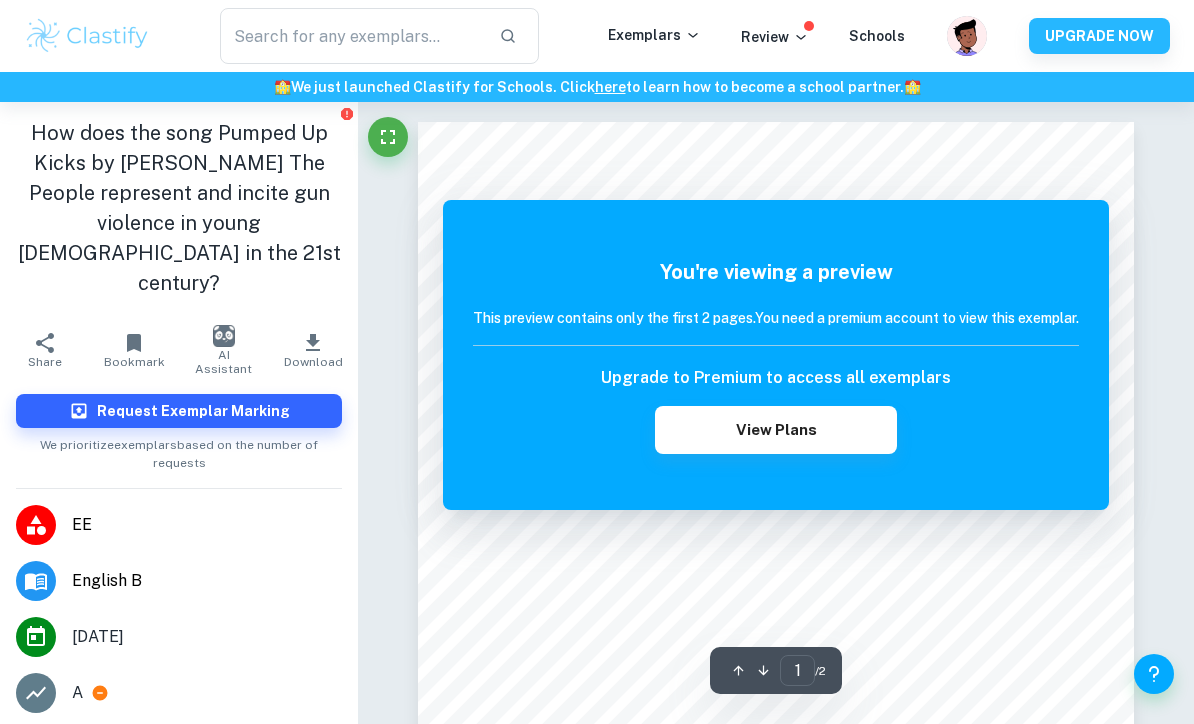 click on "View Plans" at bounding box center (776, 430) 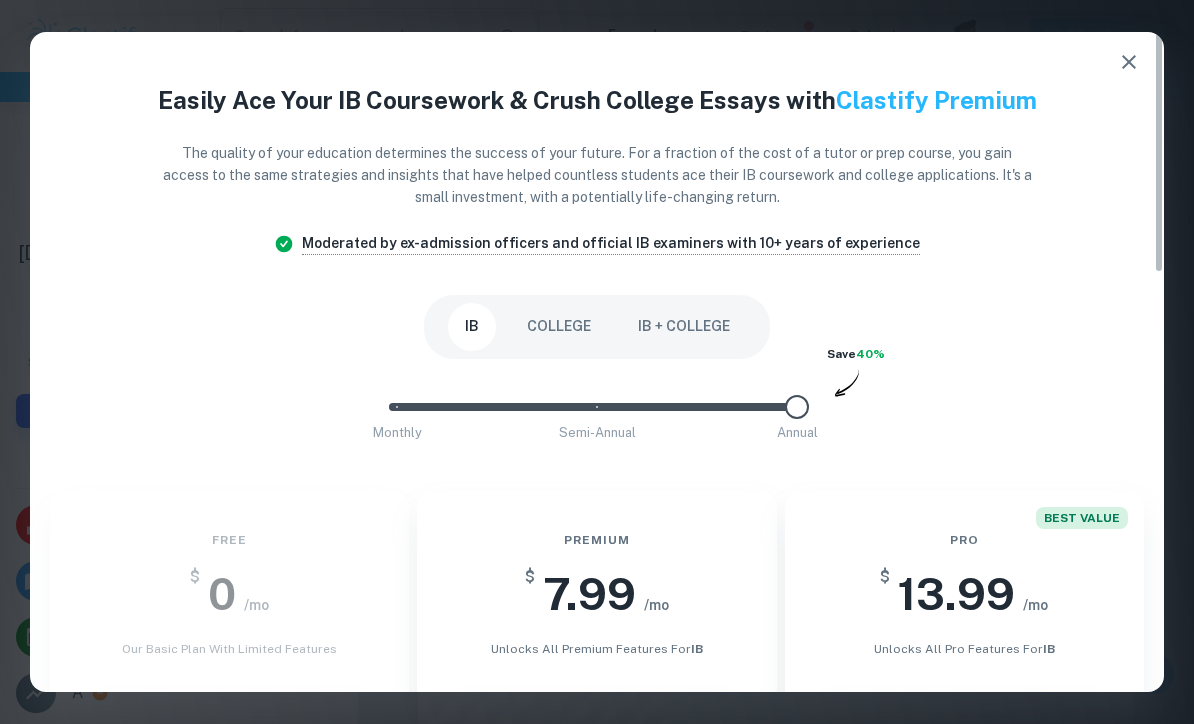 scroll, scrollTop: 0, scrollLeft: 0, axis: both 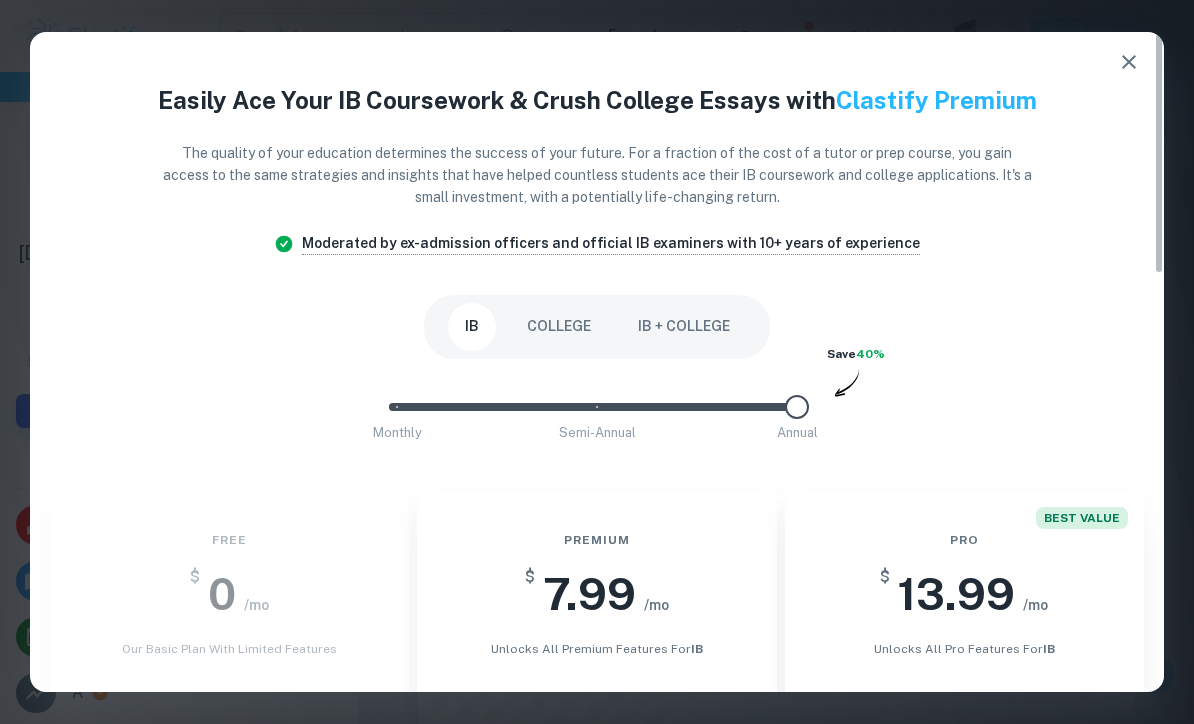 click 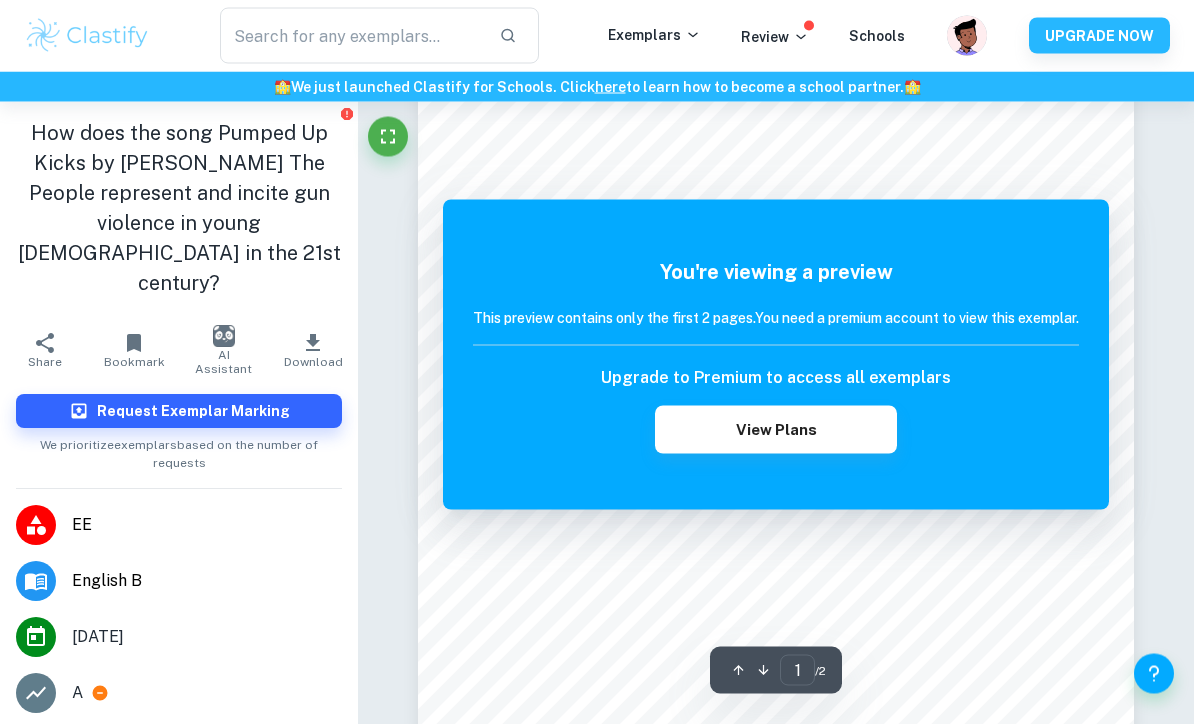 scroll, scrollTop: 403, scrollLeft: 0, axis: vertical 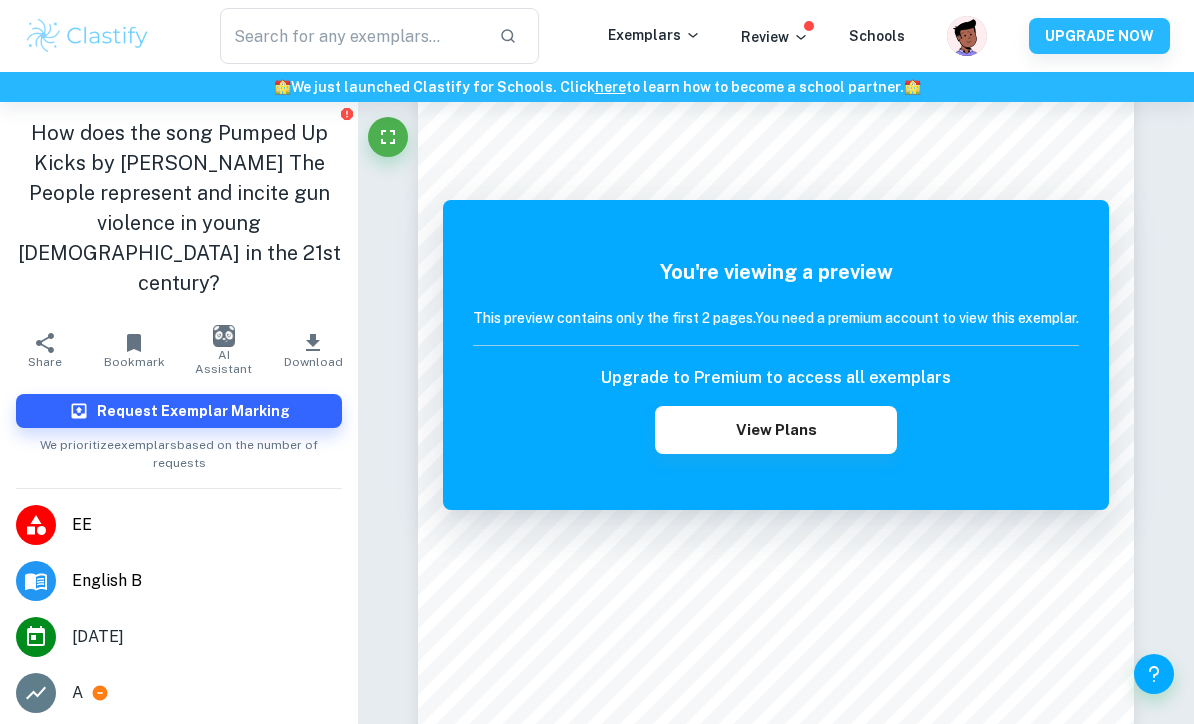 click on "🏫  We just launched Clastify for Schools. Click  here  to learn how to become a school partner.  🏫" at bounding box center [597, 87] 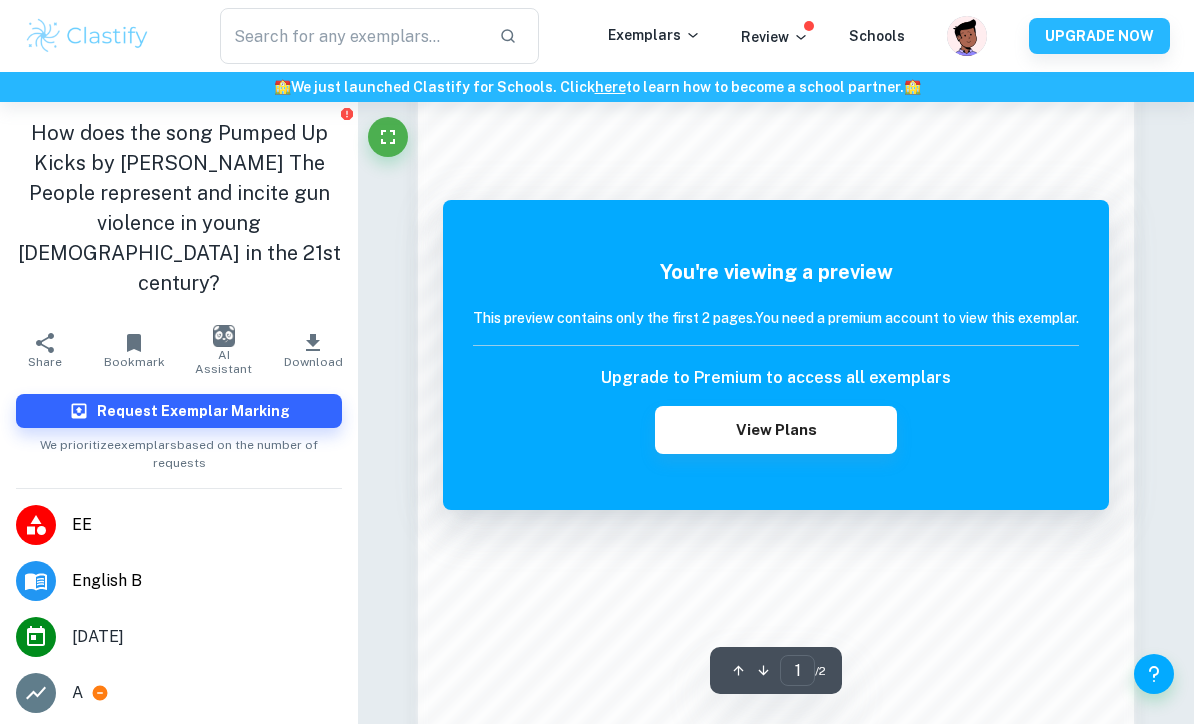 scroll, scrollTop: 1504, scrollLeft: 0, axis: vertical 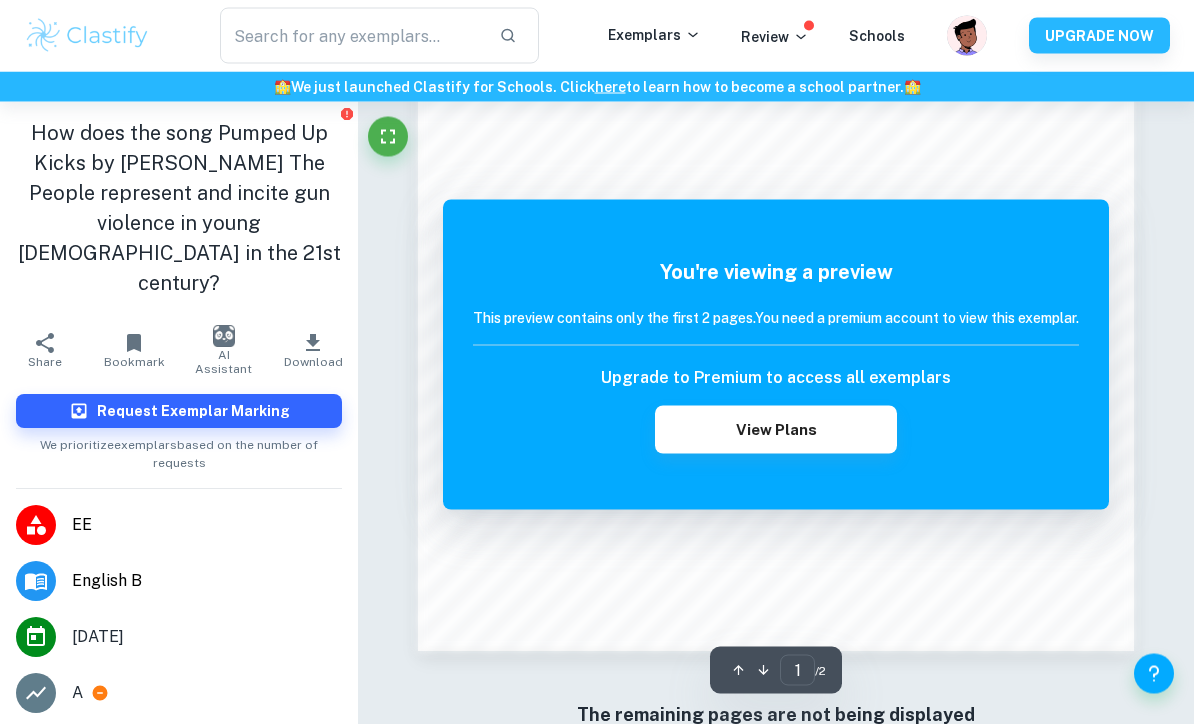 click on "View Plans" at bounding box center [776, 430] 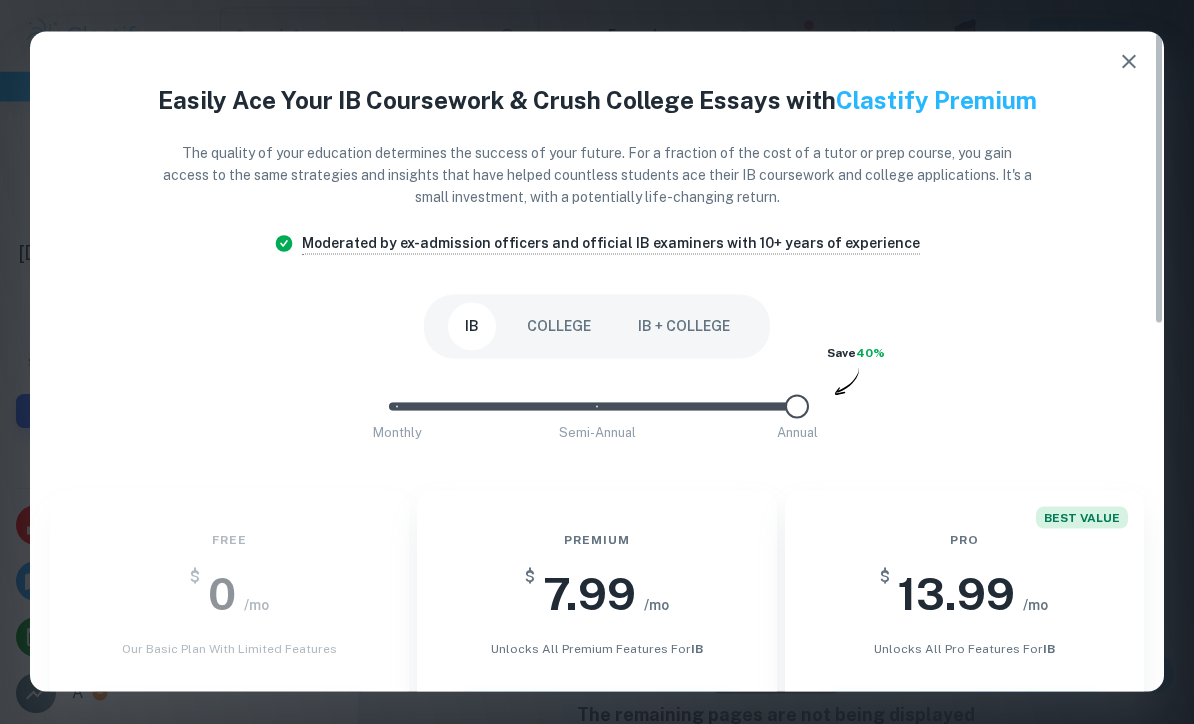 scroll, scrollTop: 1504, scrollLeft: 0, axis: vertical 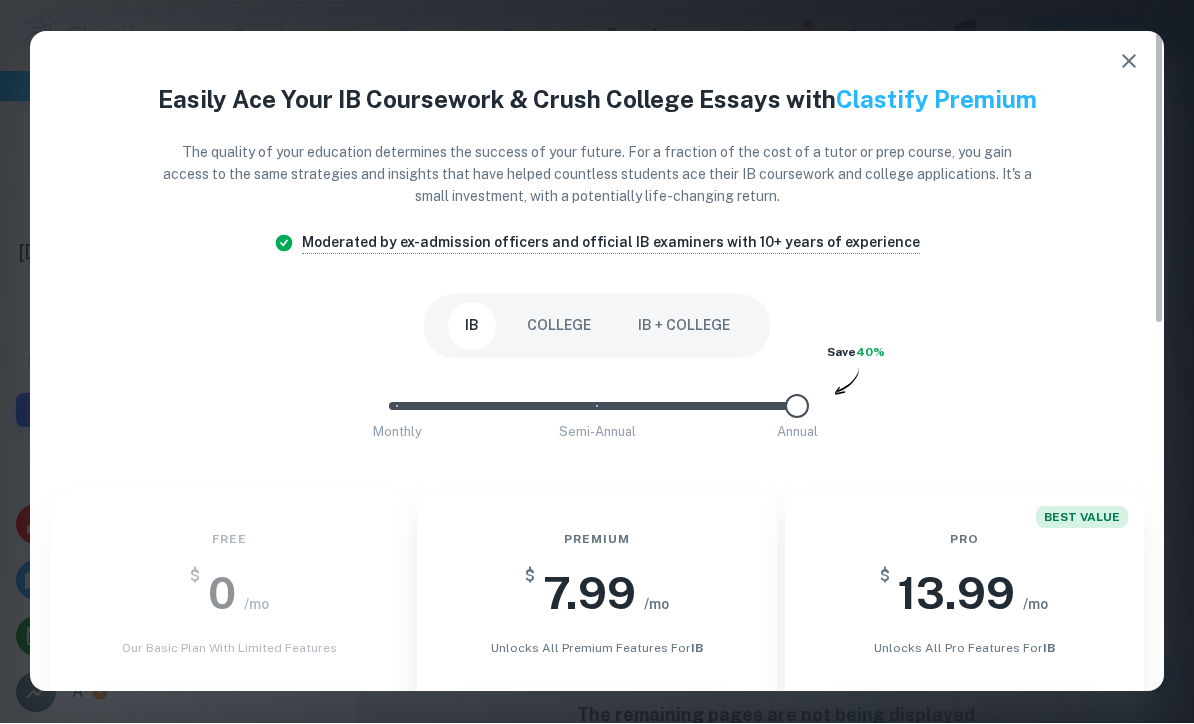 click 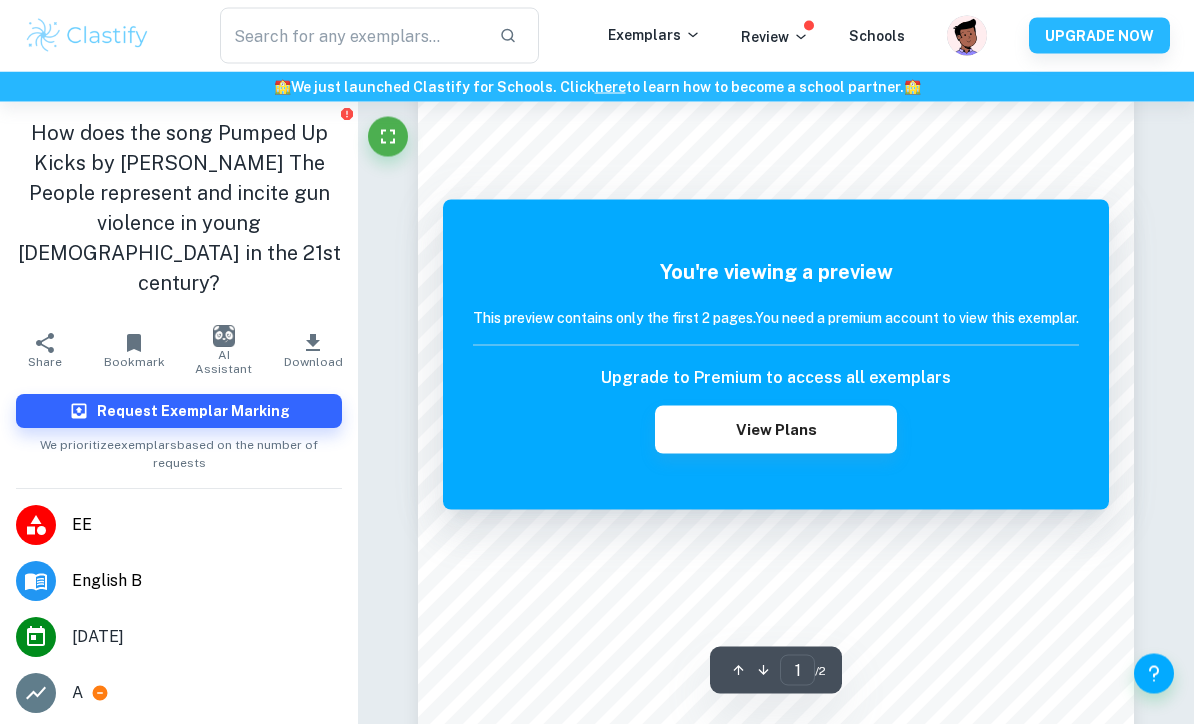 scroll, scrollTop: 0, scrollLeft: 0, axis: both 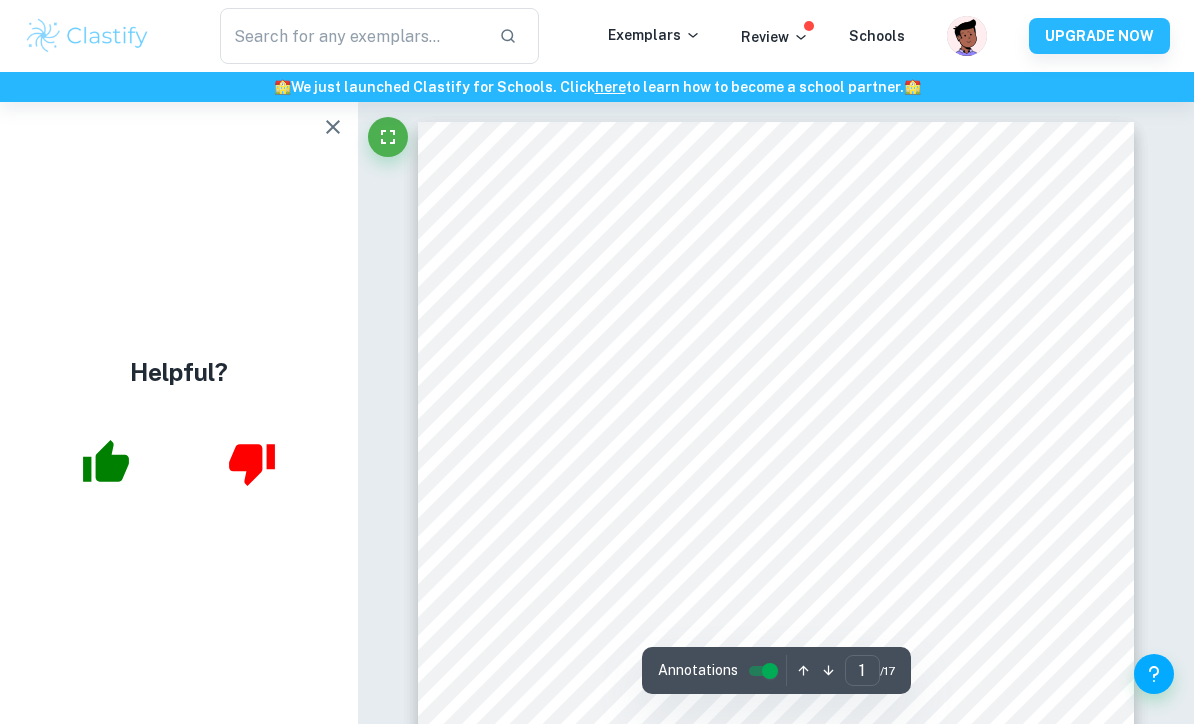 click at bounding box center [106, 463] 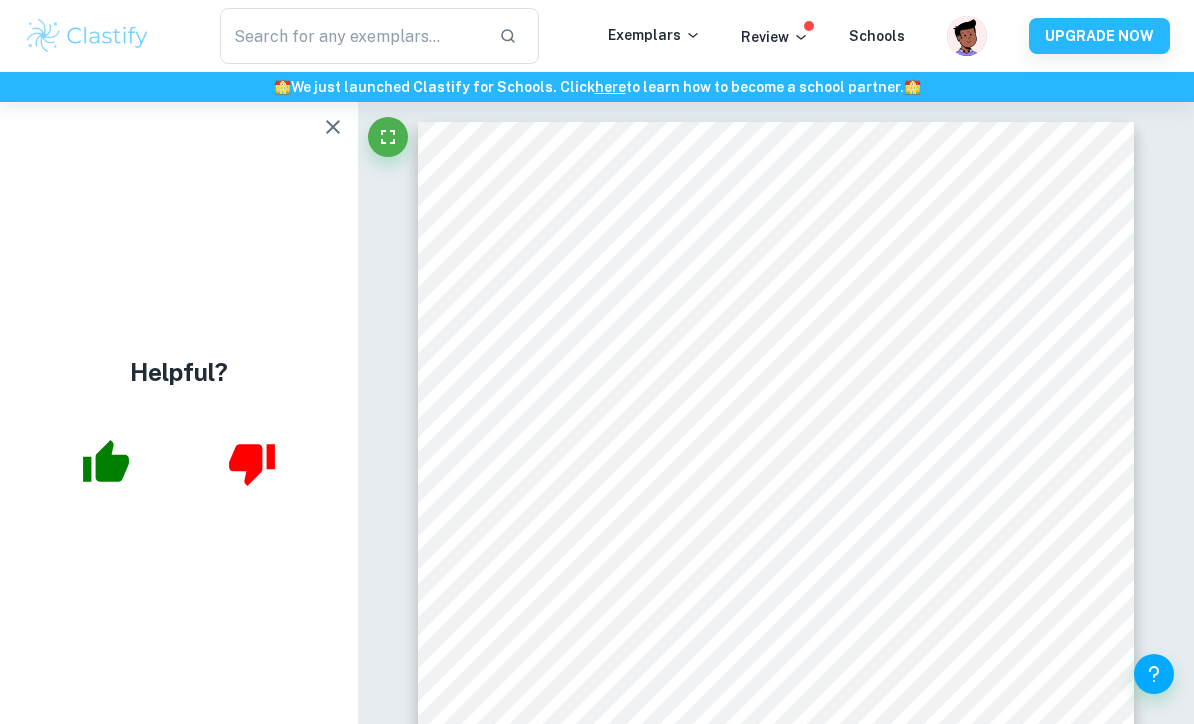 click 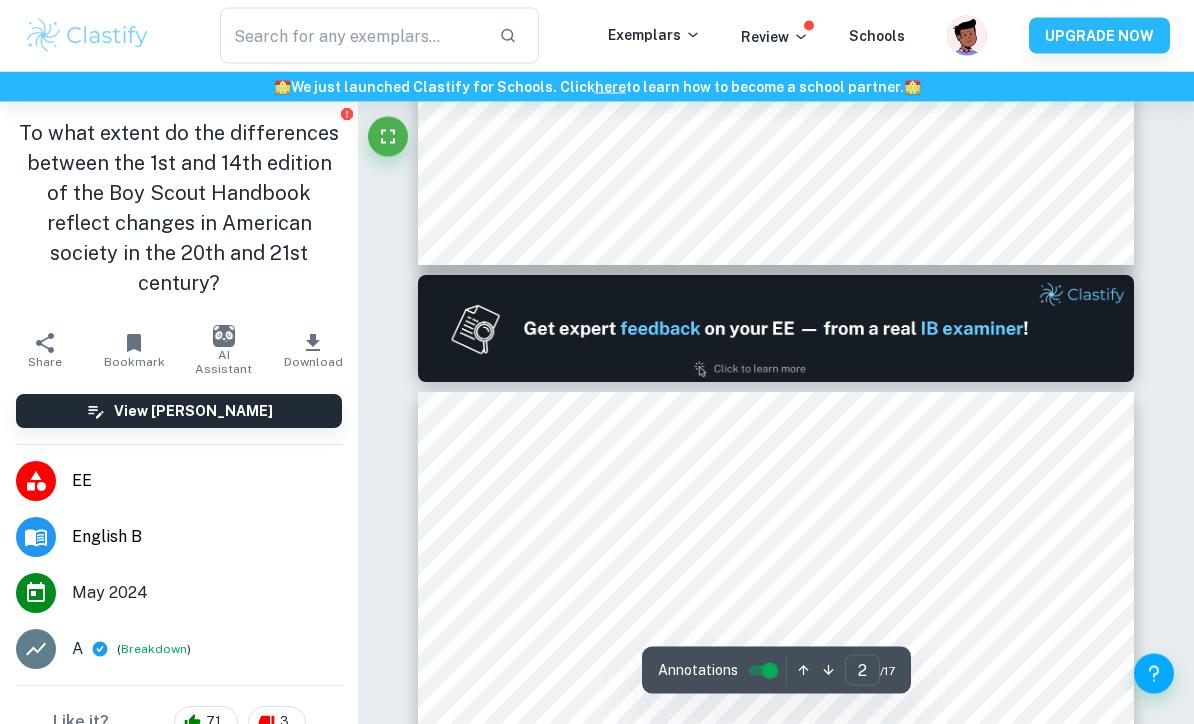 scroll, scrollTop: 872, scrollLeft: 0, axis: vertical 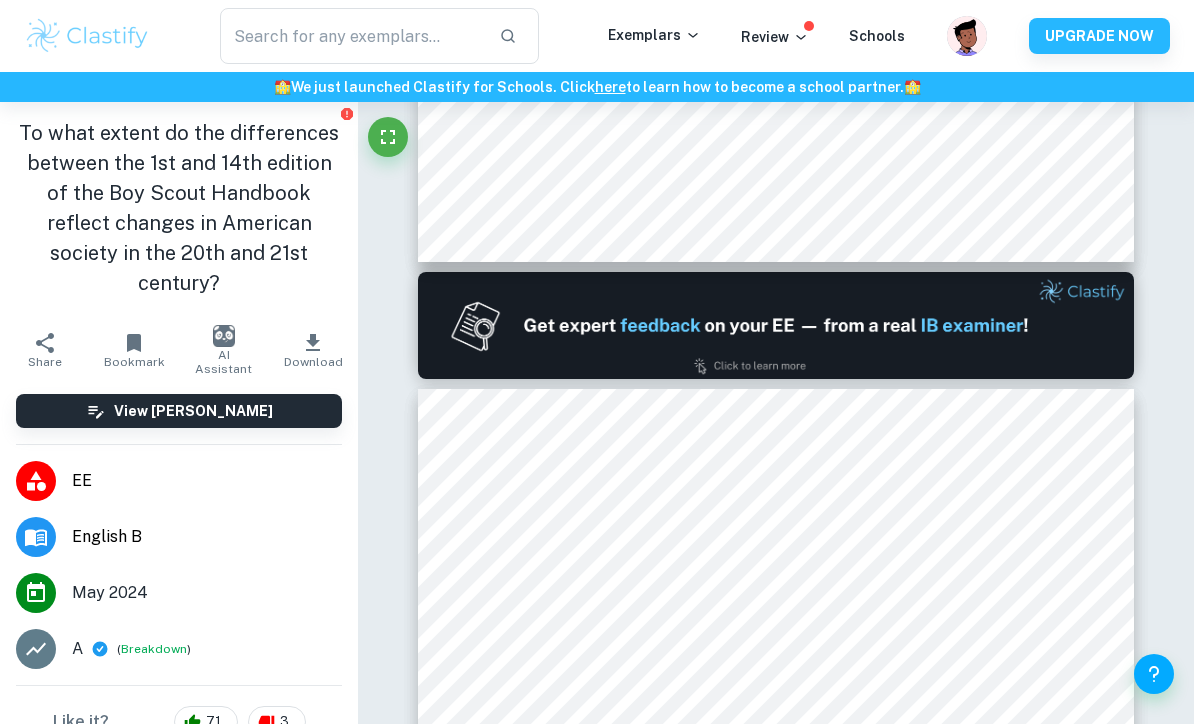 type on "1" 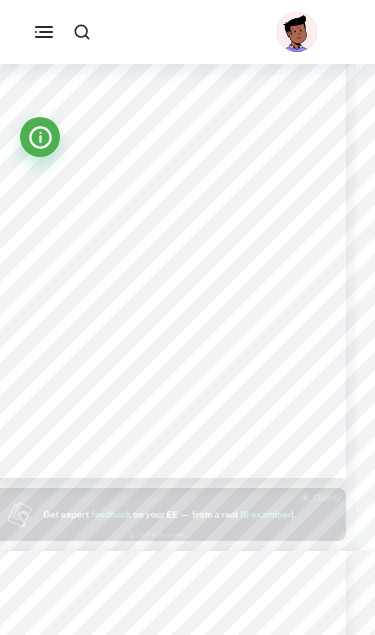 scroll, scrollTop: 102, scrollLeft: 19, axis: both 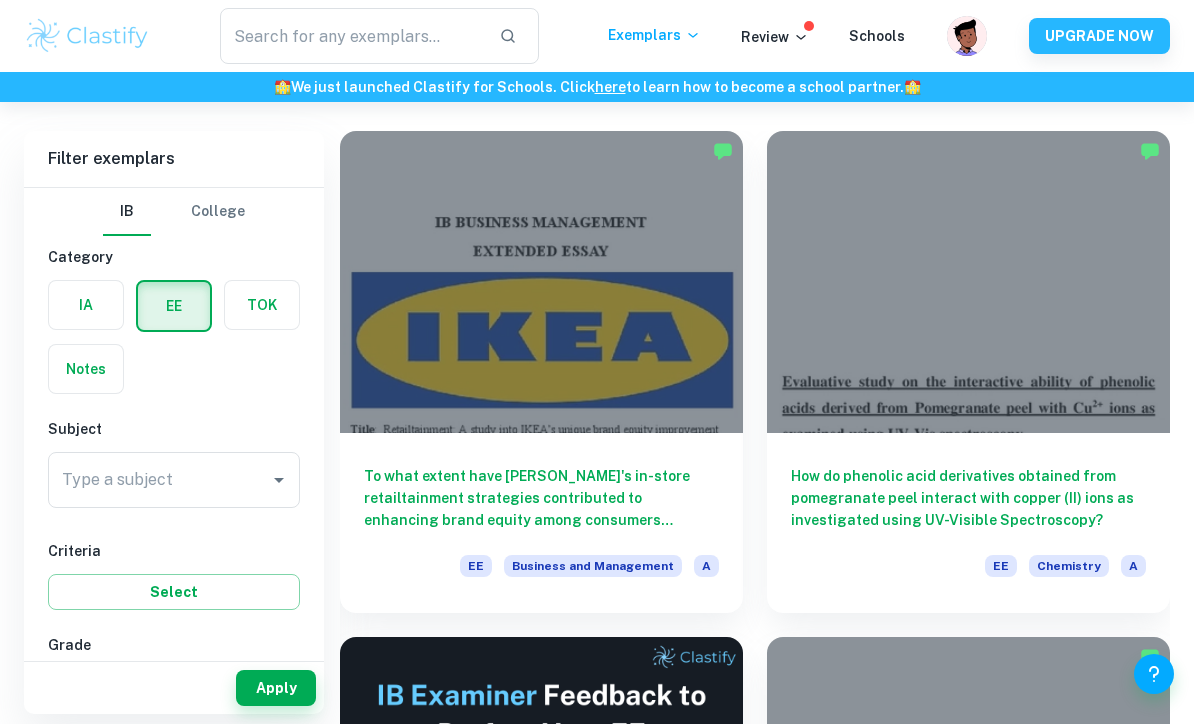 click on "Type a subject Type a subject" at bounding box center [174, 480] 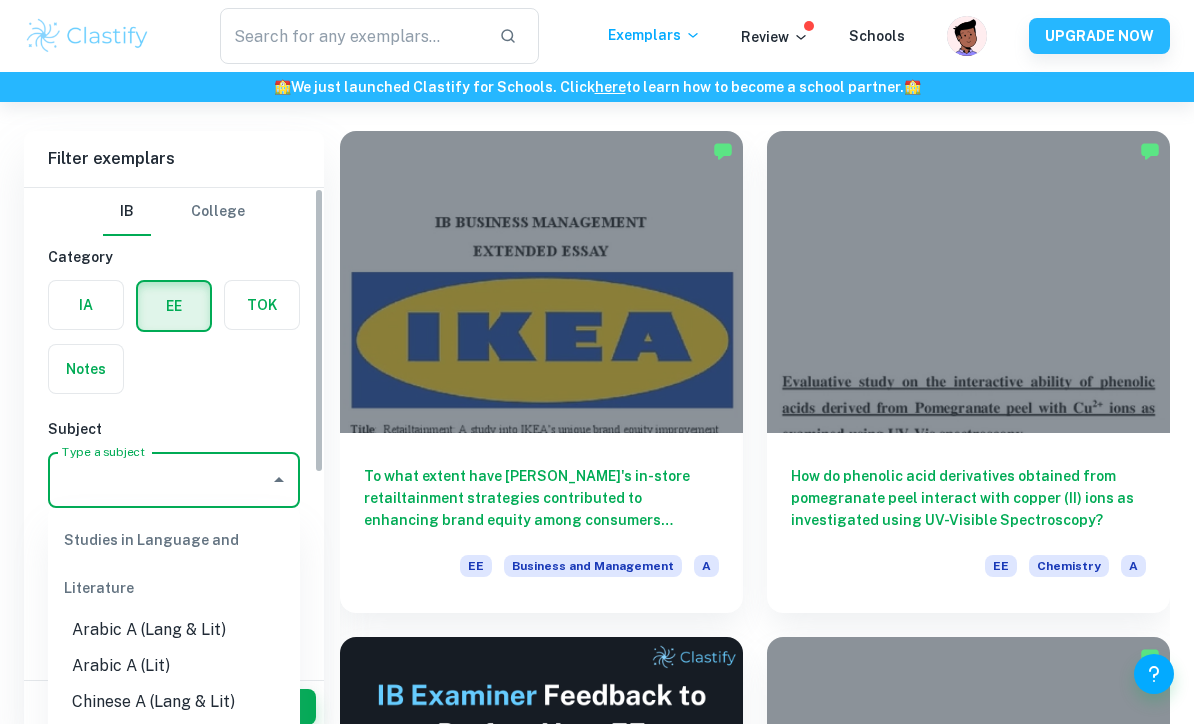 scroll, scrollTop: 122, scrollLeft: 0, axis: vertical 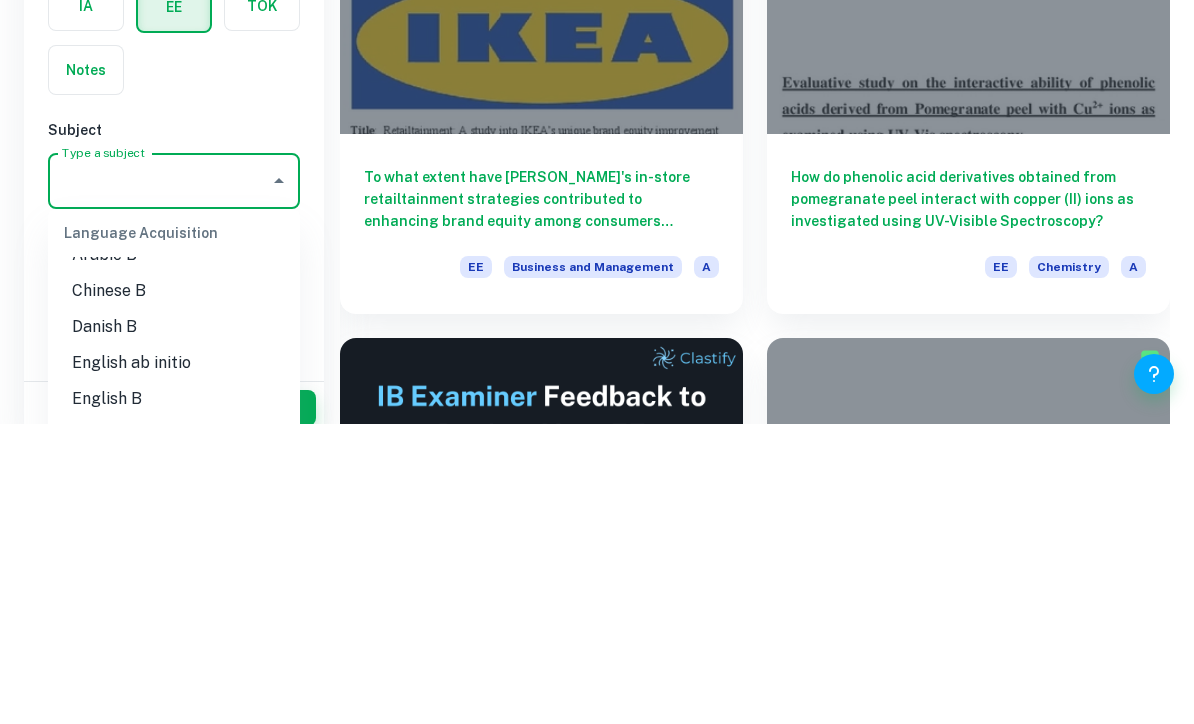 click on "Danish B" at bounding box center [174, 627] 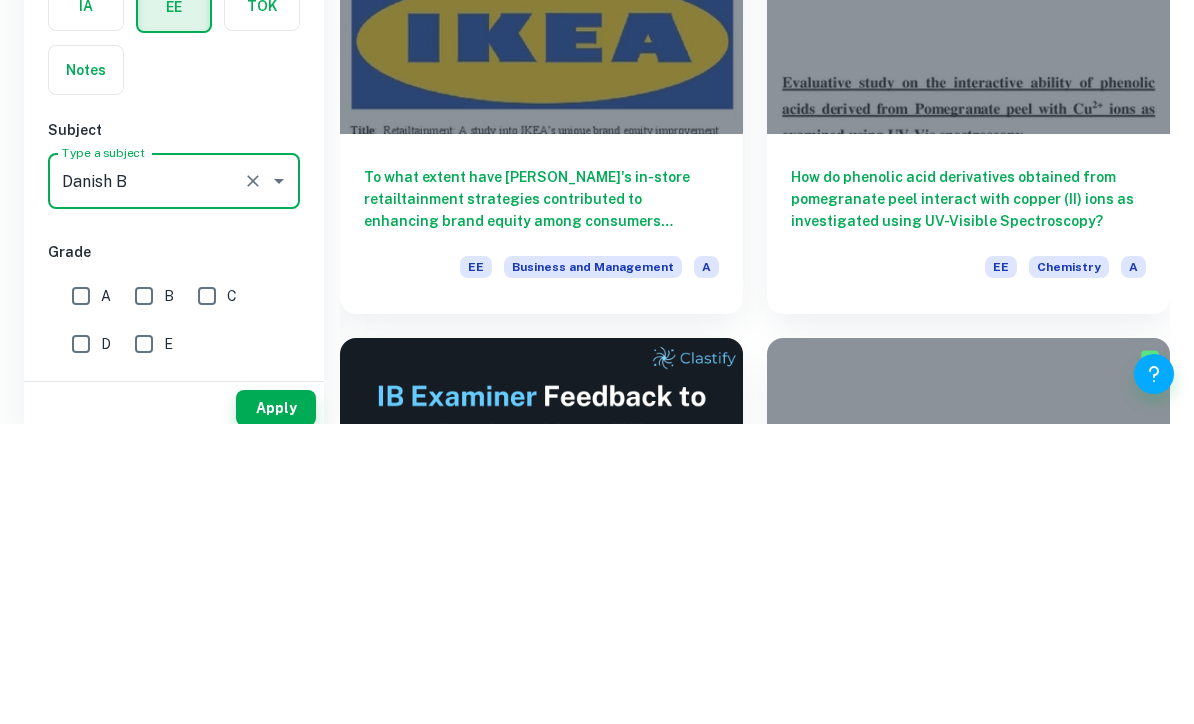 click on "Danish B" at bounding box center (146, 481) 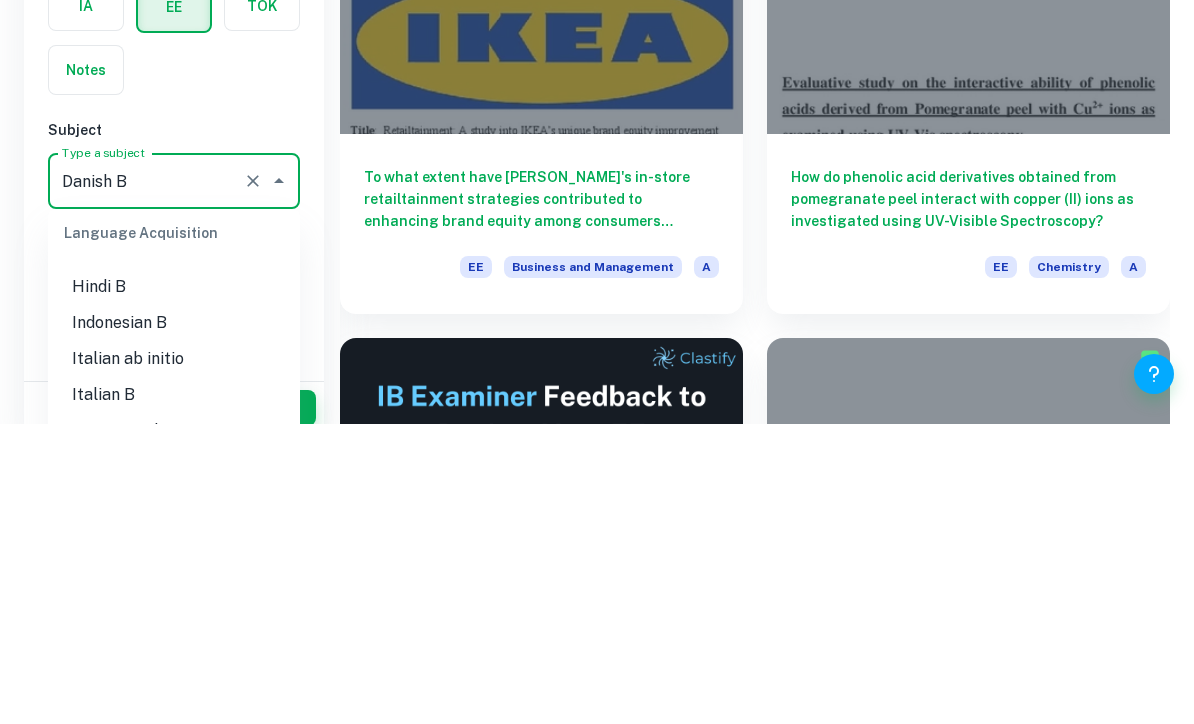 scroll, scrollTop: 1220, scrollLeft: 0, axis: vertical 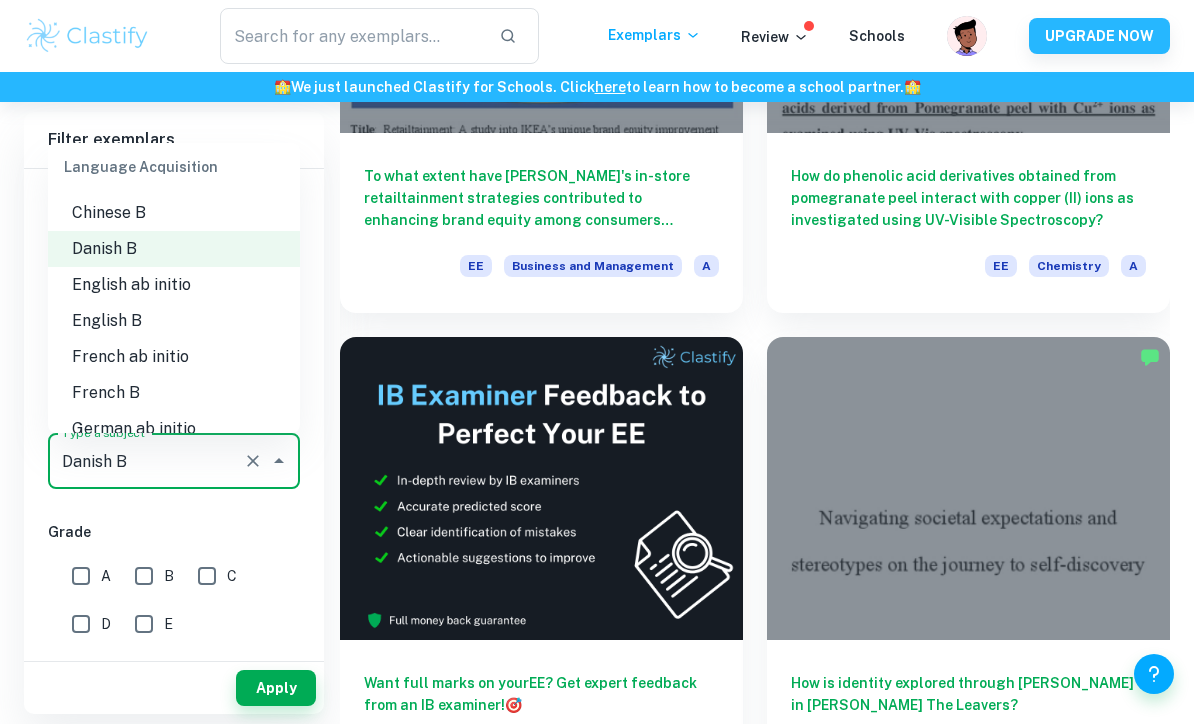 click on "English B" at bounding box center [174, 321] 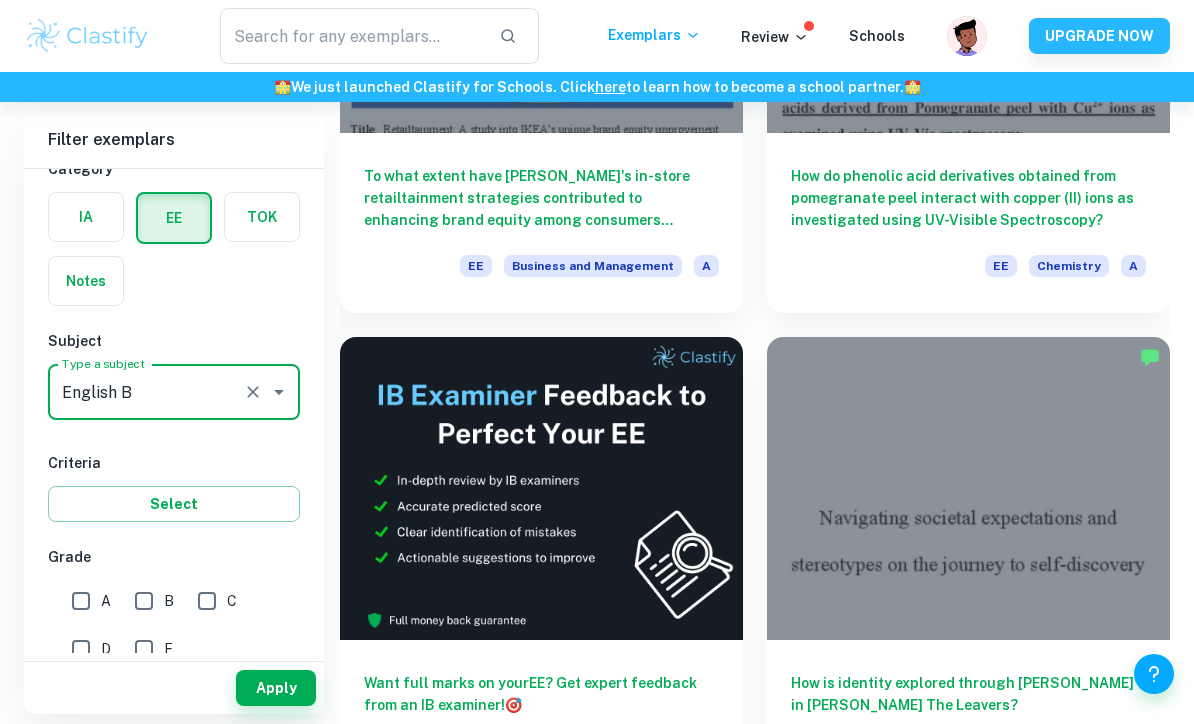 scroll, scrollTop: 77, scrollLeft: 0, axis: vertical 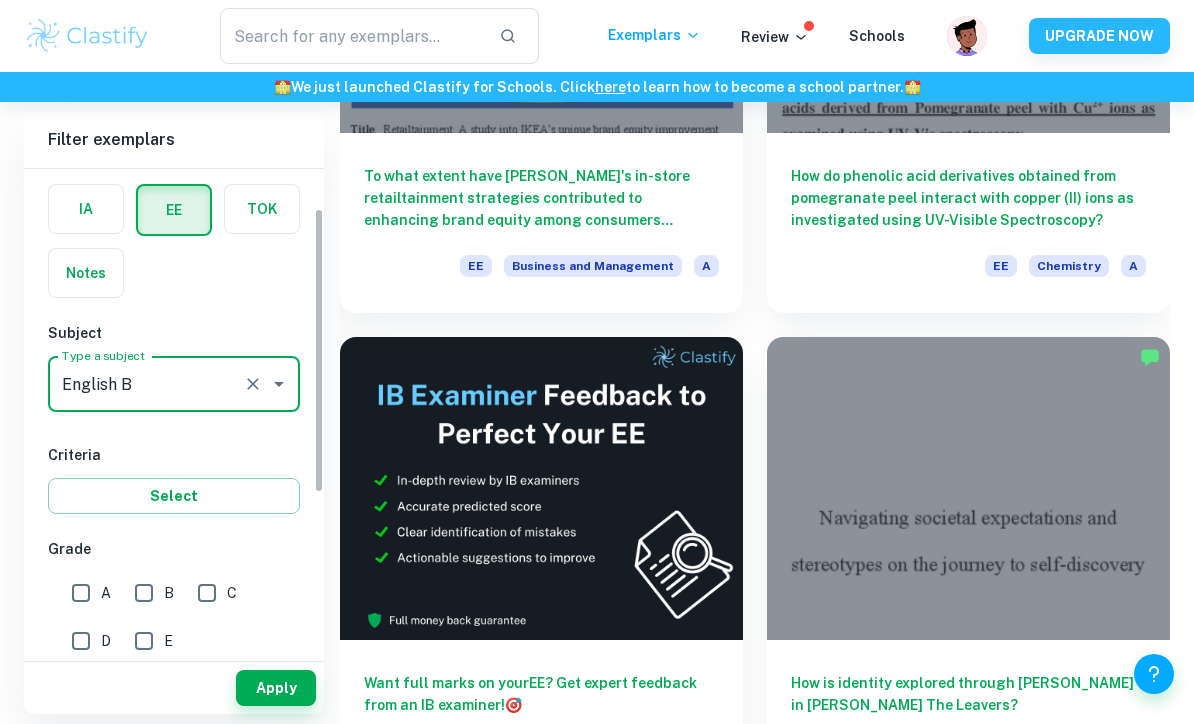 click on "A" at bounding box center [81, 593] 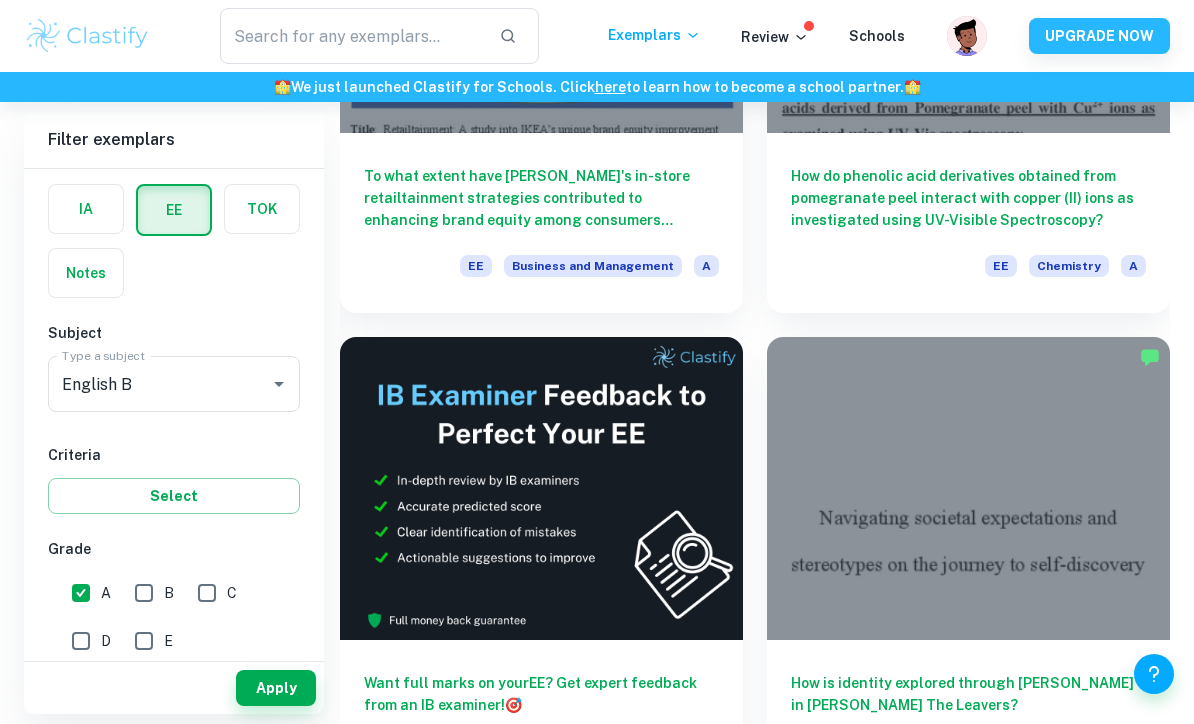 click on "Apply" at bounding box center (276, 688) 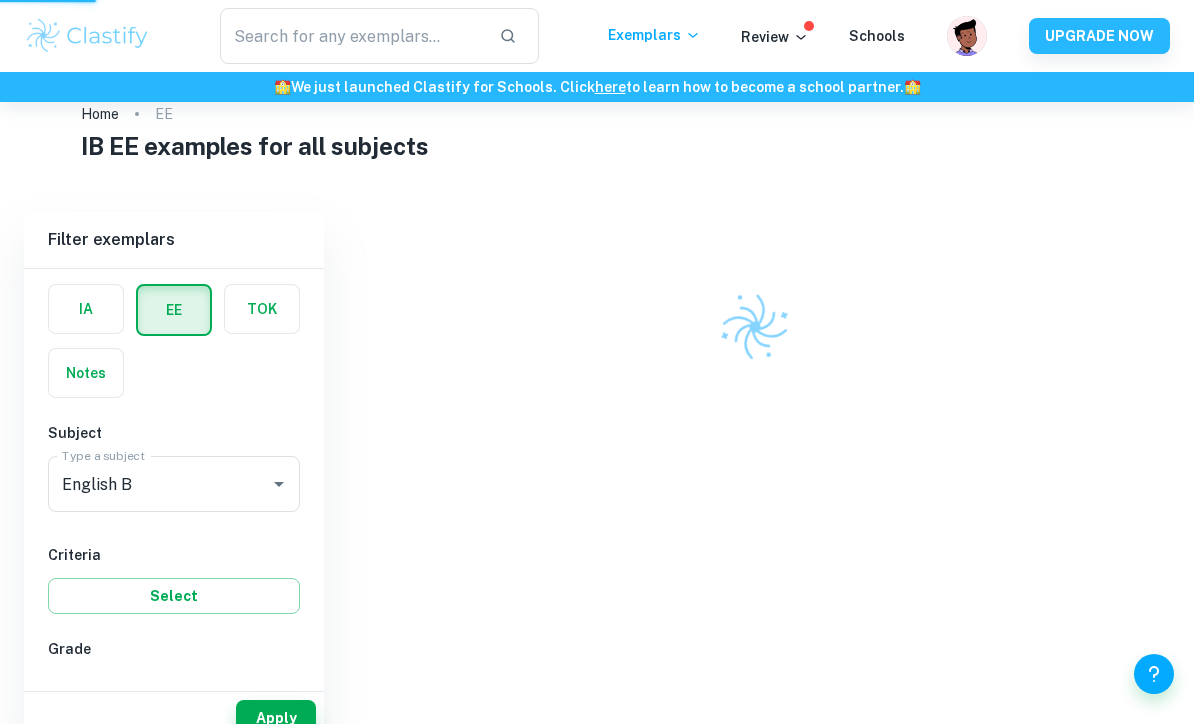 scroll, scrollTop: 36, scrollLeft: 0, axis: vertical 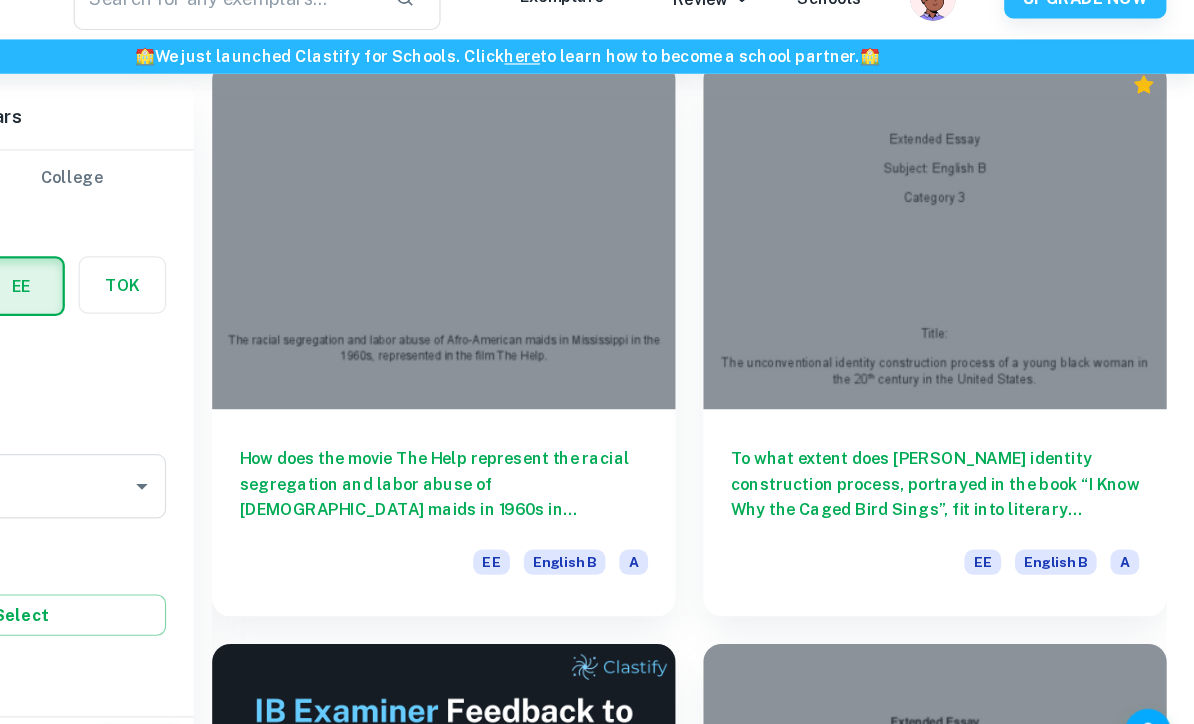 click on "How does the movie The Help represent the racial segregation and labor abuse of  Afro-American maids in 1960s in Mississippi? EE English B A" at bounding box center [541, 484] 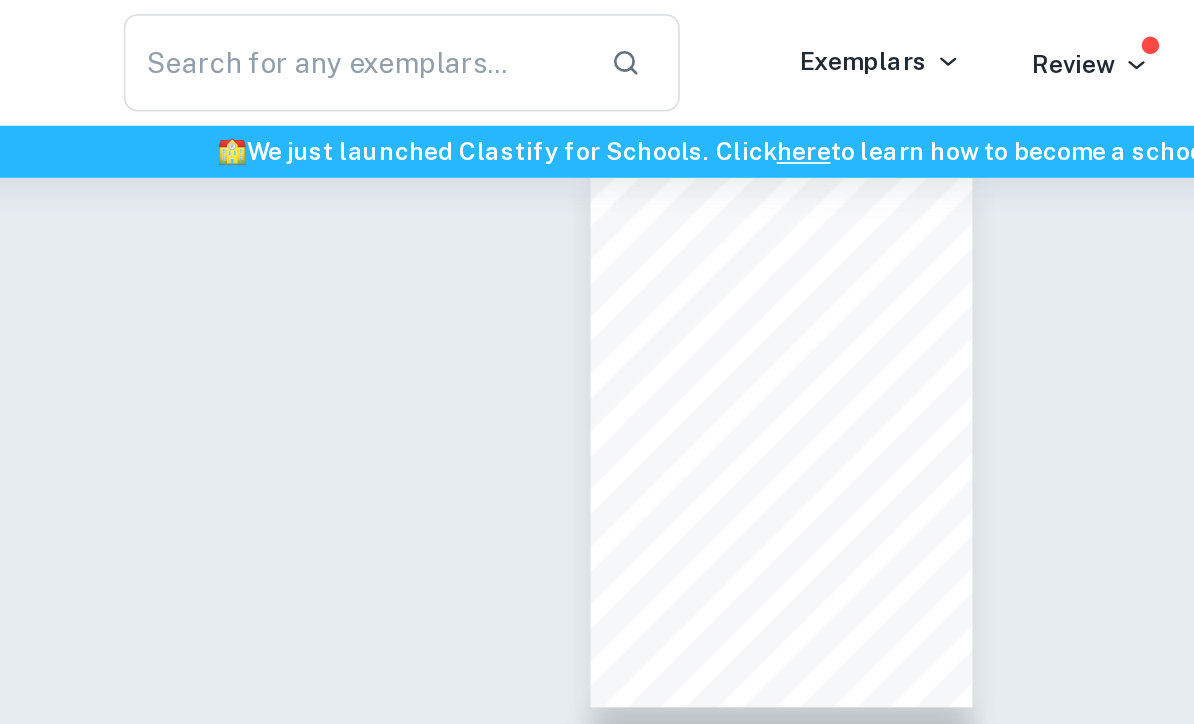 scroll, scrollTop: 387, scrollLeft: 0, axis: vertical 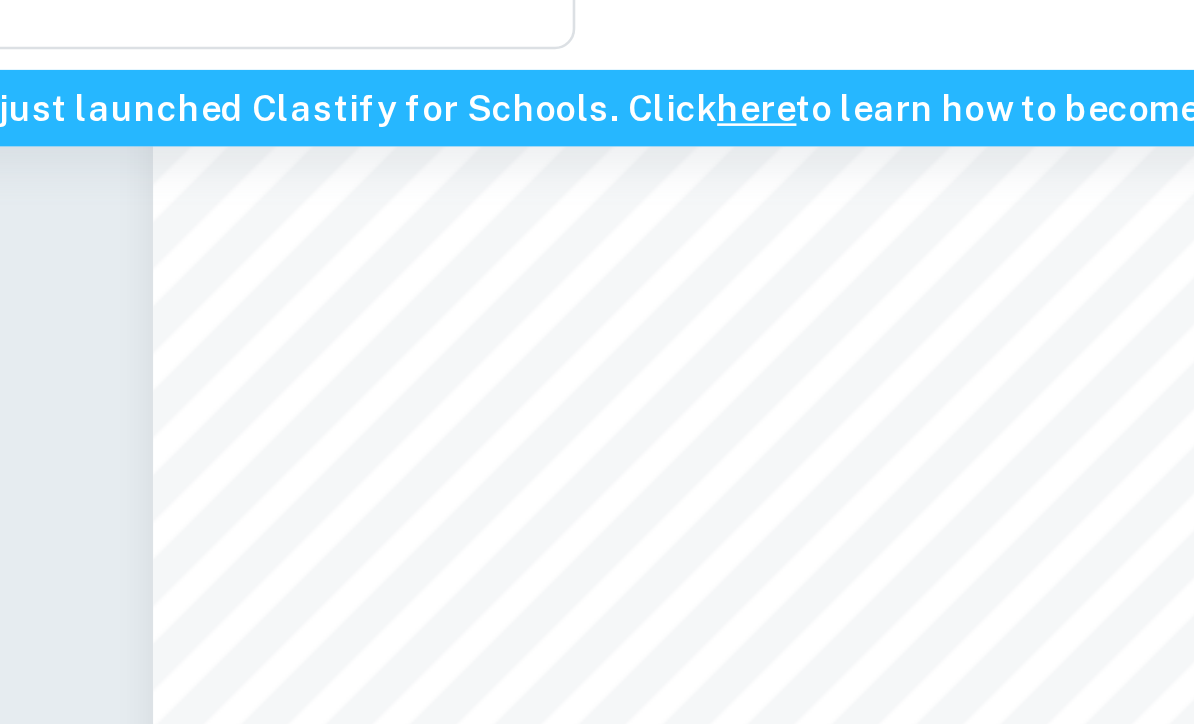 type on "1" 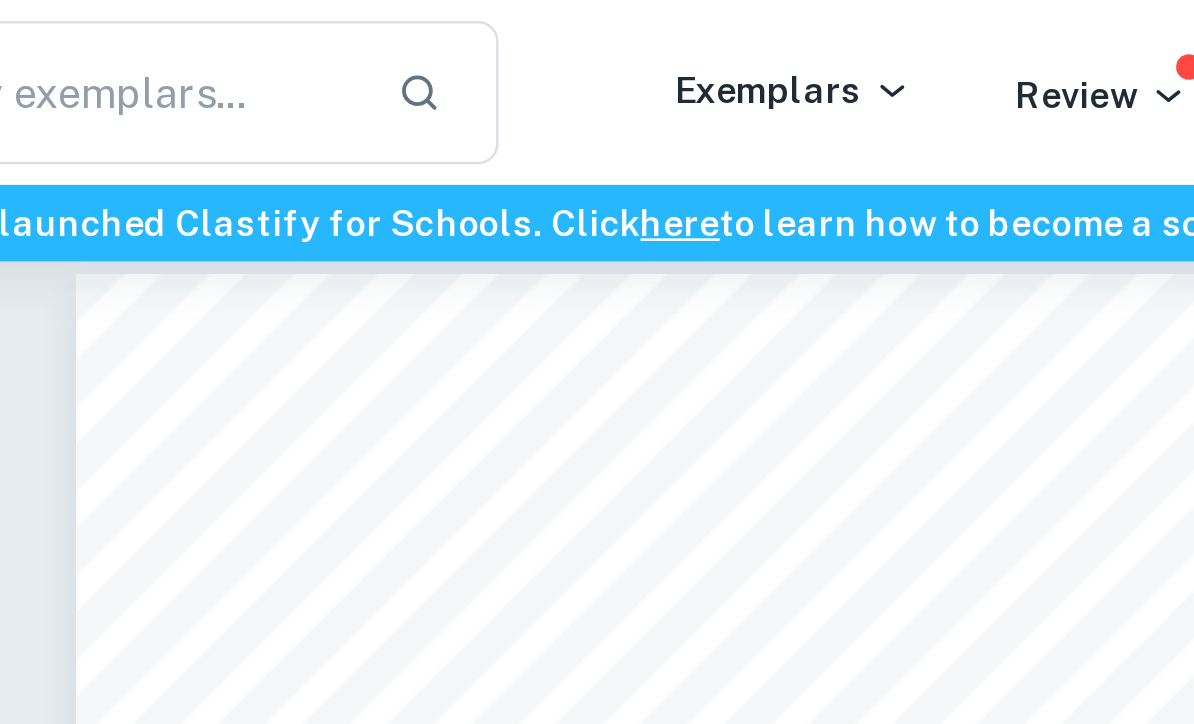 scroll, scrollTop: 0, scrollLeft: 0, axis: both 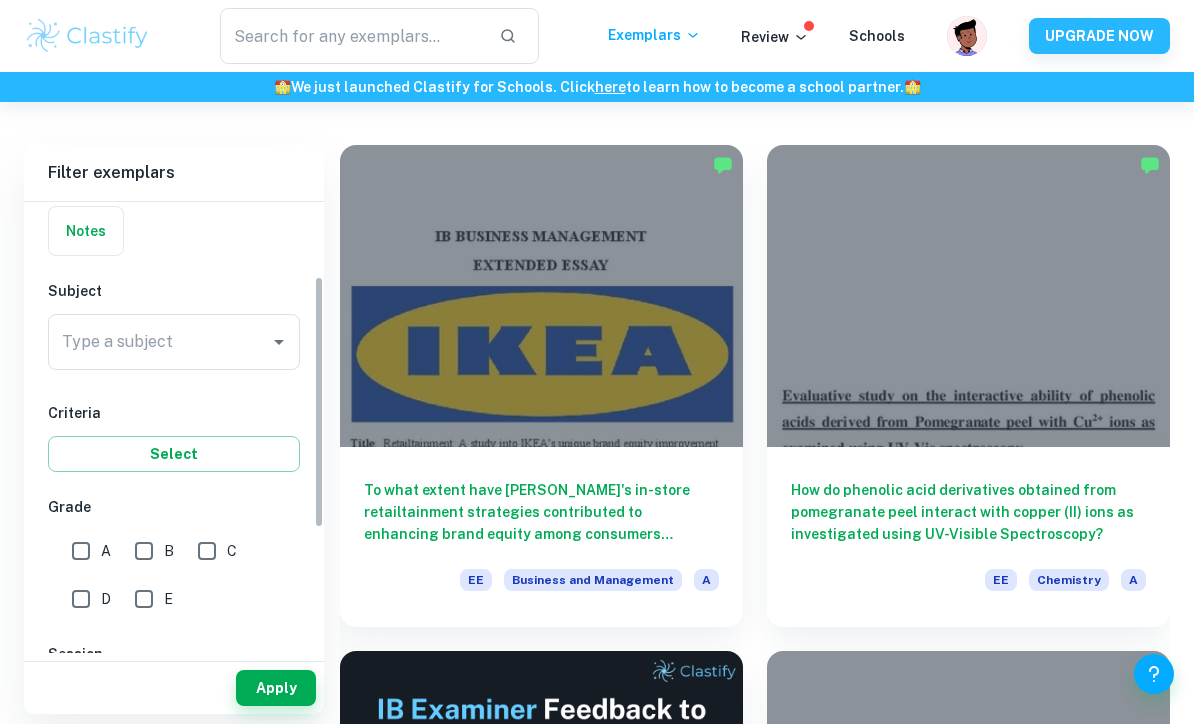 click on "A" at bounding box center [81, 551] 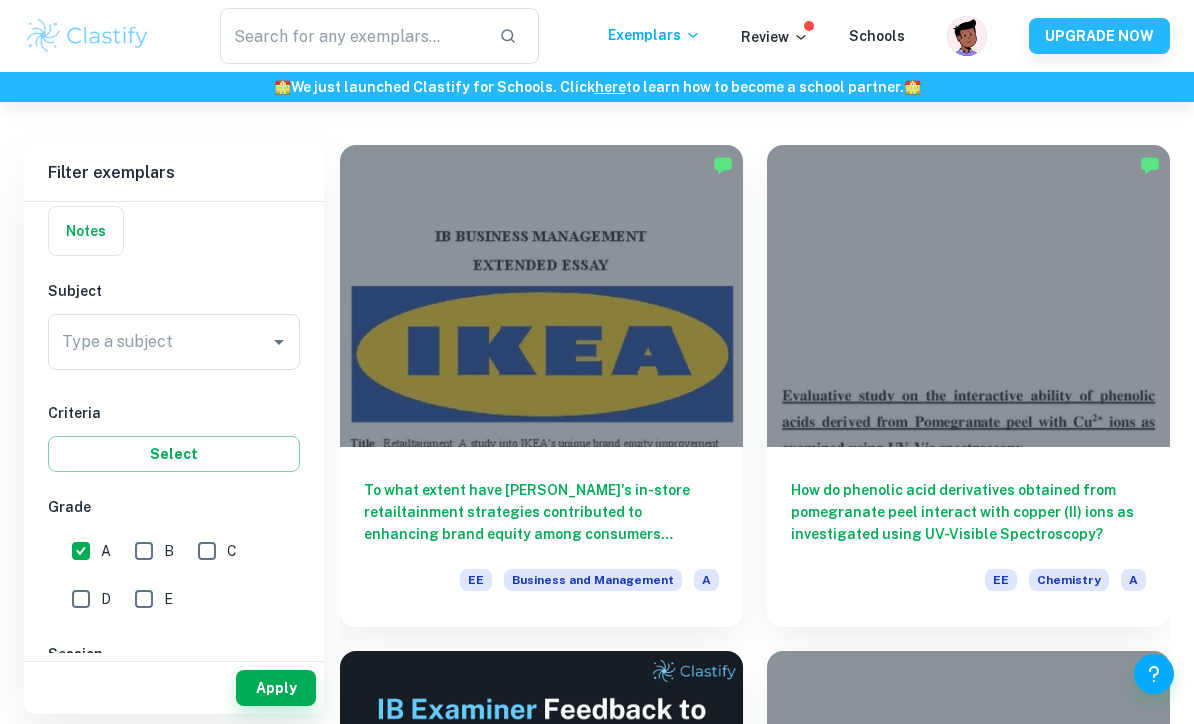 click on "Type a subject Type a subject" at bounding box center [174, 342] 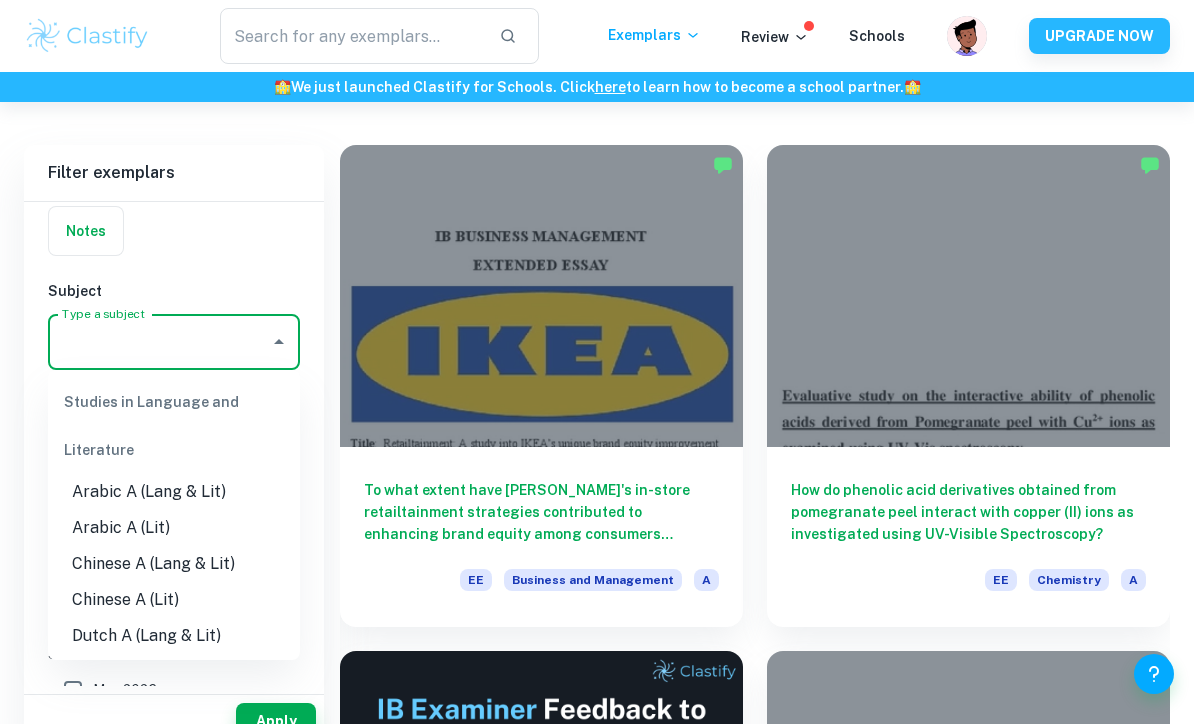 scroll, scrollTop: 108, scrollLeft: 0, axis: vertical 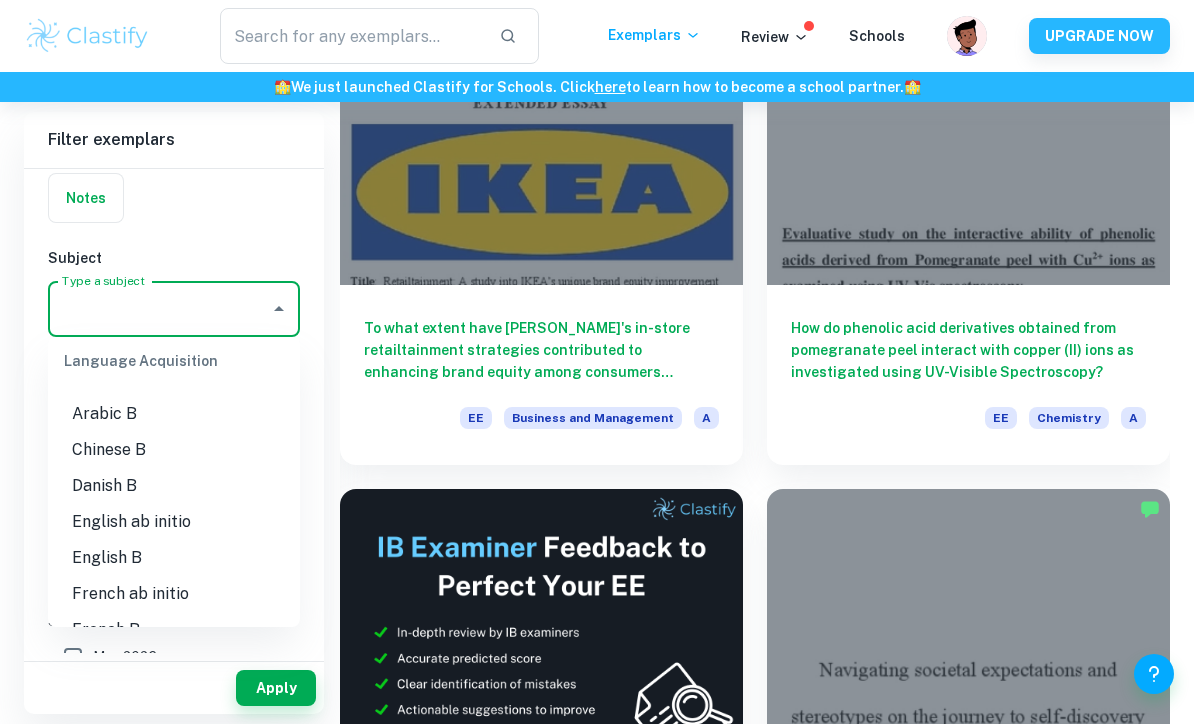 click on "English B" at bounding box center (174, 558) 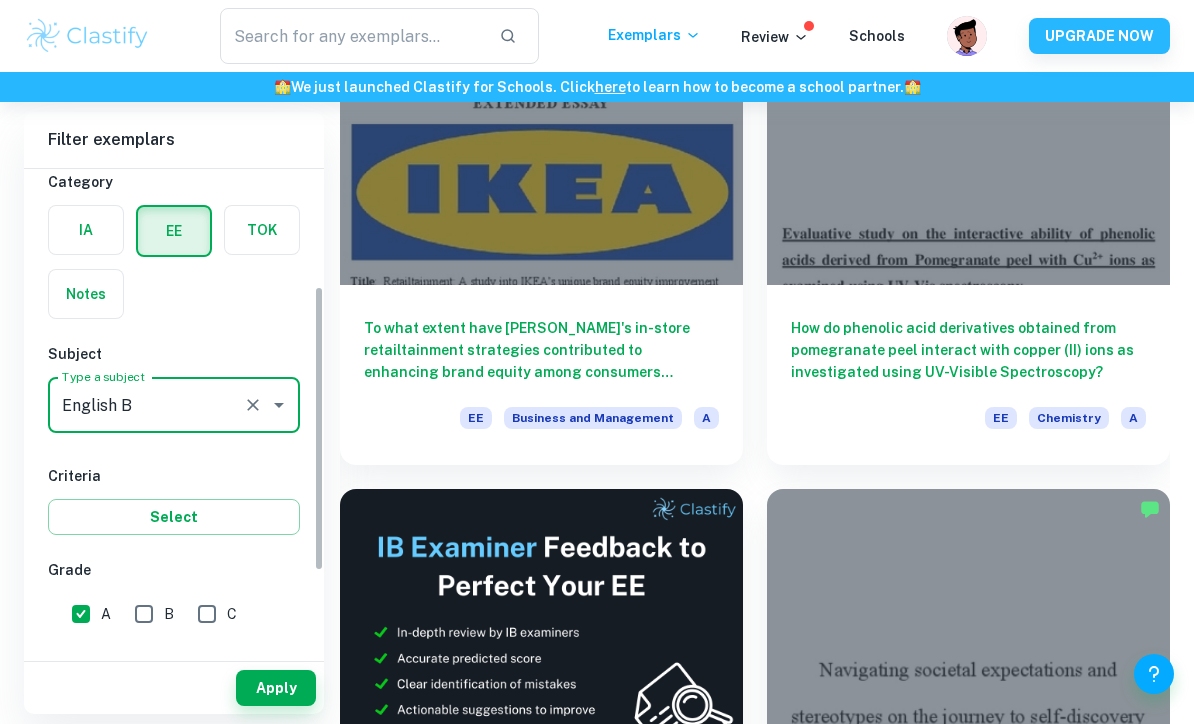 click on "Apply" at bounding box center [276, 688] 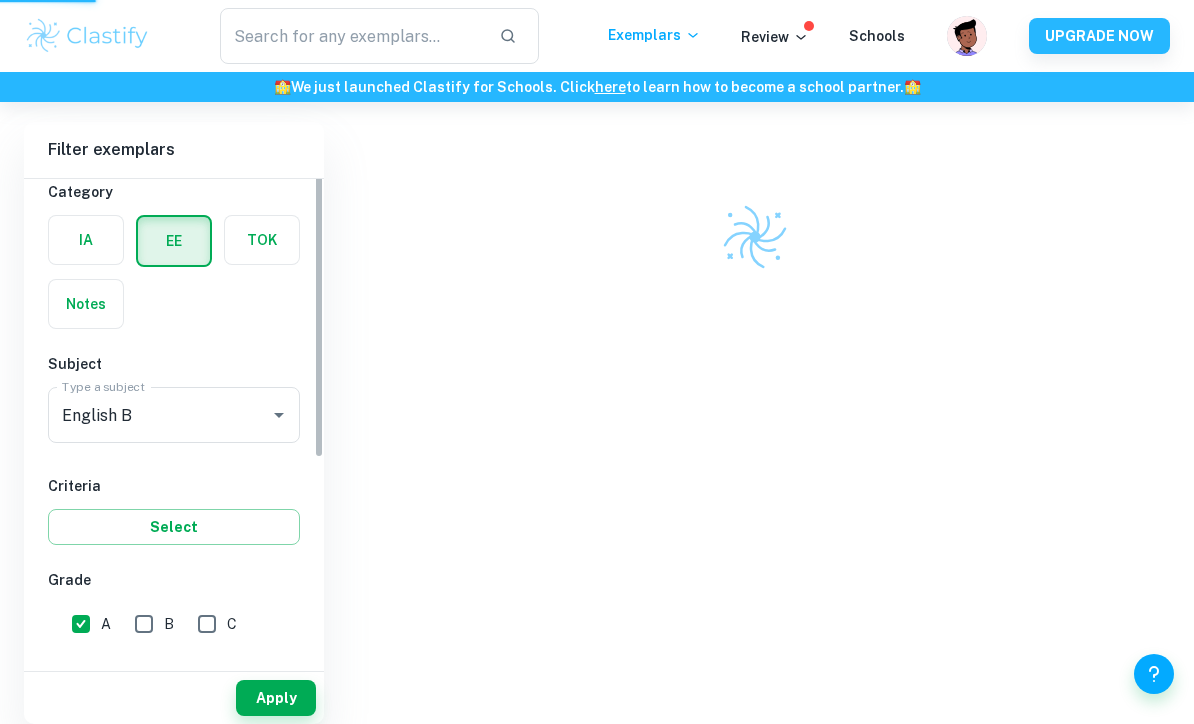 scroll, scrollTop: -29, scrollLeft: 0, axis: vertical 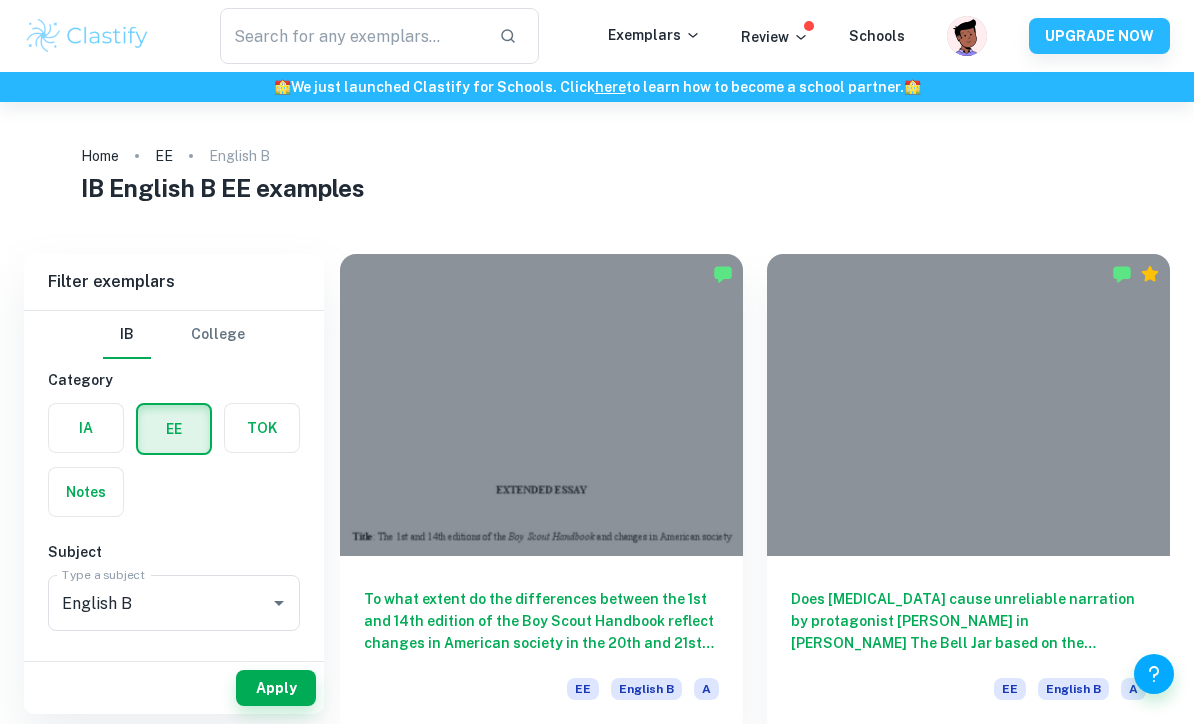 click on "Select" at bounding box center [174, 715] 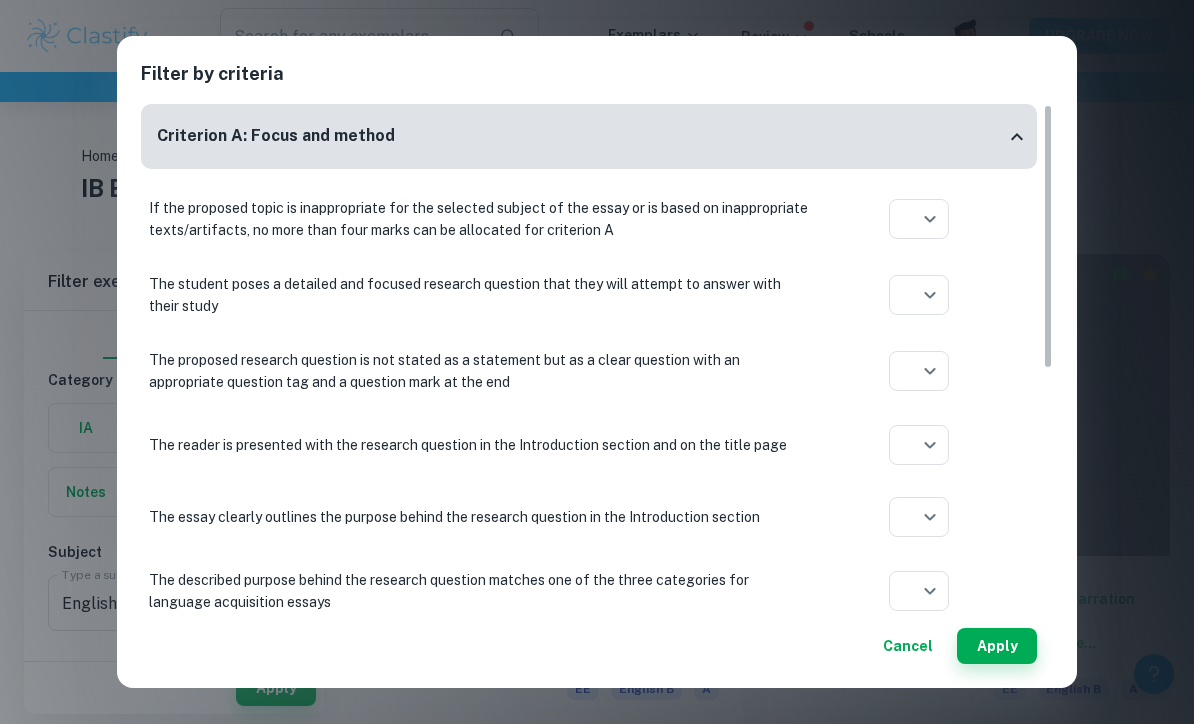 click on "Criterion A: Focus and method If the proposed topic is inappropriate for the selected subject of the essay or is based on inappropriate texts/artifacts, no more than four marks can be allocated for criterion A ​ Aplication year The student poses a detailed and focused research question that they will attempt to answer with their study ​ Aplication year The proposed research question is not stated as a statement but as a clear question with an appropriate question tag and a question mark at the end ​ Aplication year The reader is presented with the research question in the Introduction section and on the title page ​ Aplication year The essay clearly outlines the purpose behind the research question in the Introduction section ​ Aplication year The described purpose behind the research question matches one of the three categories for language acquisition essays ​ Aplication year The essay discusses the methodology of the investigation at the beginning of the work ​ Aplication year ​ ​ ​" at bounding box center [589, 531] 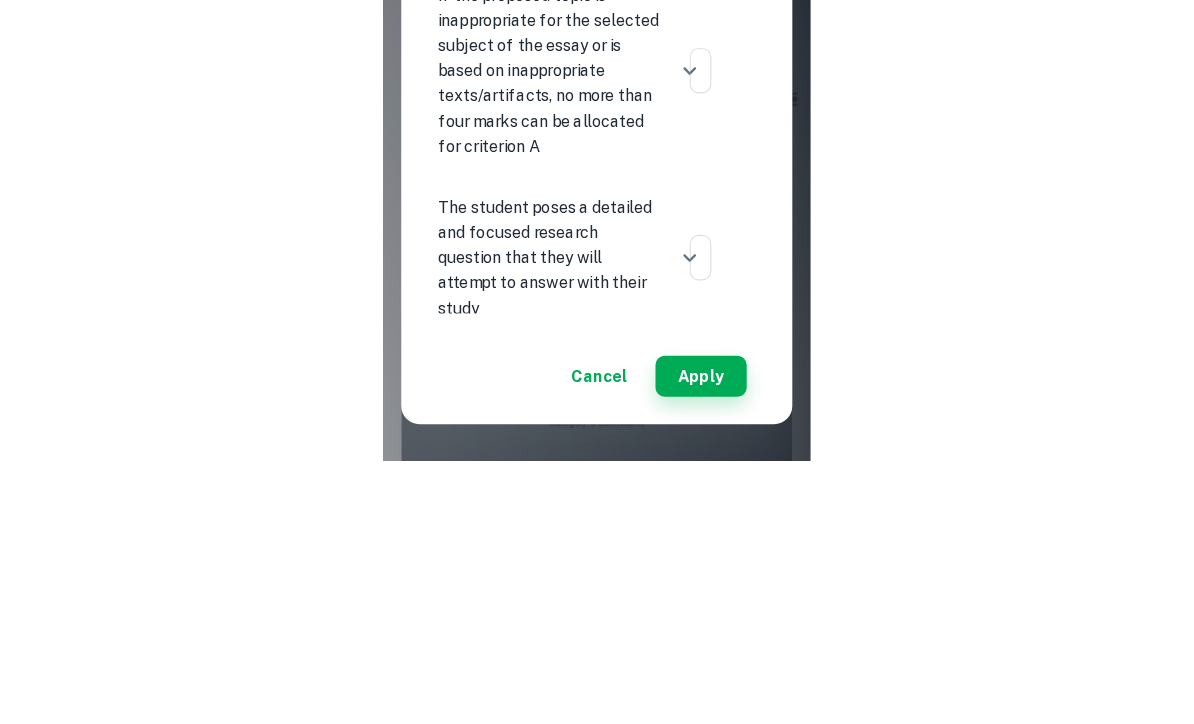 scroll, scrollTop: 275, scrollLeft: 0, axis: vertical 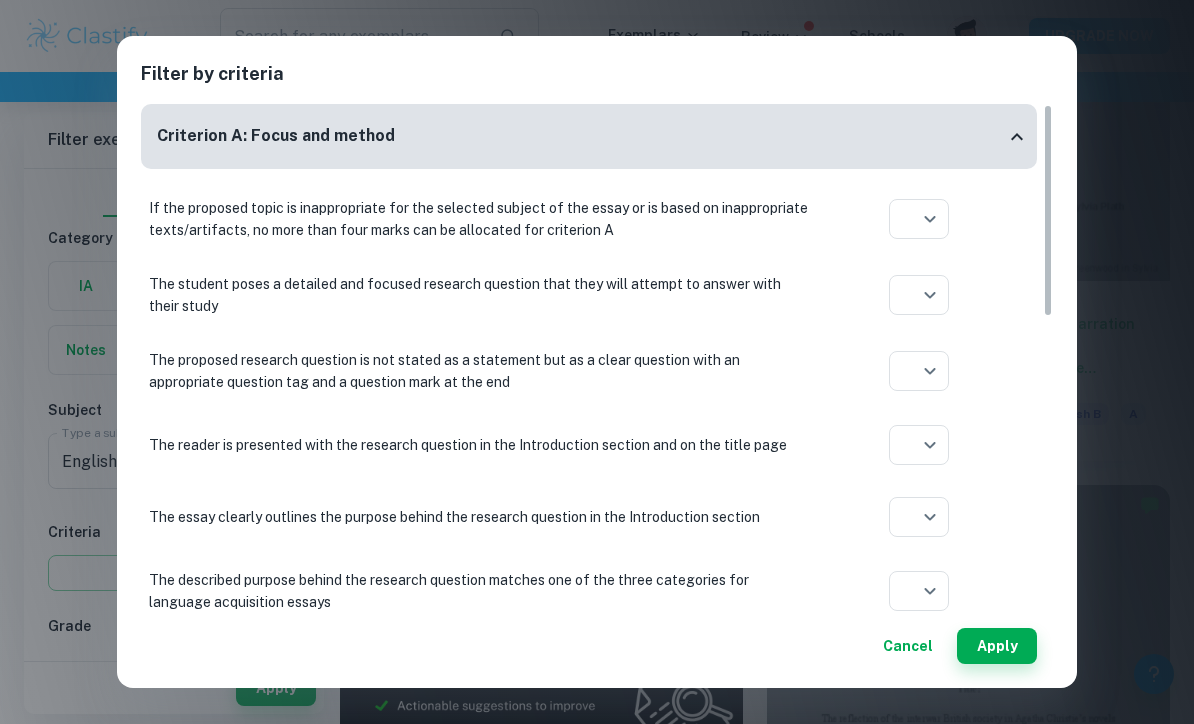 click on "Cancel" at bounding box center [908, 646] 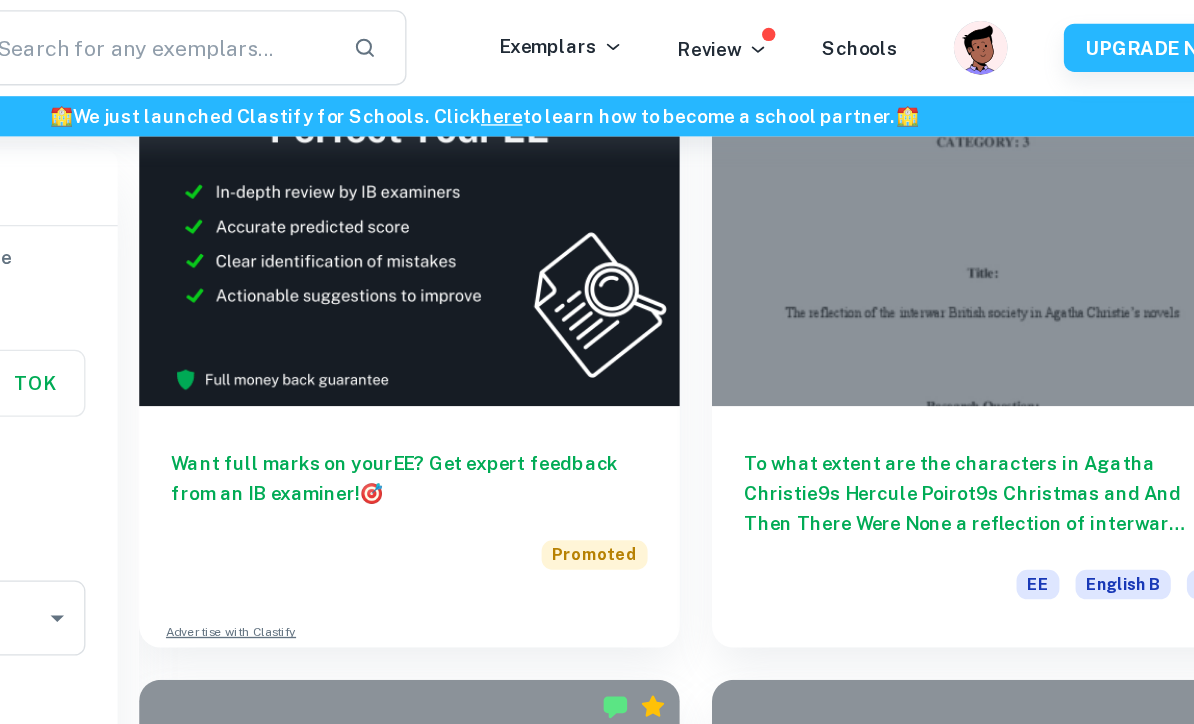 scroll, scrollTop: 696, scrollLeft: 0, axis: vertical 